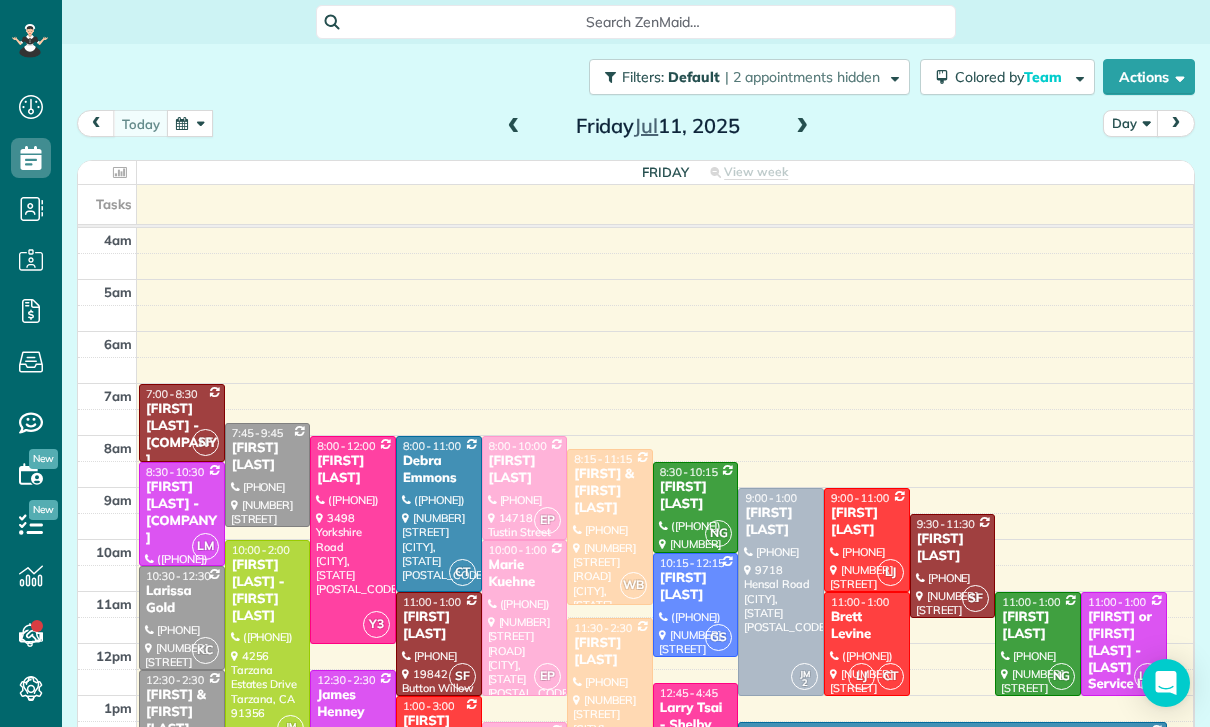 scroll, scrollTop: 0, scrollLeft: 0, axis: both 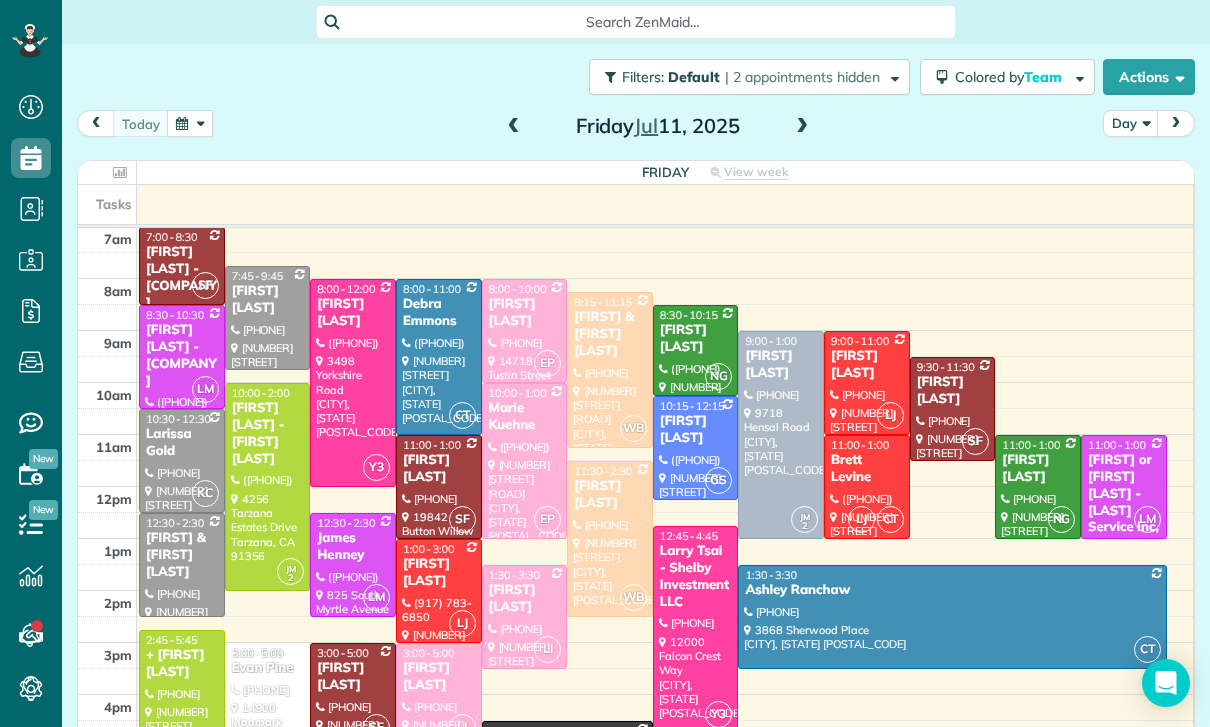 click at bounding box center (190, 123) 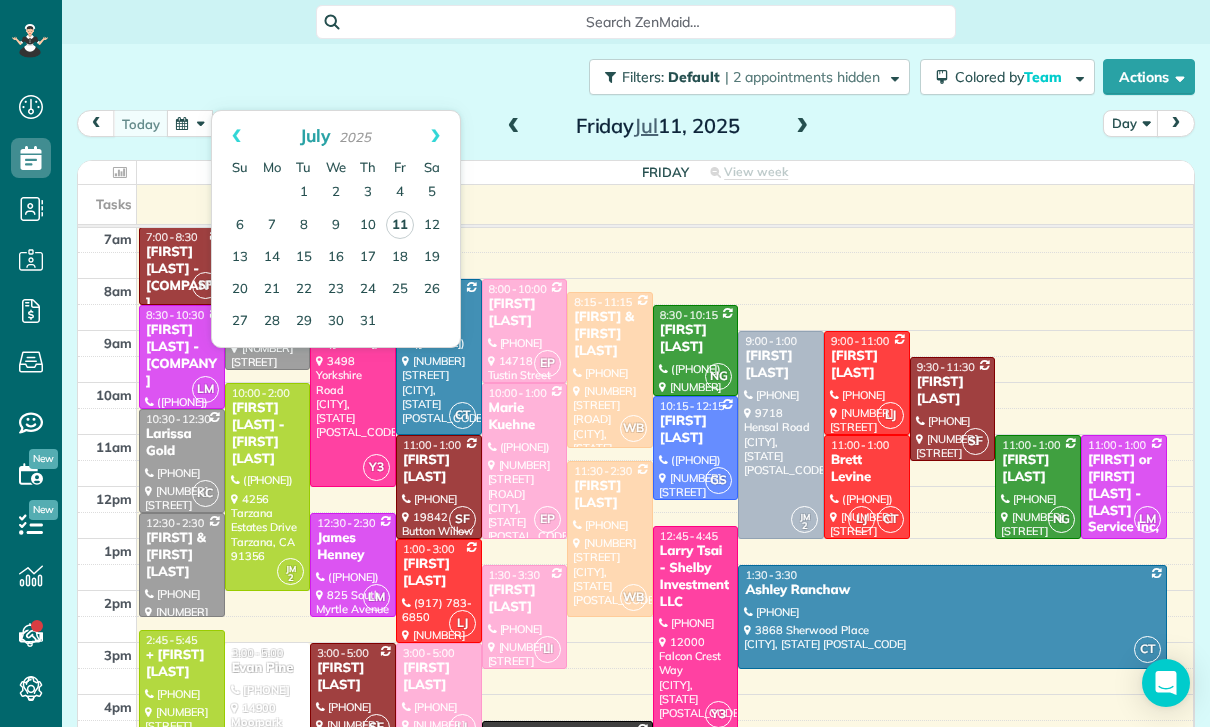 click on "11" at bounding box center [400, 225] 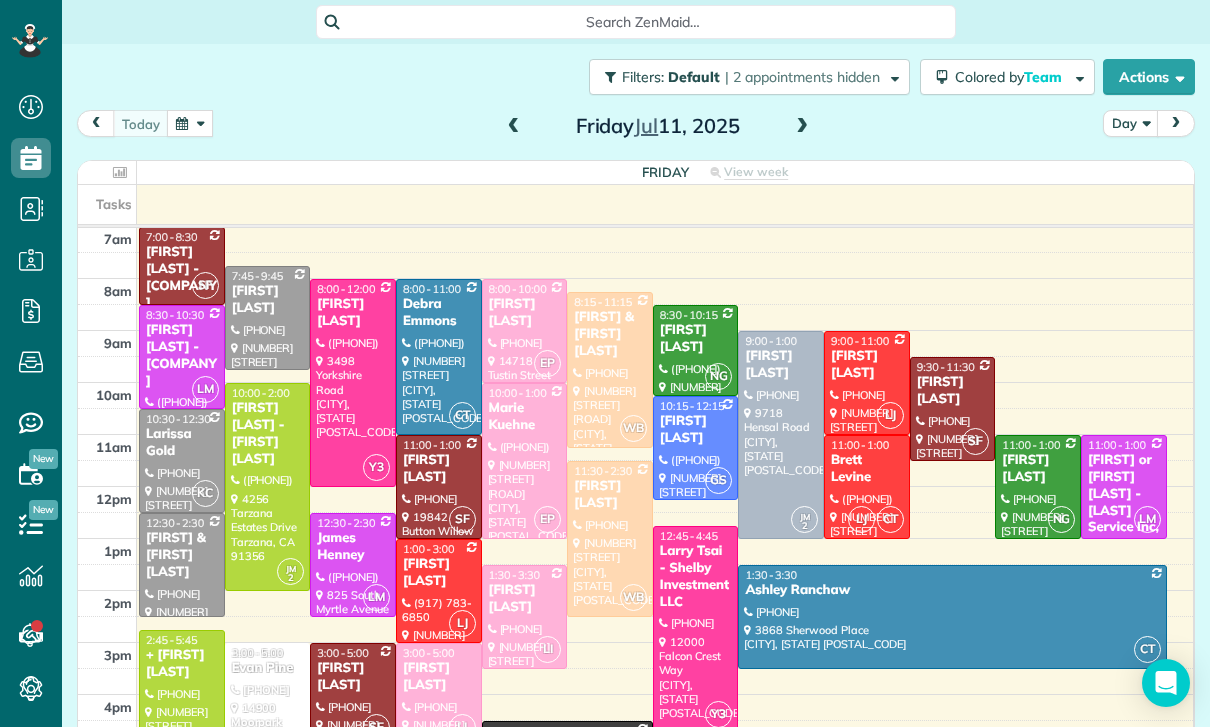 scroll, scrollTop: 157, scrollLeft: 0, axis: vertical 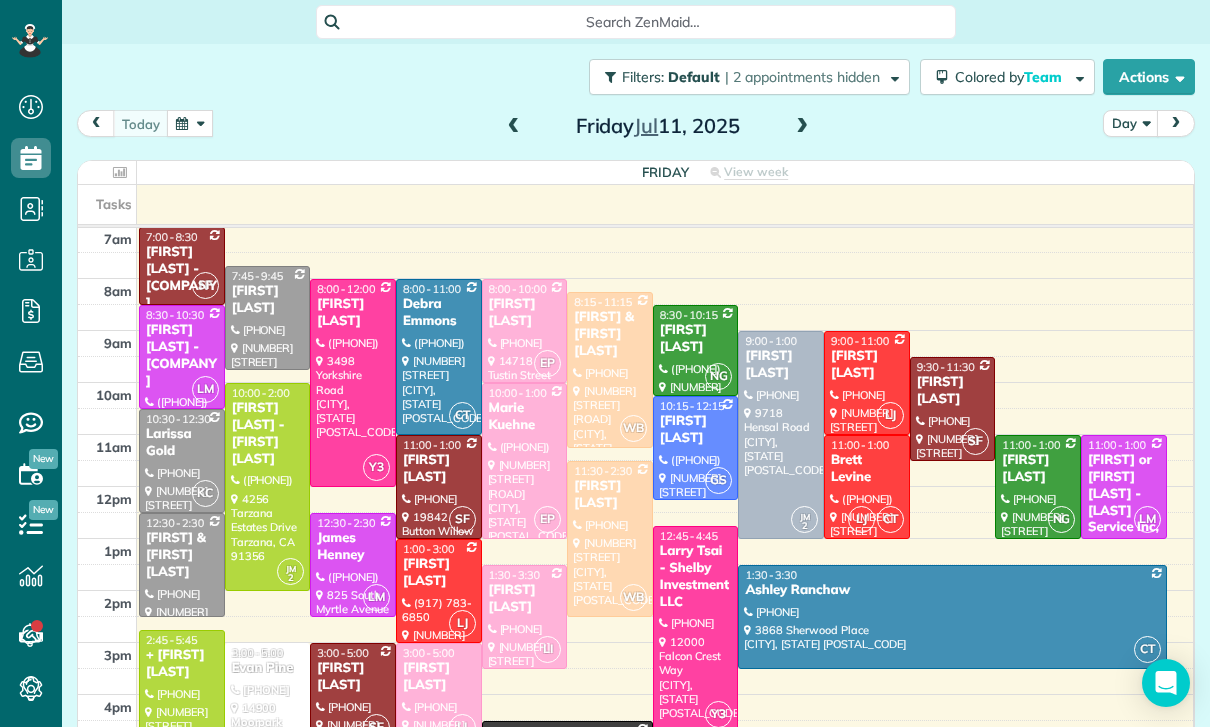 click at bounding box center [190, 123] 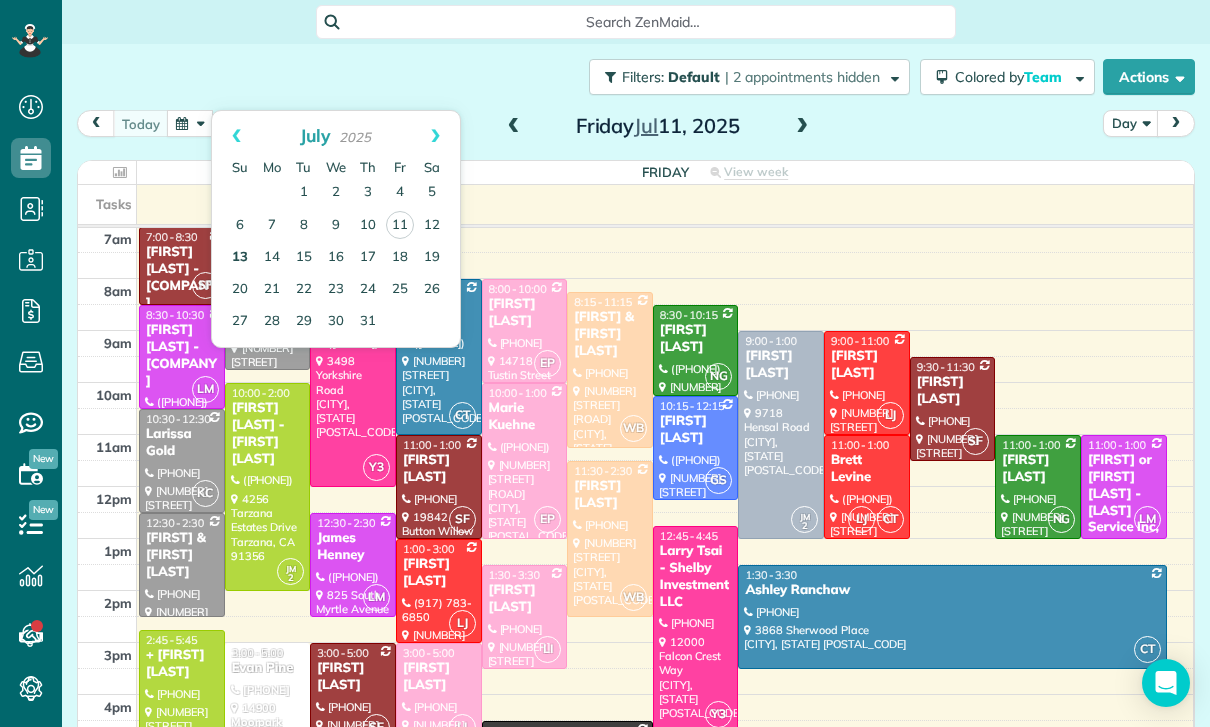 click on "13" at bounding box center (240, 258) 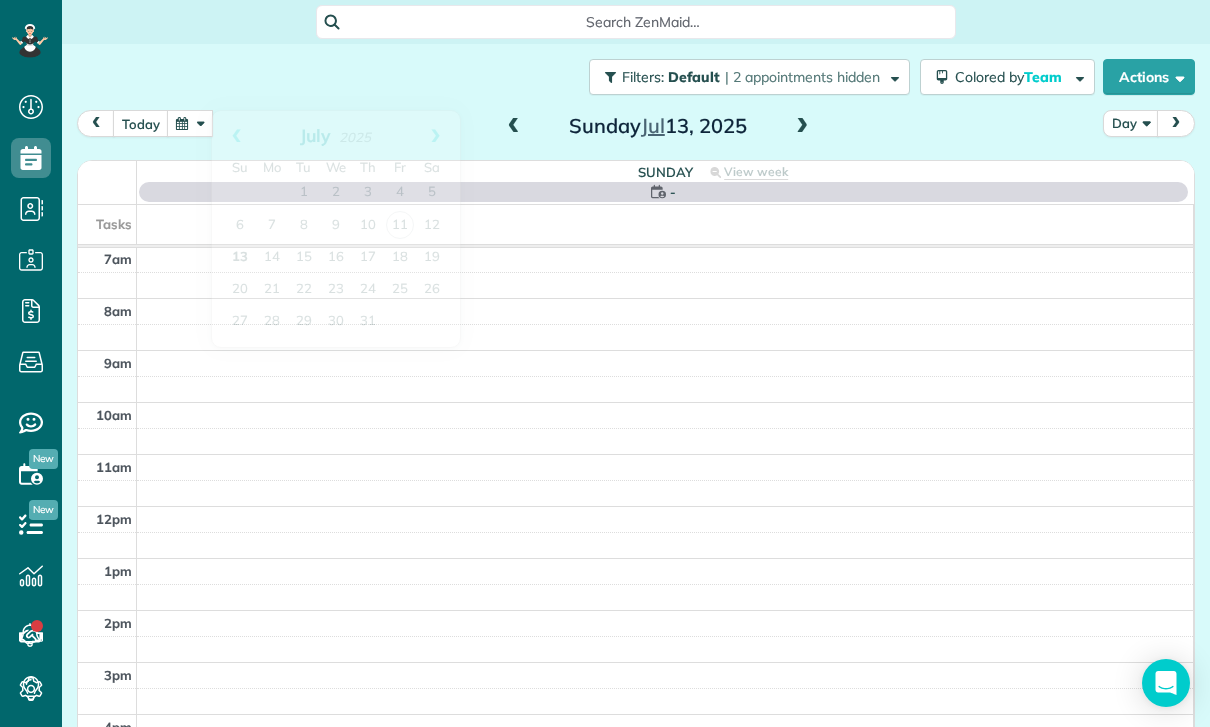scroll, scrollTop: 157, scrollLeft: 0, axis: vertical 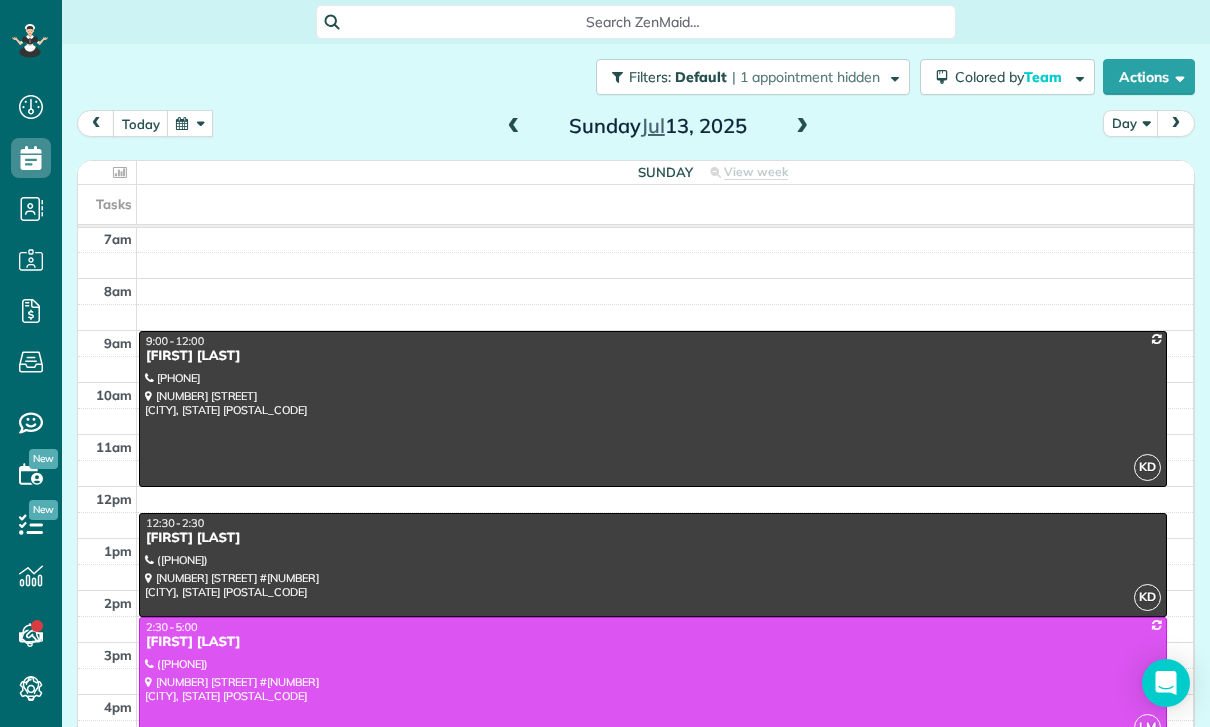 click at bounding box center [190, 123] 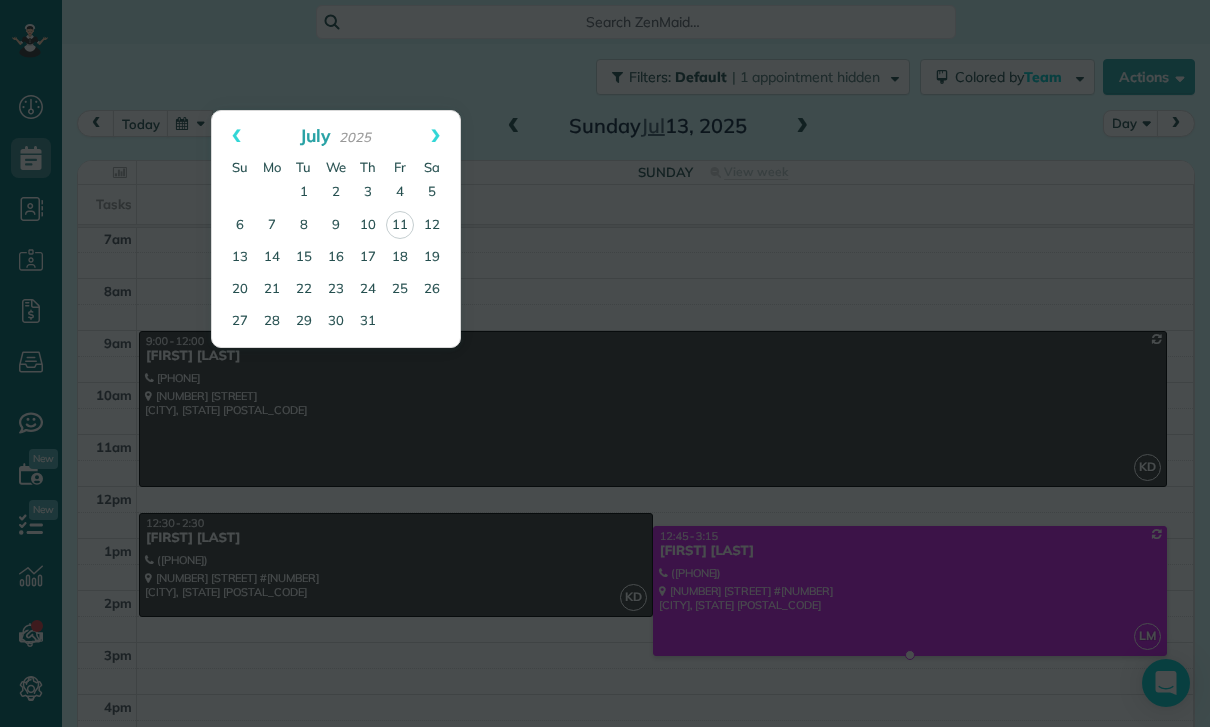 scroll, scrollTop: 157, scrollLeft: 0, axis: vertical 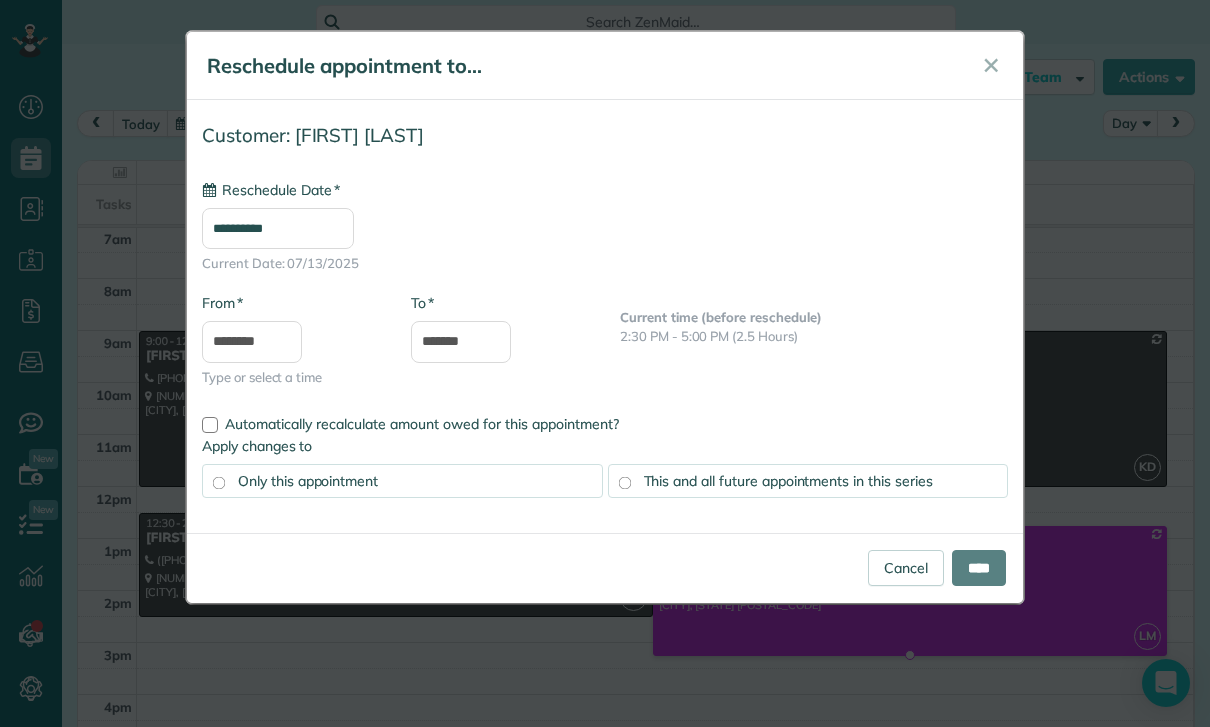click on "**********" at bounding box center (278, 228) 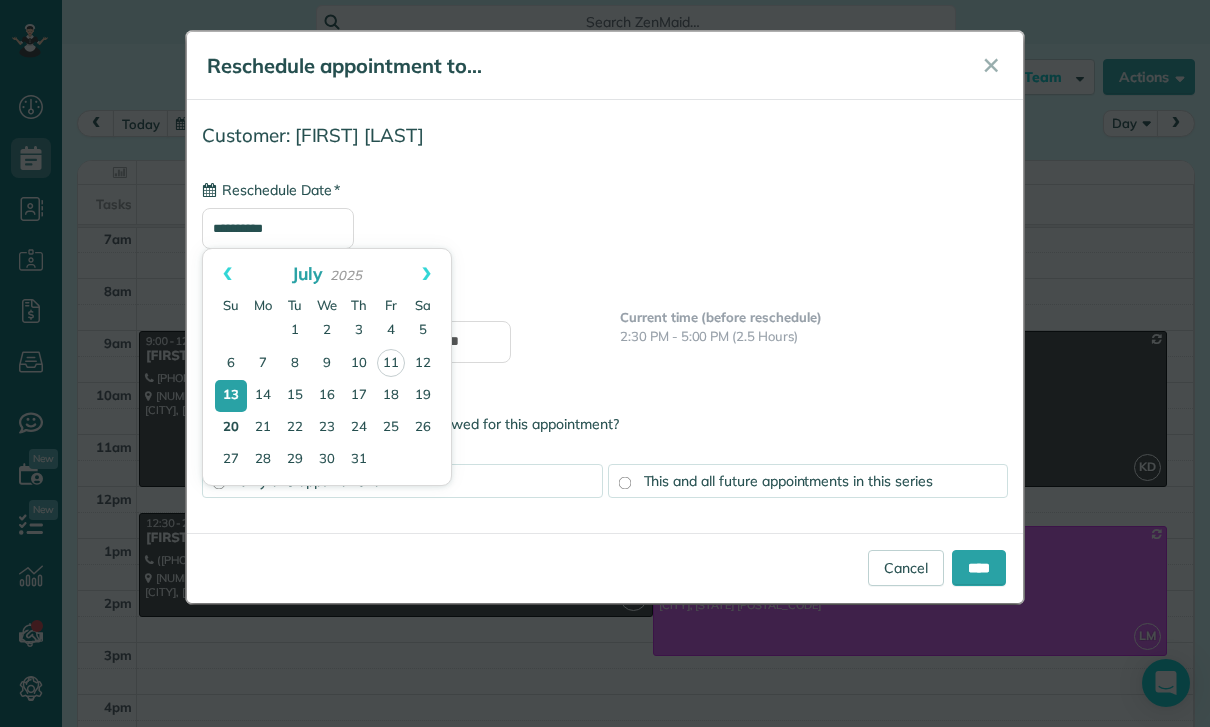 click on "20" at bounding box center (231, 428) 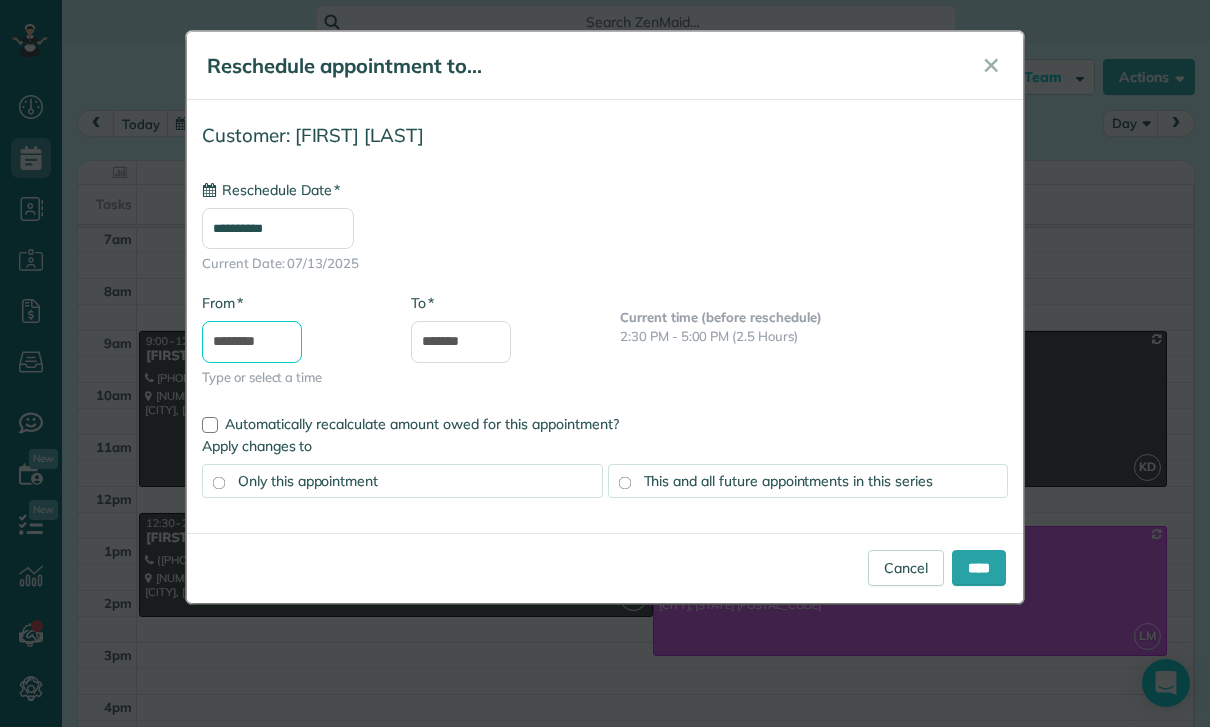 click on "********" at bounding box center [252, 342] 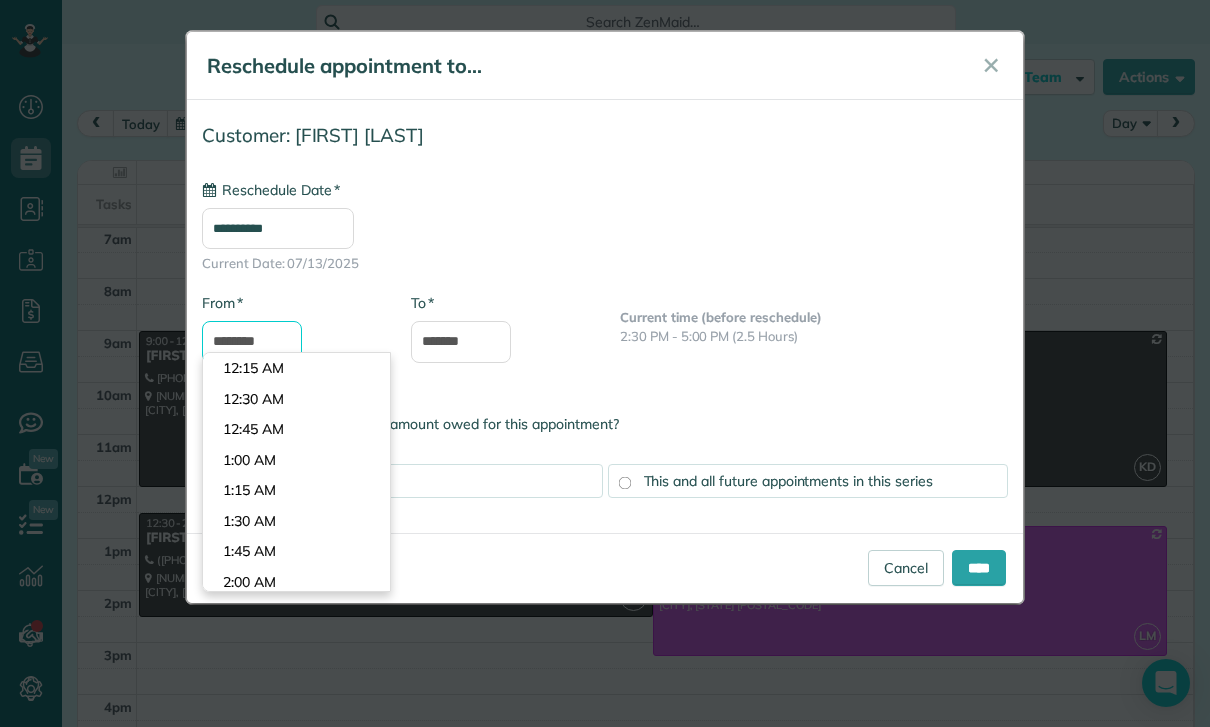 scroll, scrollTop: 1470, scrollLeft: 0, axis: vertical 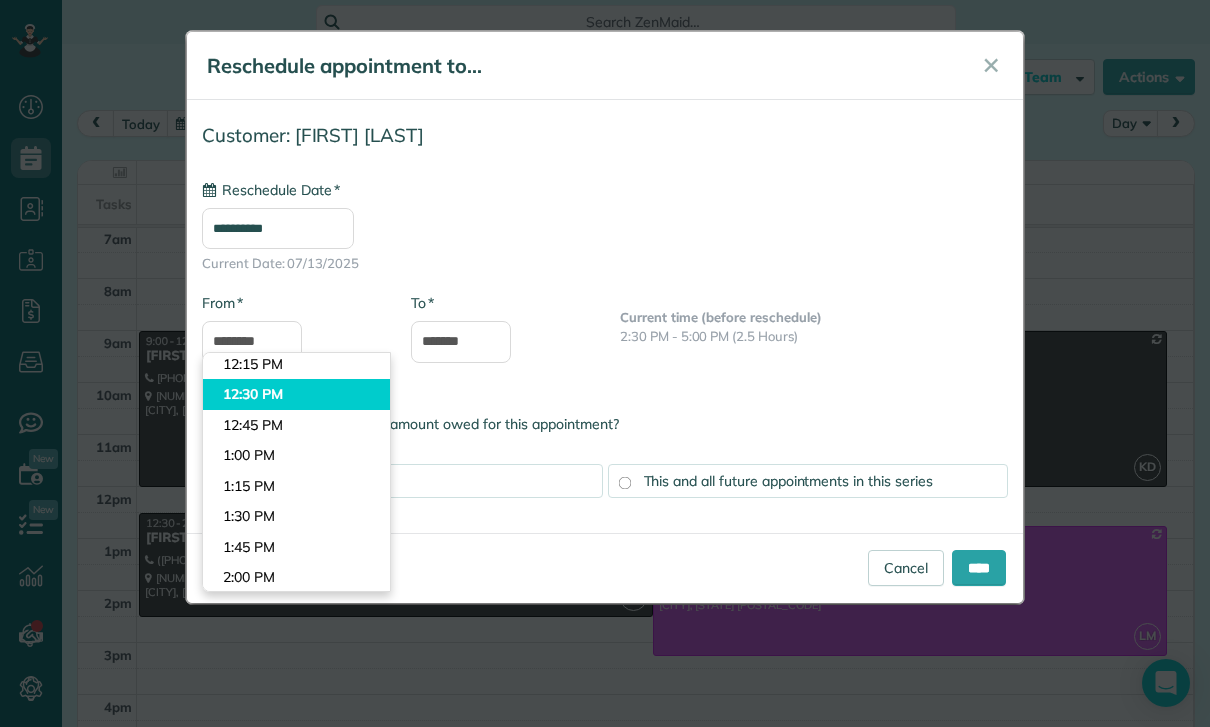 click on "Dashboard
Scheduling
Calendar View
List View
Dispatch View - Weekly scheduling (Beta)" at bounding box center [605, 363] 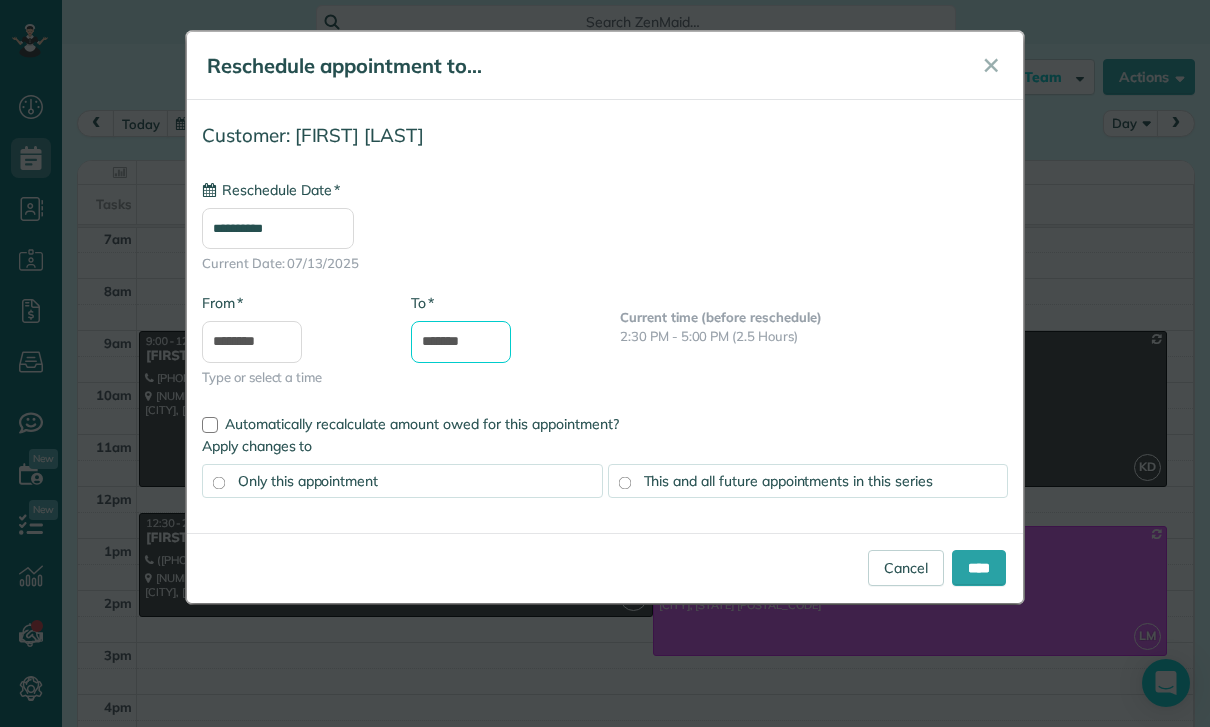 click on "*******" at bounding box center (461, 342) 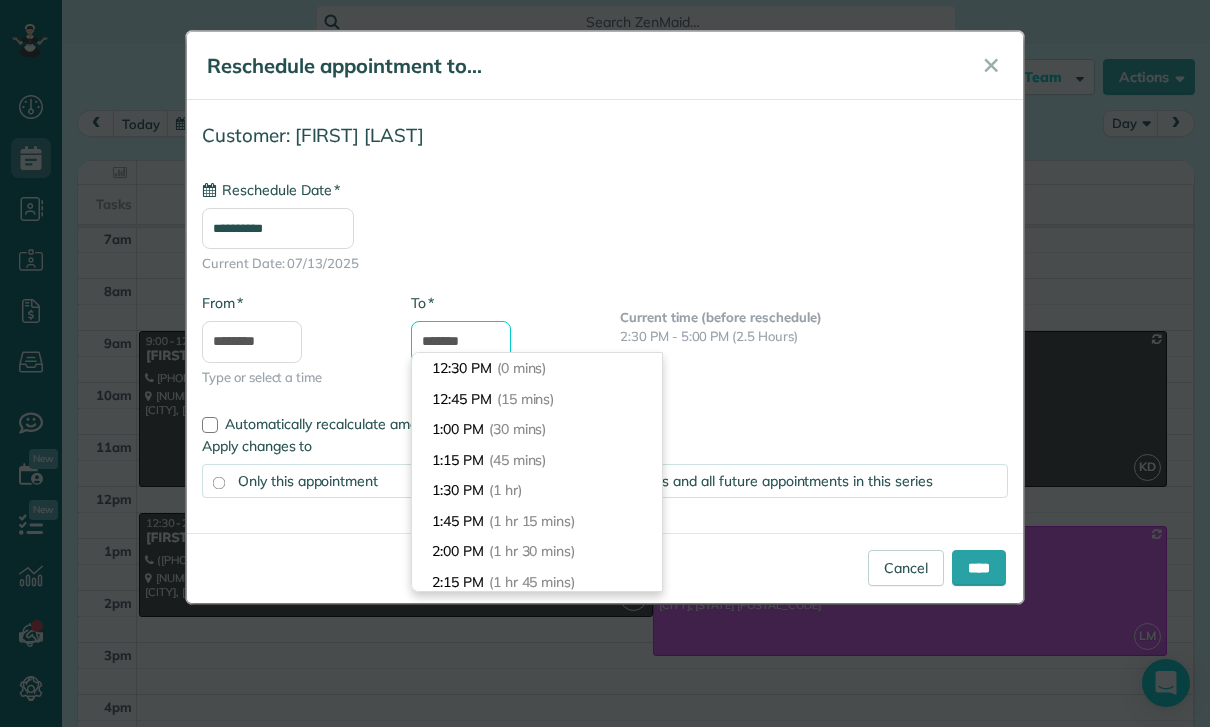 scroll, scrollTop: 300, scrollLeft: 0, axis: vertical 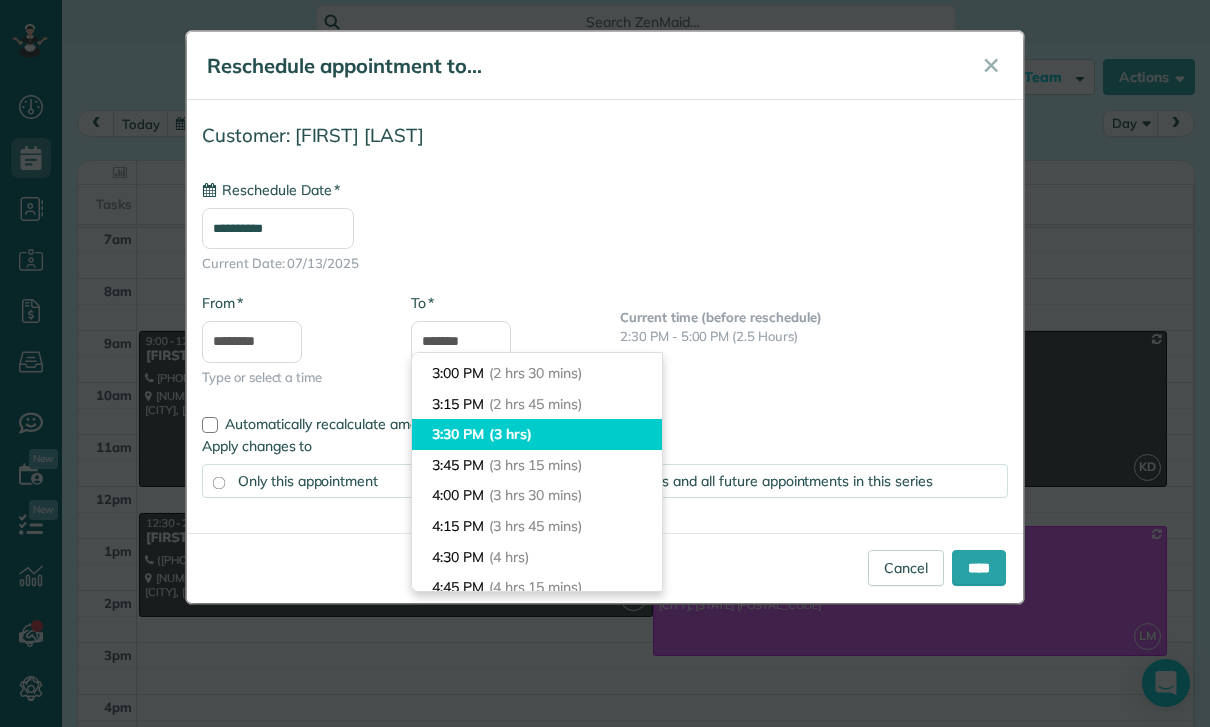 click on "(3 hrs)" at bounding box center (510, 434) 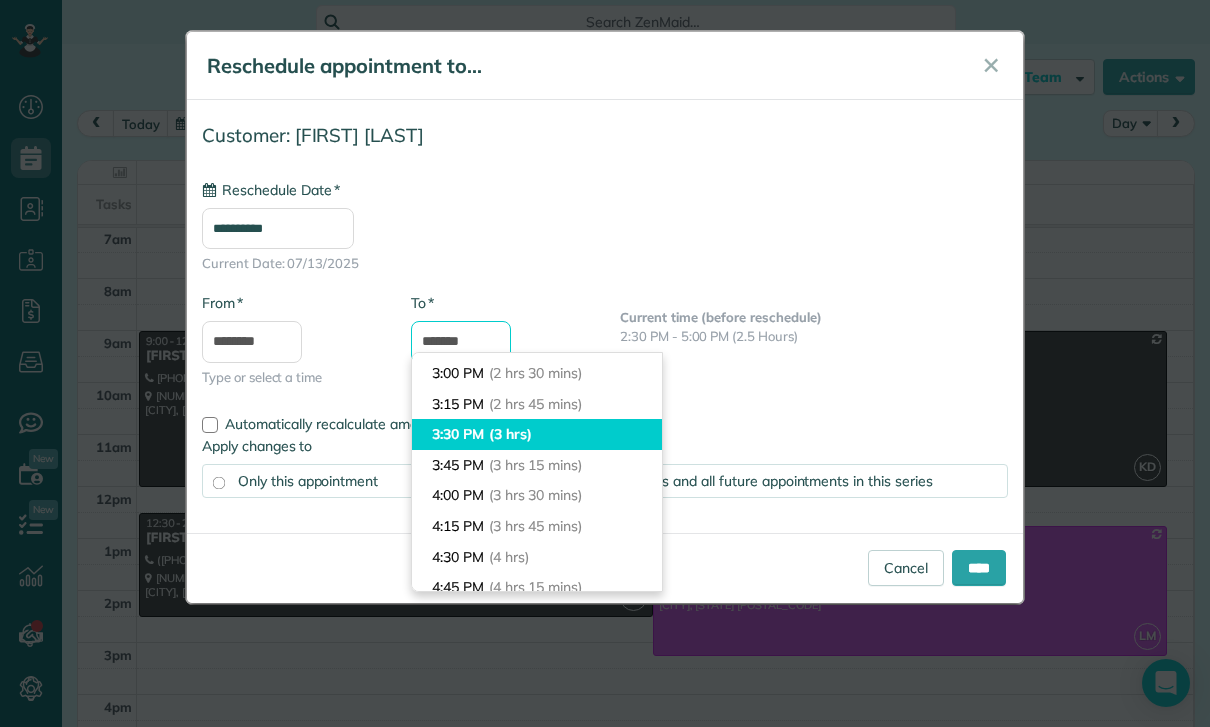type on "*******" 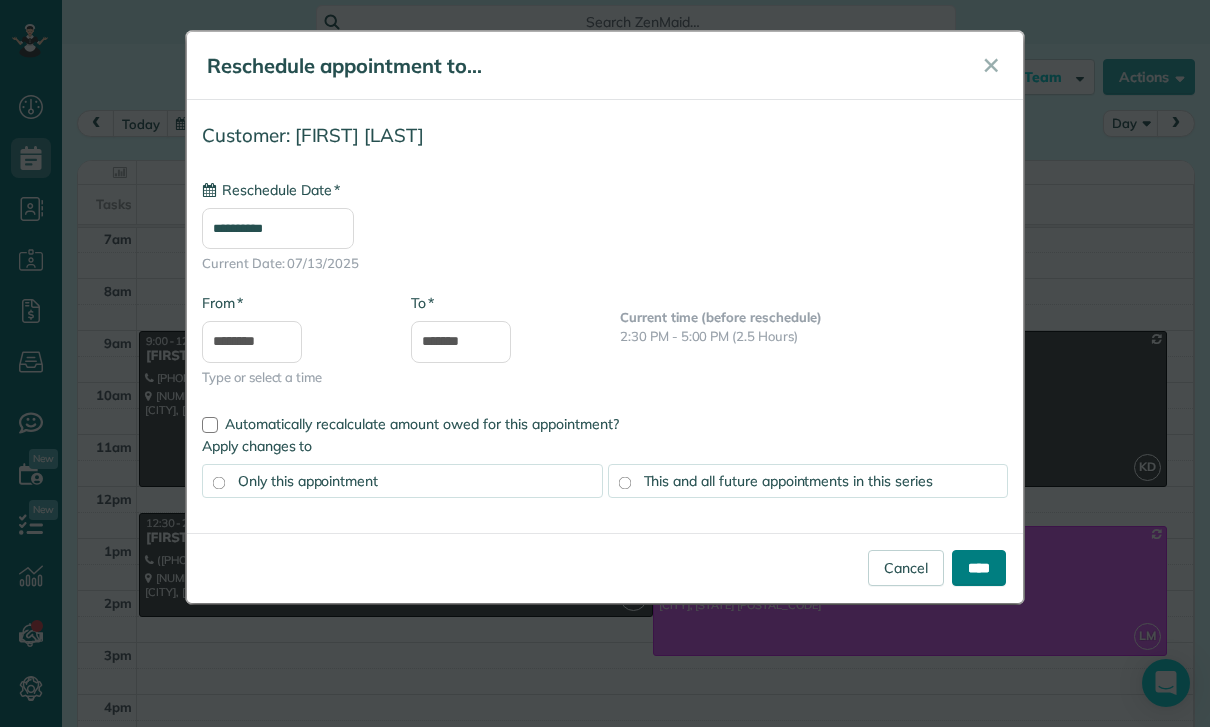 click on "****" at bounding box center (979, 568) 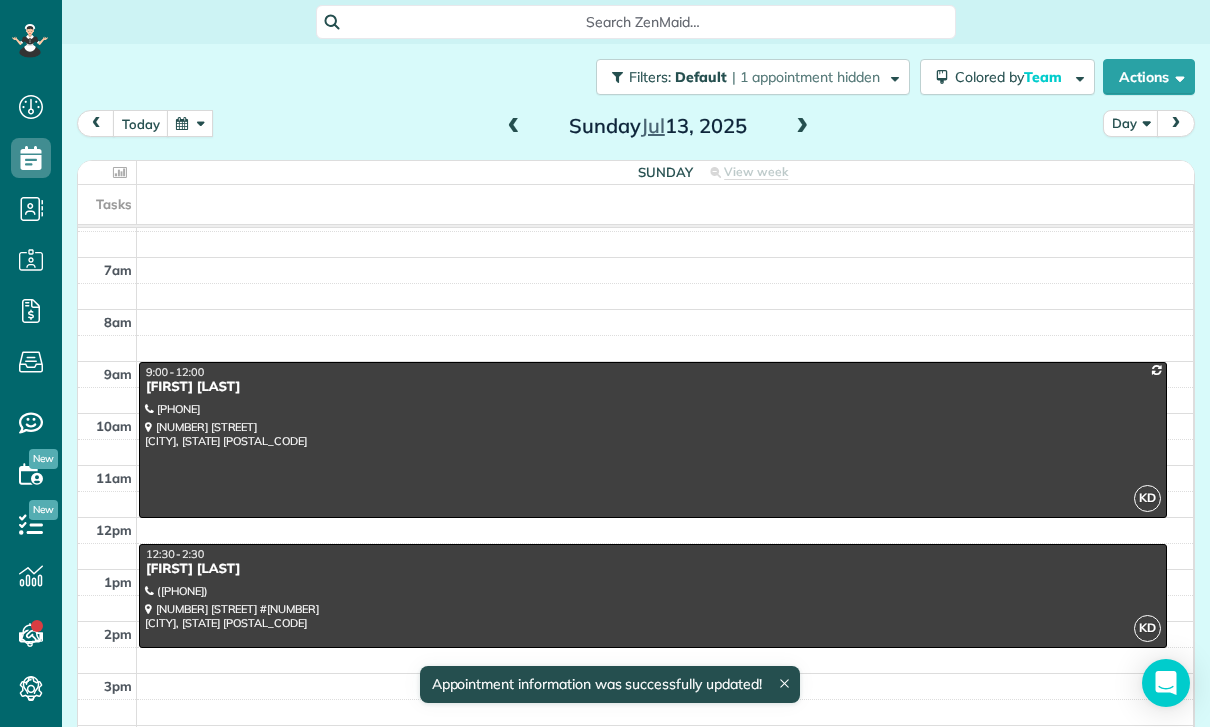 scroll, scrollTop: 157, scrollLeft: 0, axis: vertical 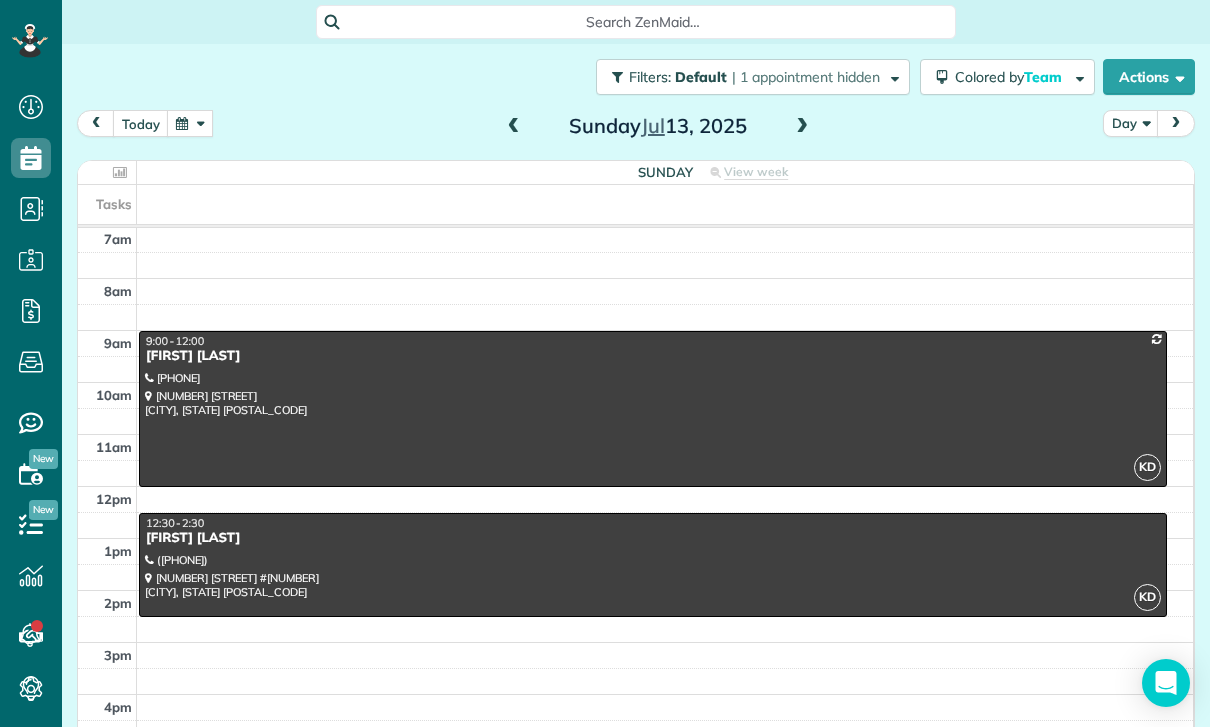 click at bounding box center [190, 123] 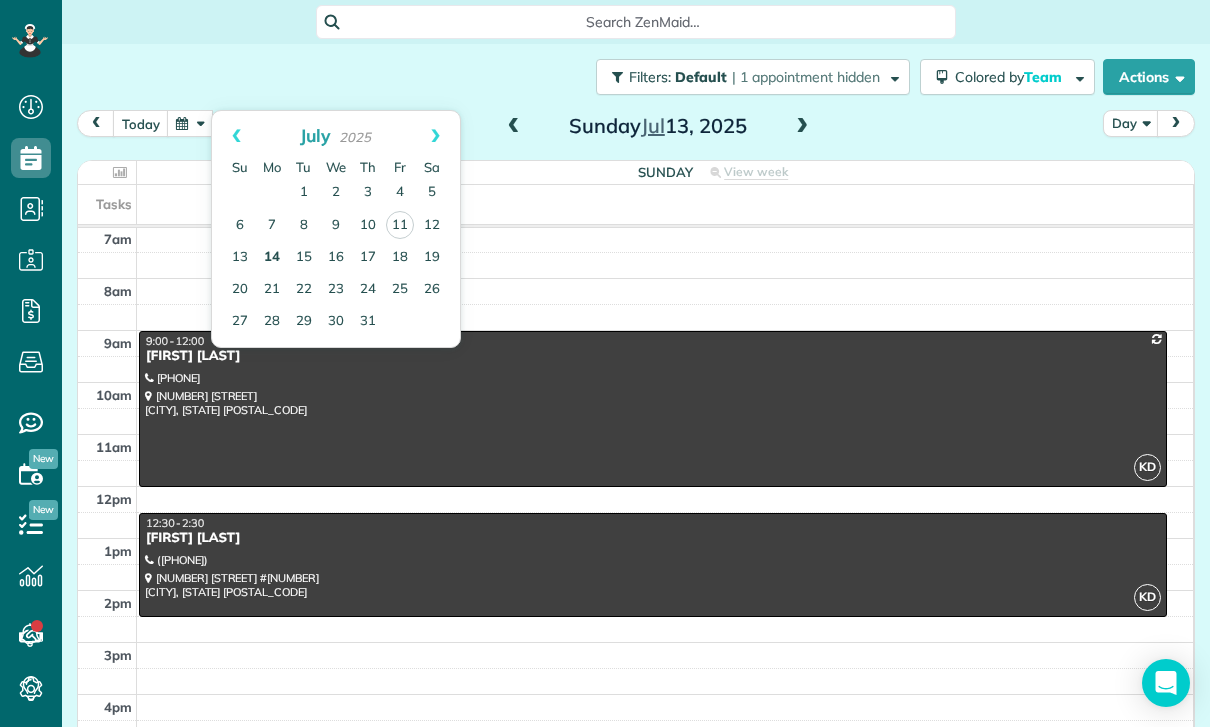 click on "14" at bounding box center (272, 258) 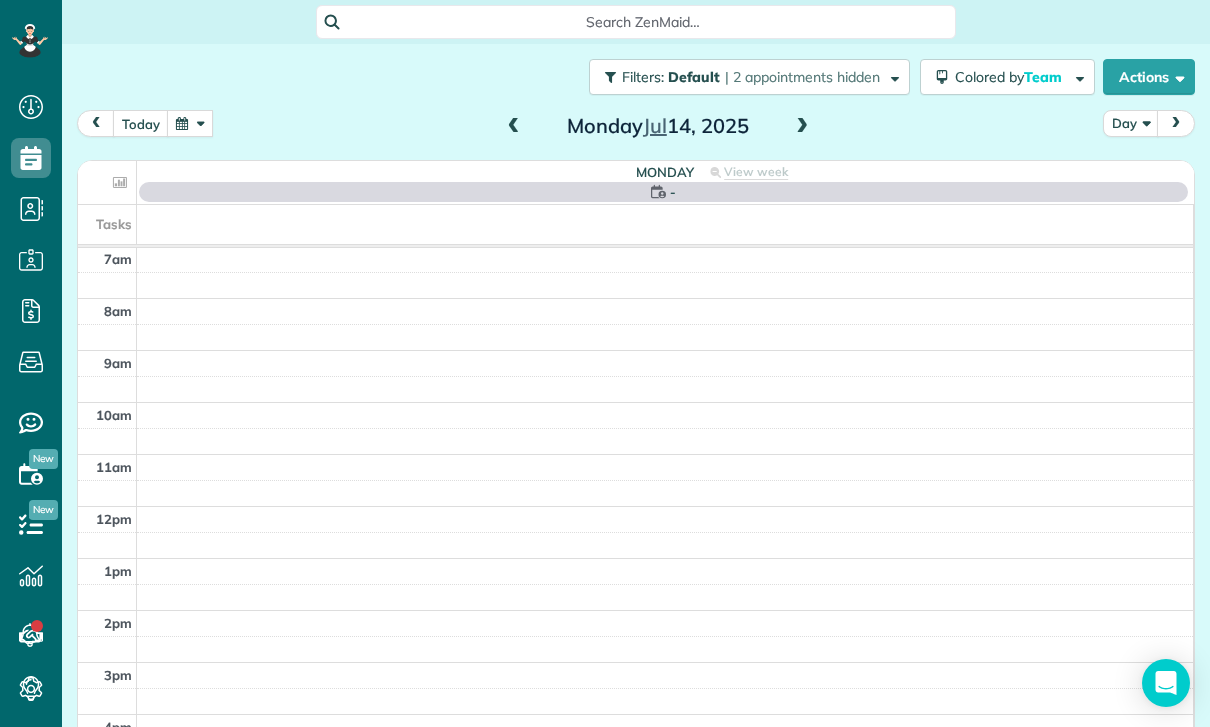 scroll, scrollTop: 157, scrollLeft: 0, axis: vertical 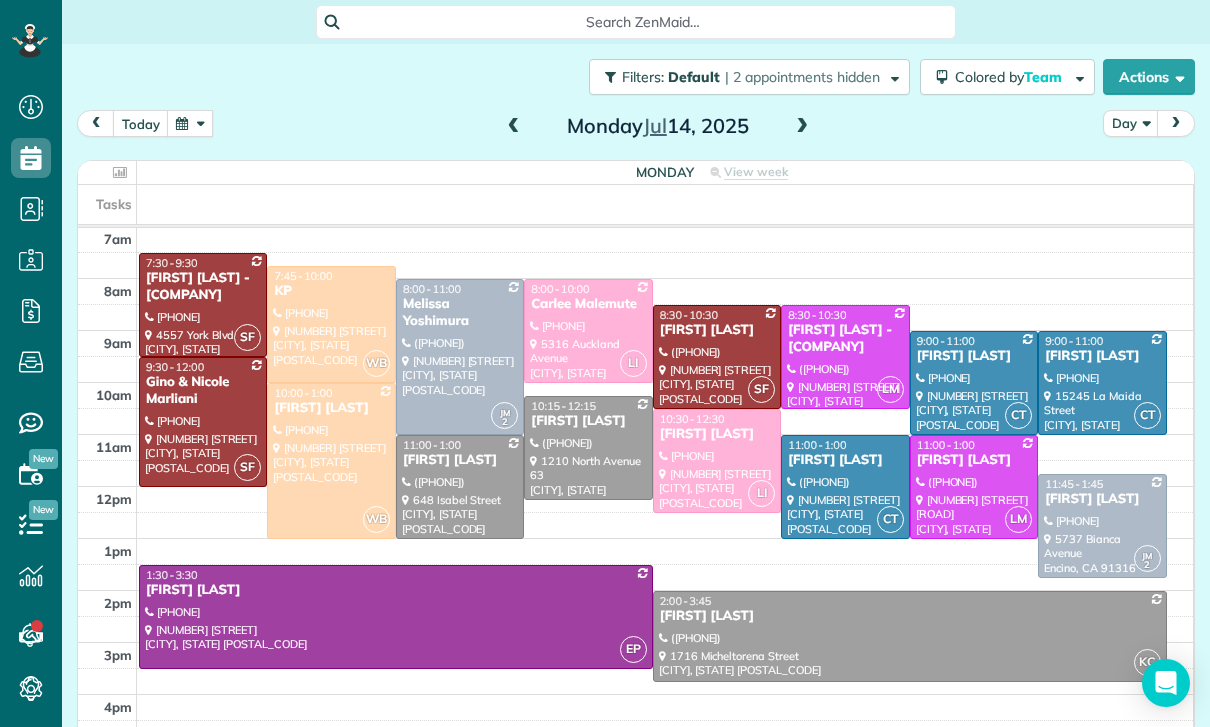 click at bounding box center [910, 636] 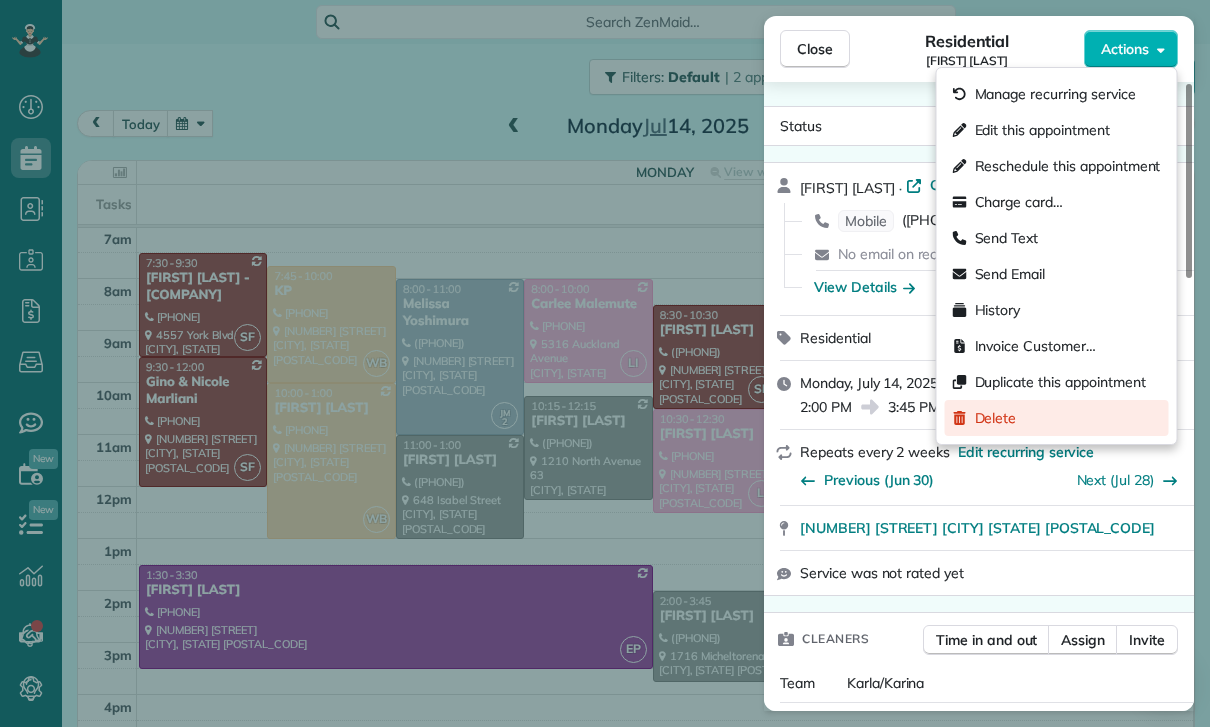 click on "Delete" at bounding box center (1057, 418) 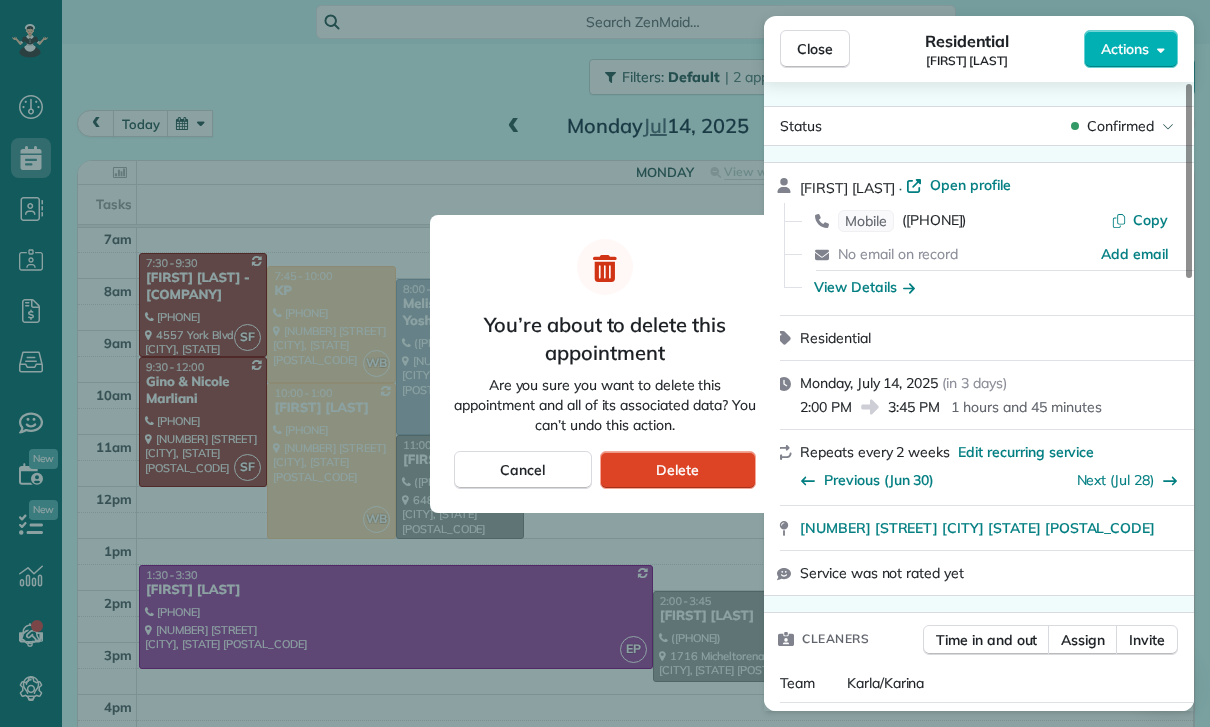 click on "Delete" at bounding box center [677, 470] 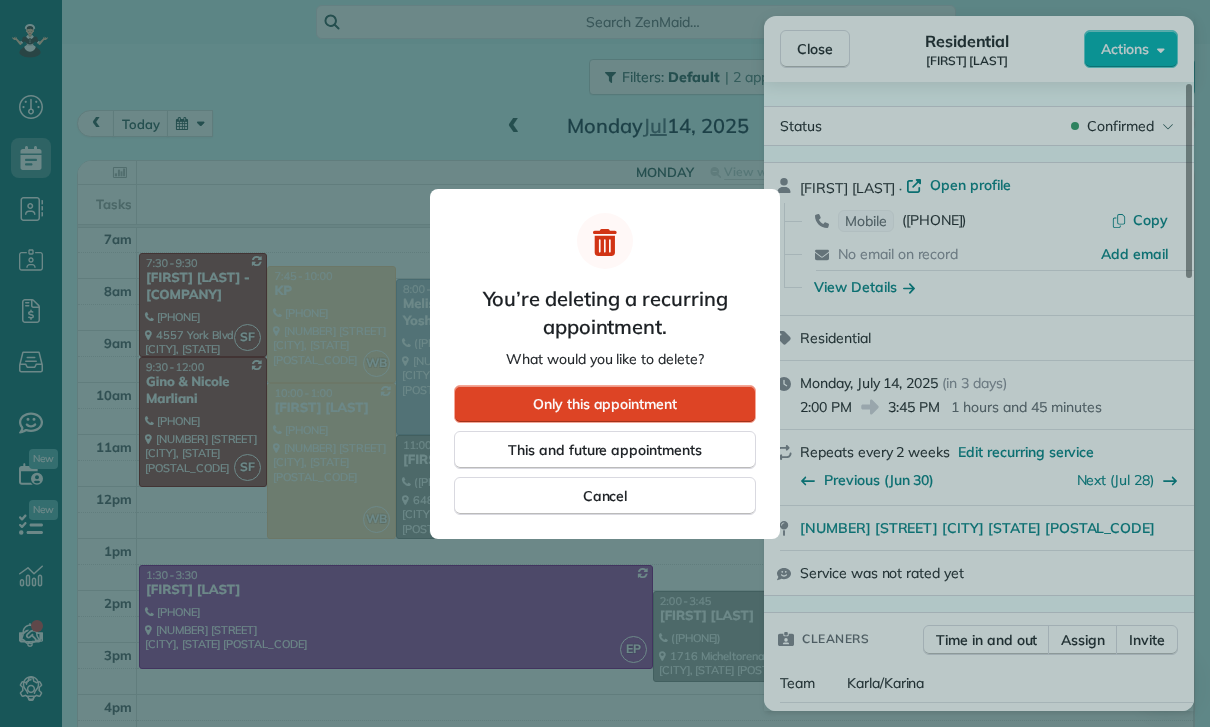 click on "Only this appointment" at bounding box center [605, 404] 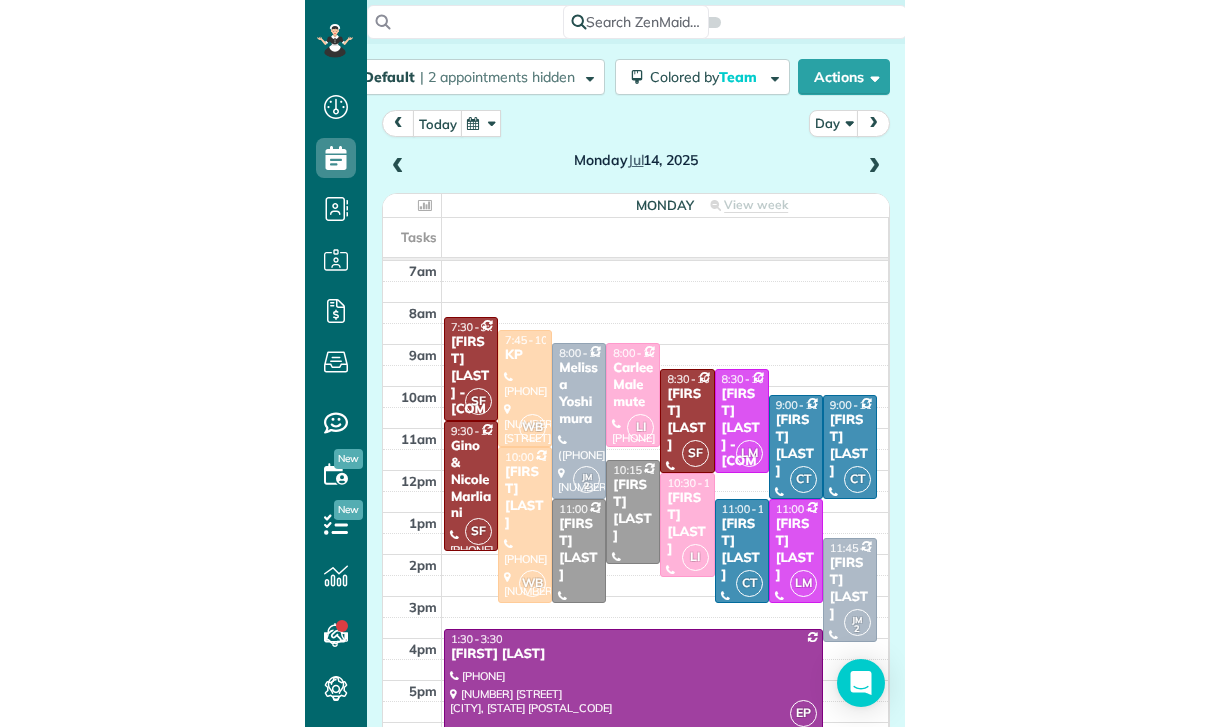 scroll, scrollTop: 157, scrollLeft: 0, axis: vertical 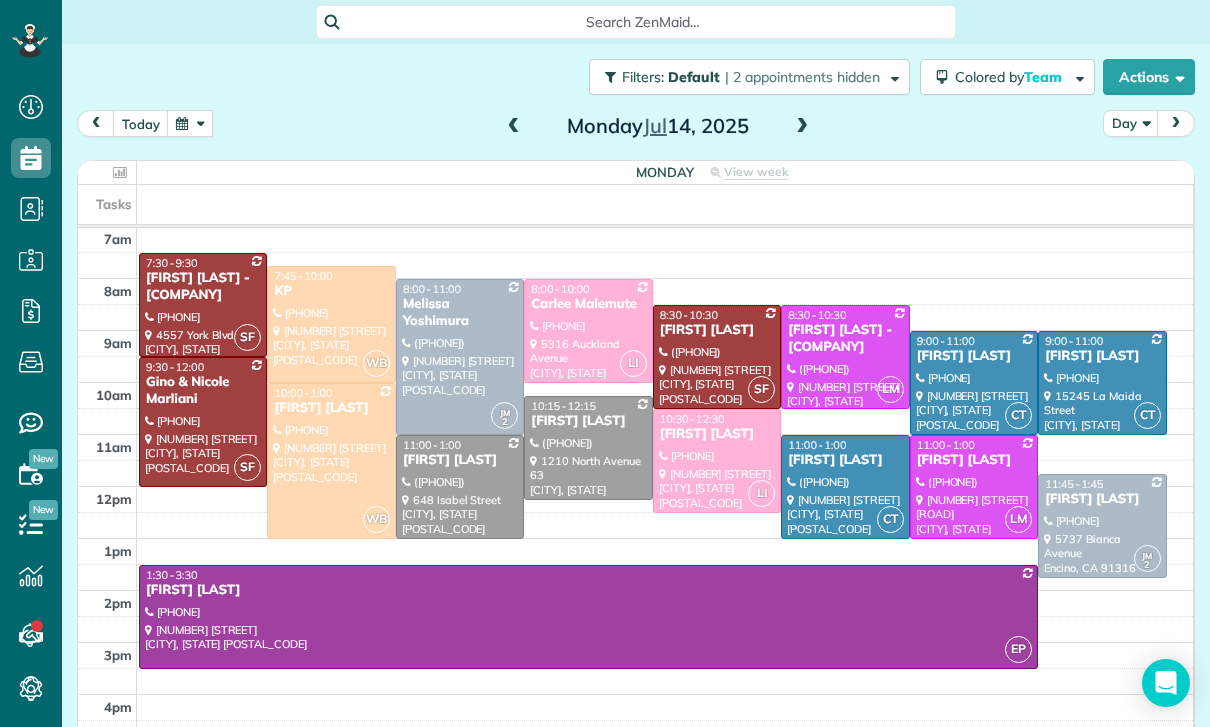 click at bounding box center [190, 123] 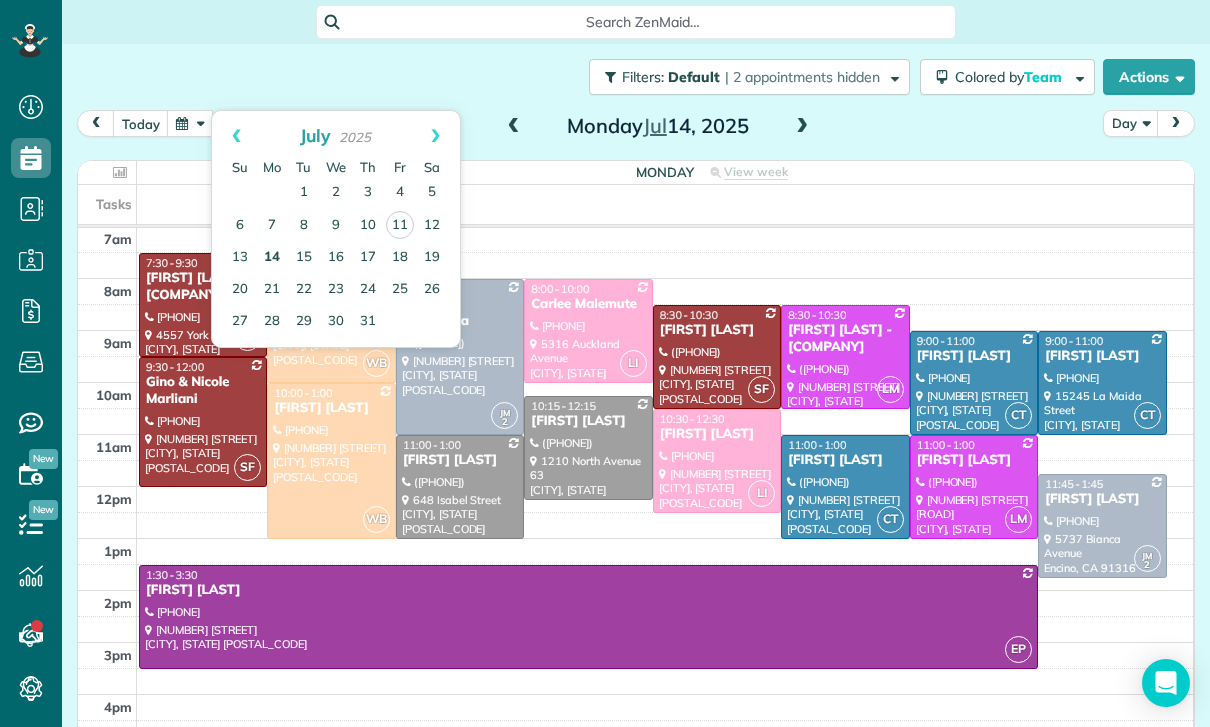click on "14" at bounding box center (272, 258) 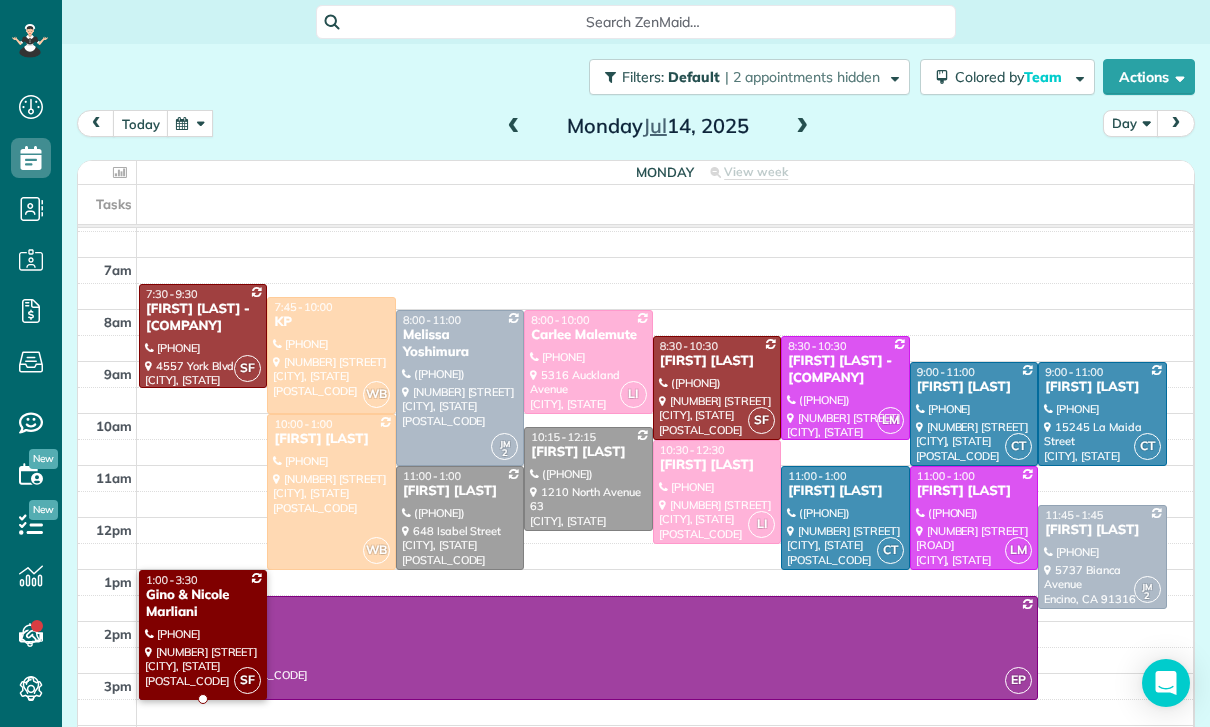 scroll, scrollTop: 126, scrollLeft: 0, axis: vertical 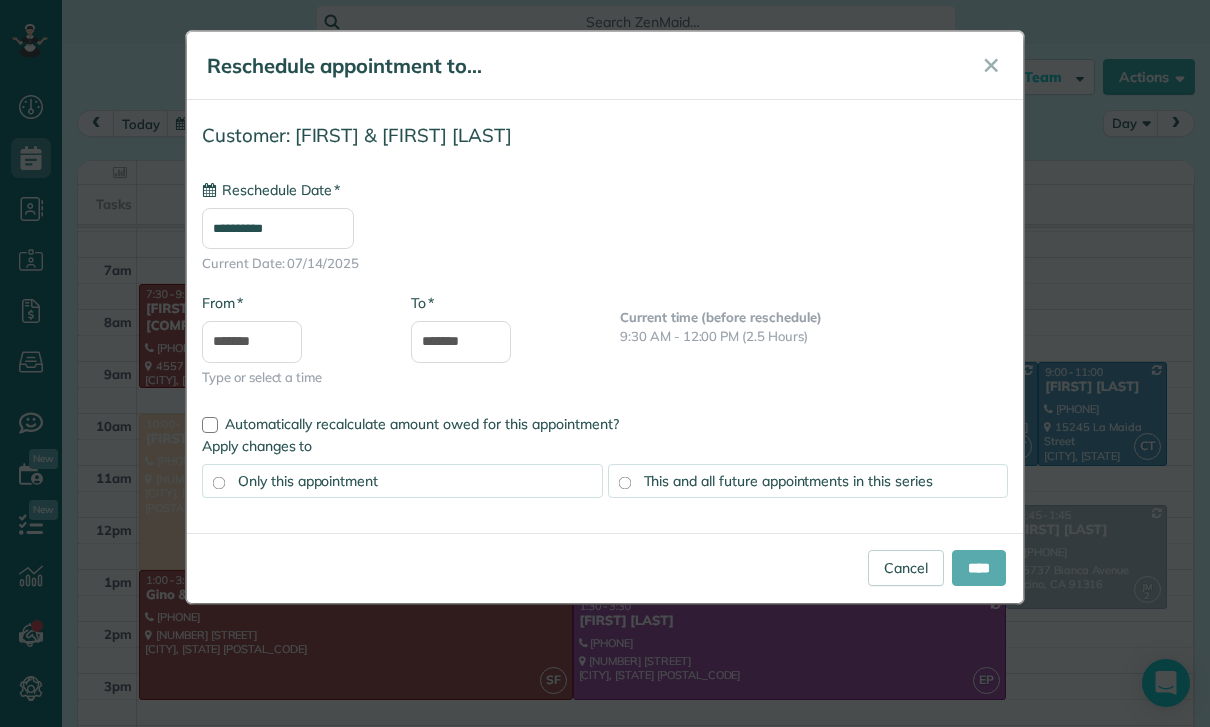type on "**********" 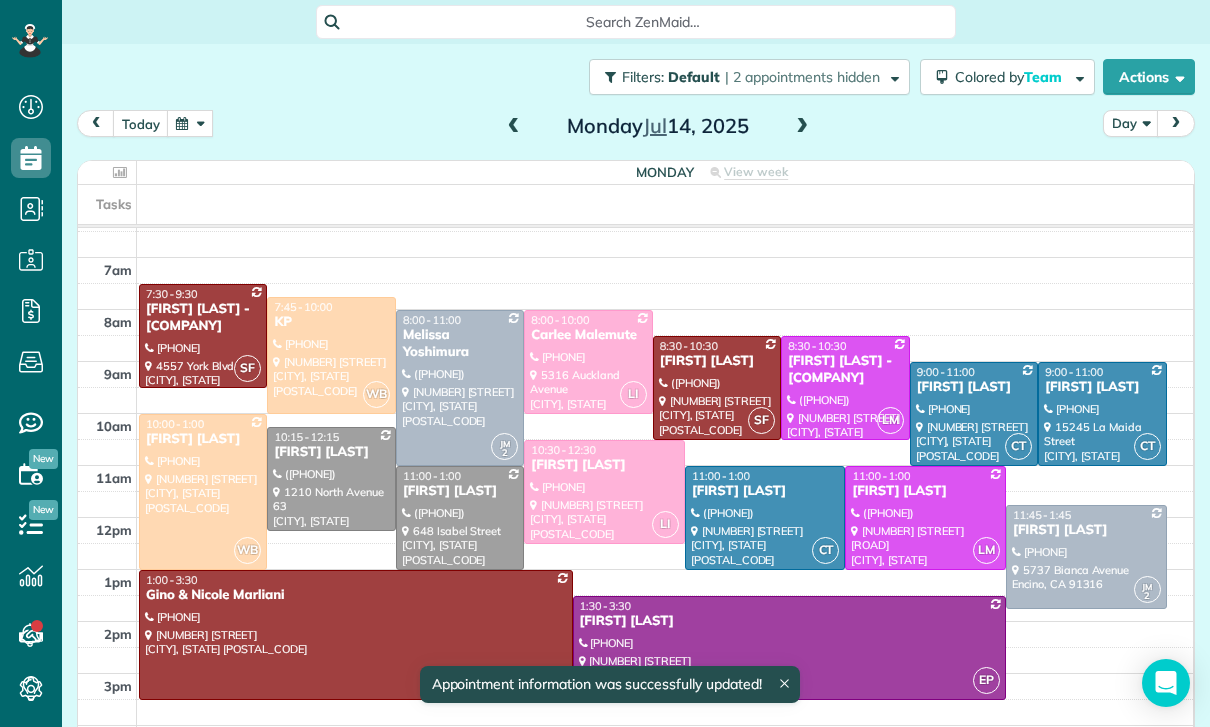 click at bounding box center (802, 127) 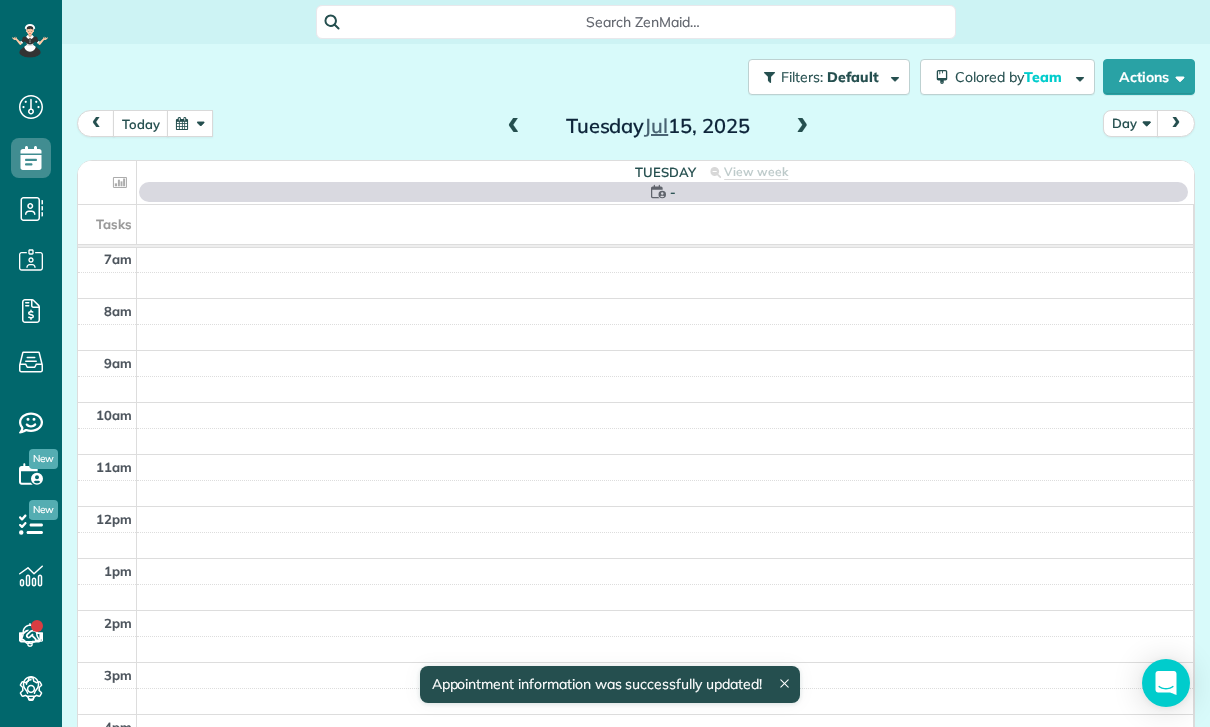 scroll, scrollTop: 157, scrollLeft: 0, axis: vertical 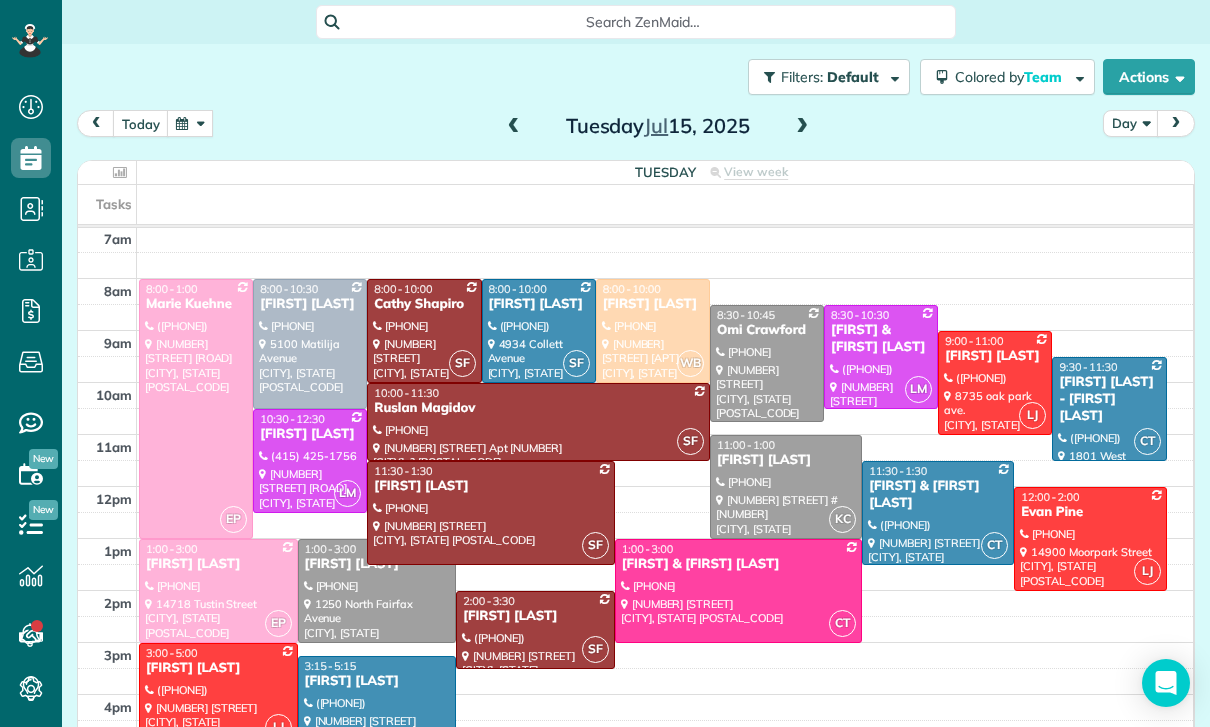 click at bounding box center (190, 123) 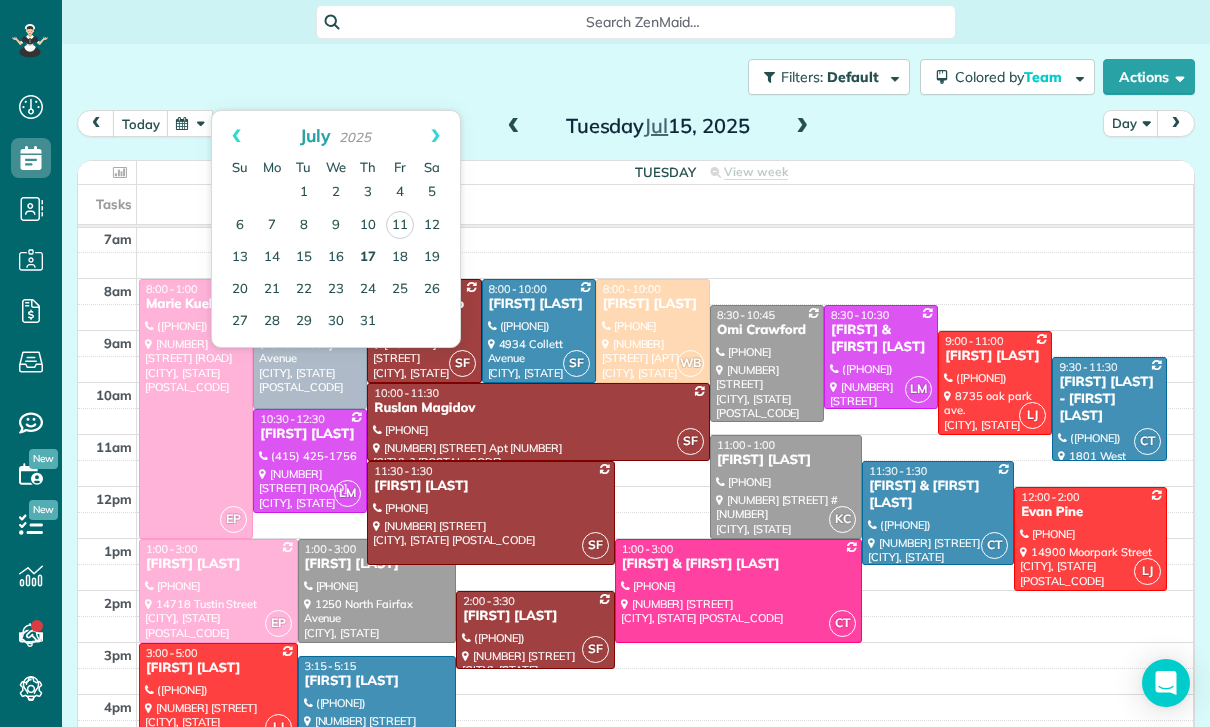 click on "17" at bounding box center [368, 258] 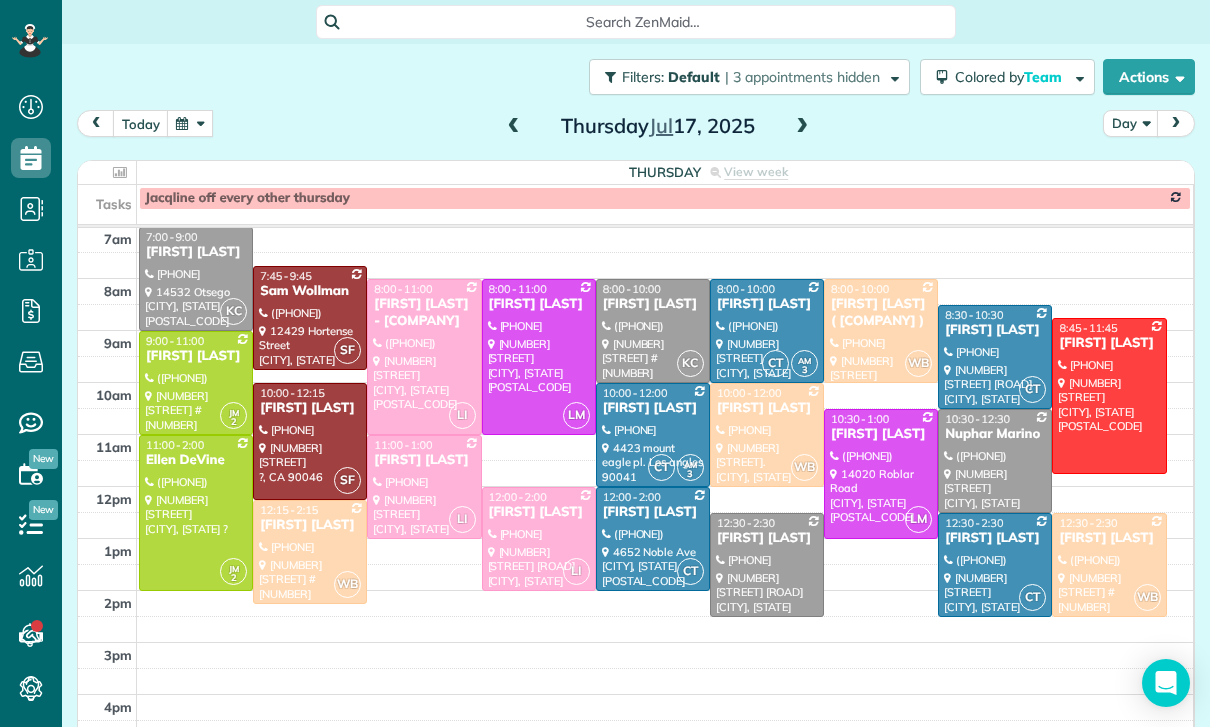 scroll, scrollTop: 157, scrollLeft: 0, axis: vertical 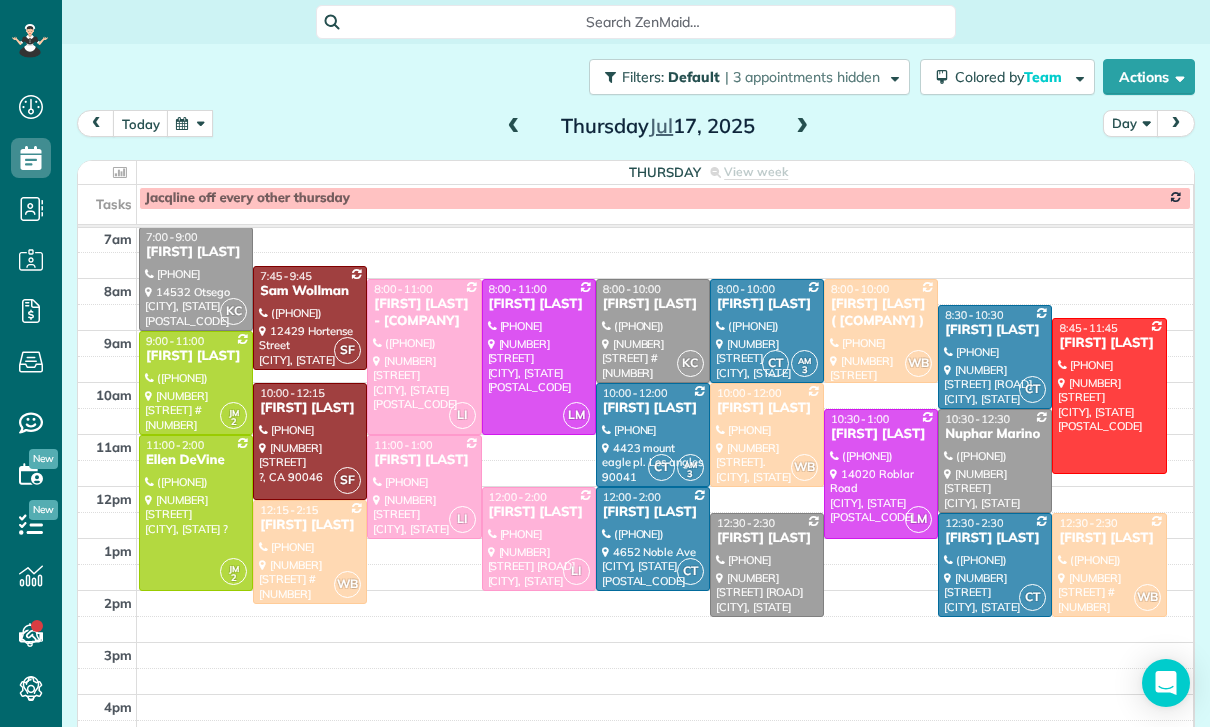 click at bounding box center [190, 123] 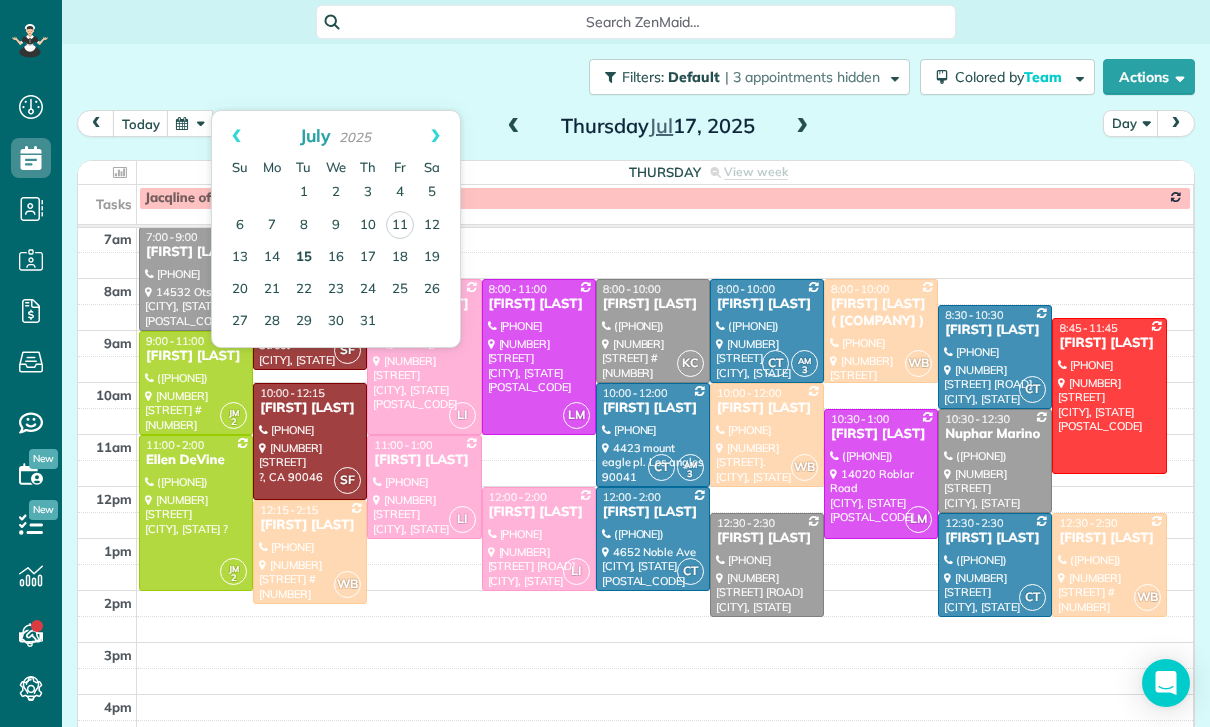 click on "15" at bounding box center [304, 258] 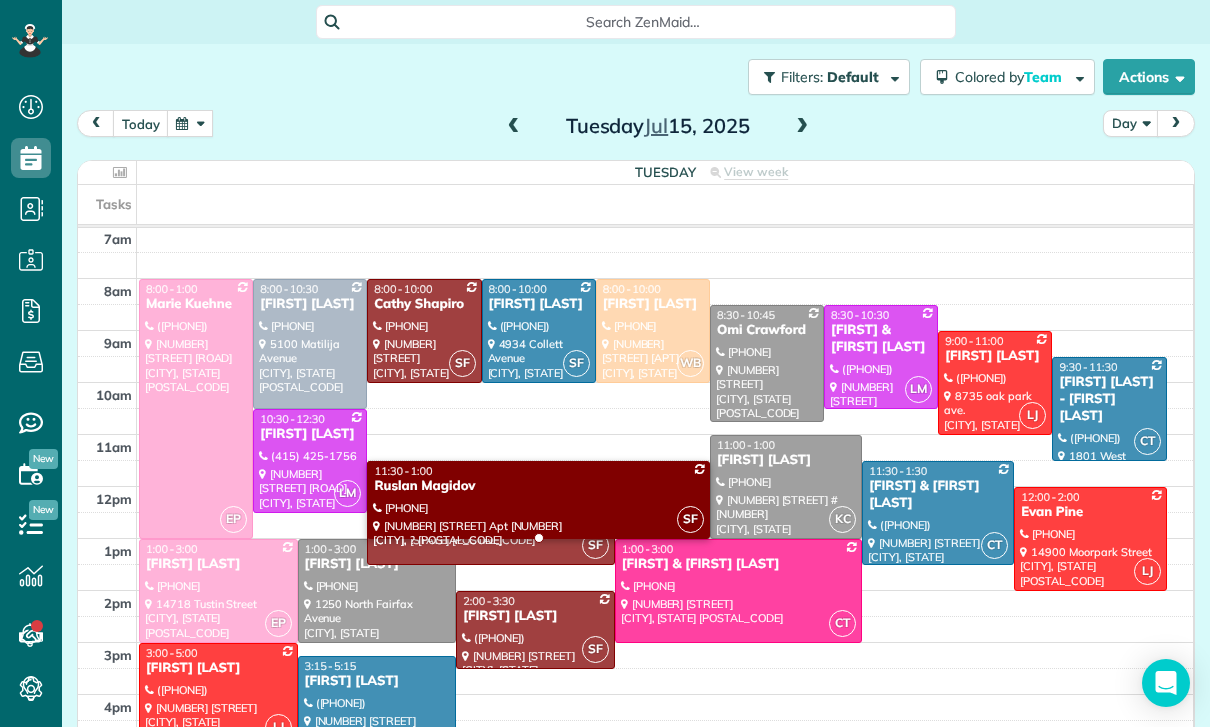 scroll, scrollTop: 157, scrollLeft: 0, axis: vertical 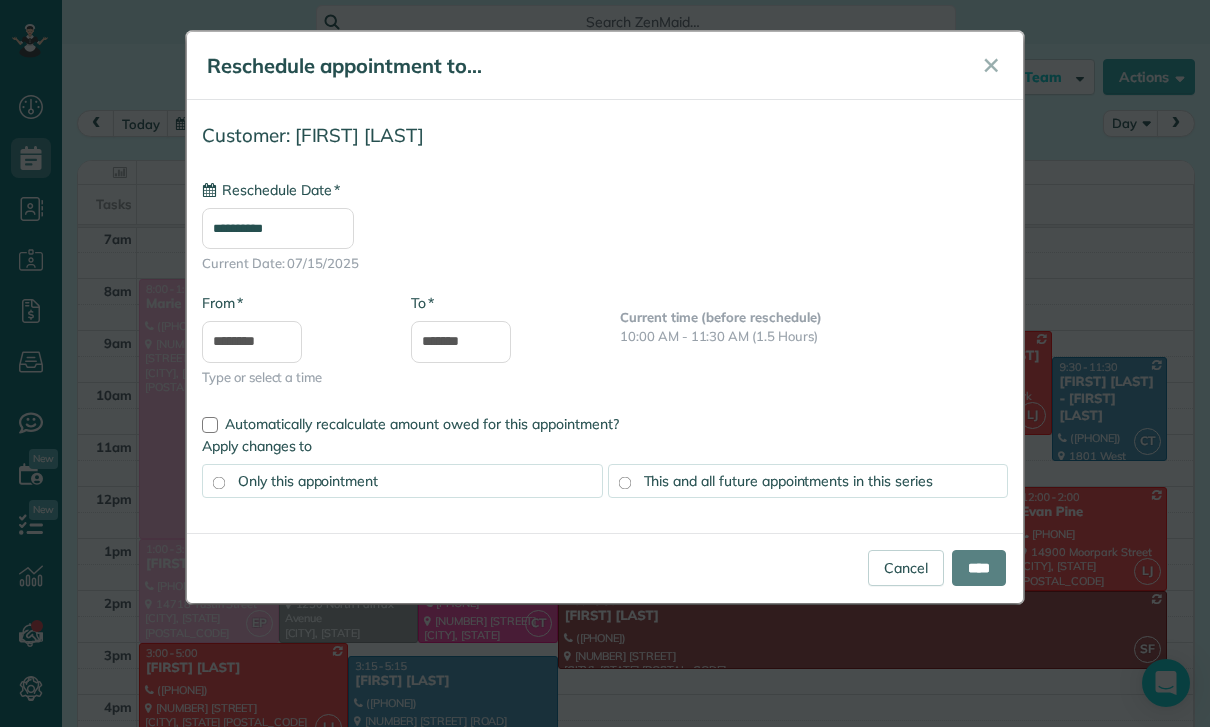 click on "**********" at bounding box center [278, 228] 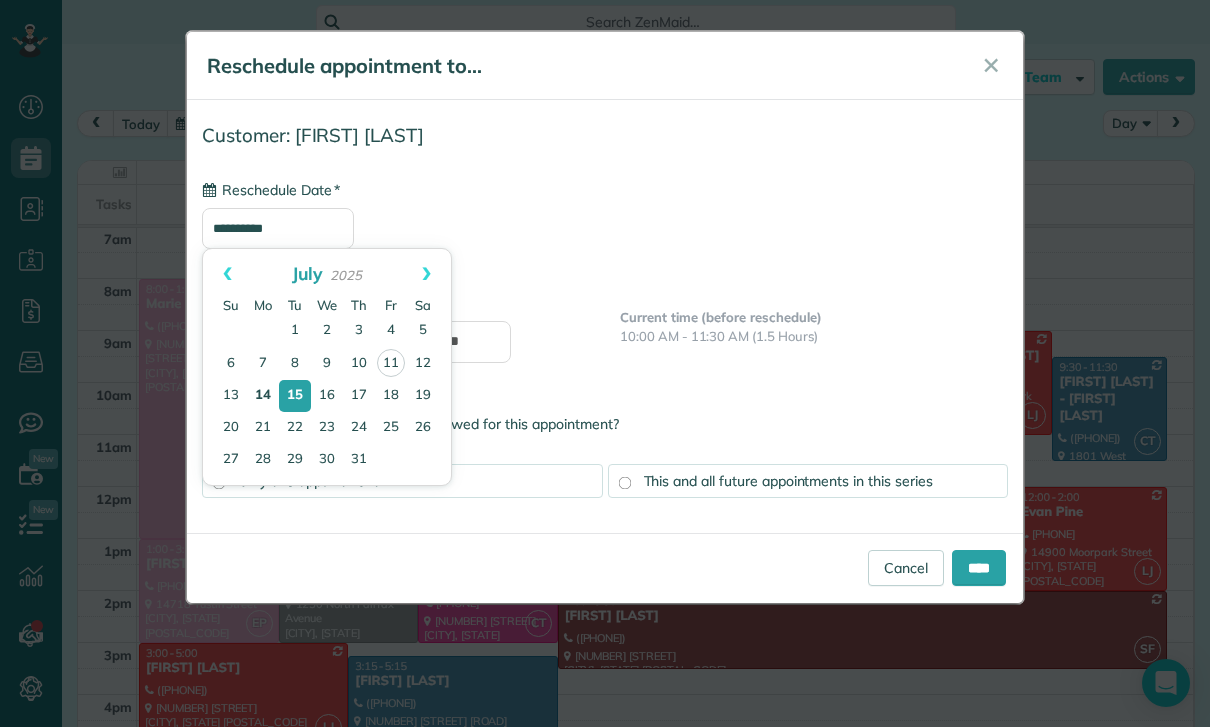 click on "14" at bounding box center (263, 396) 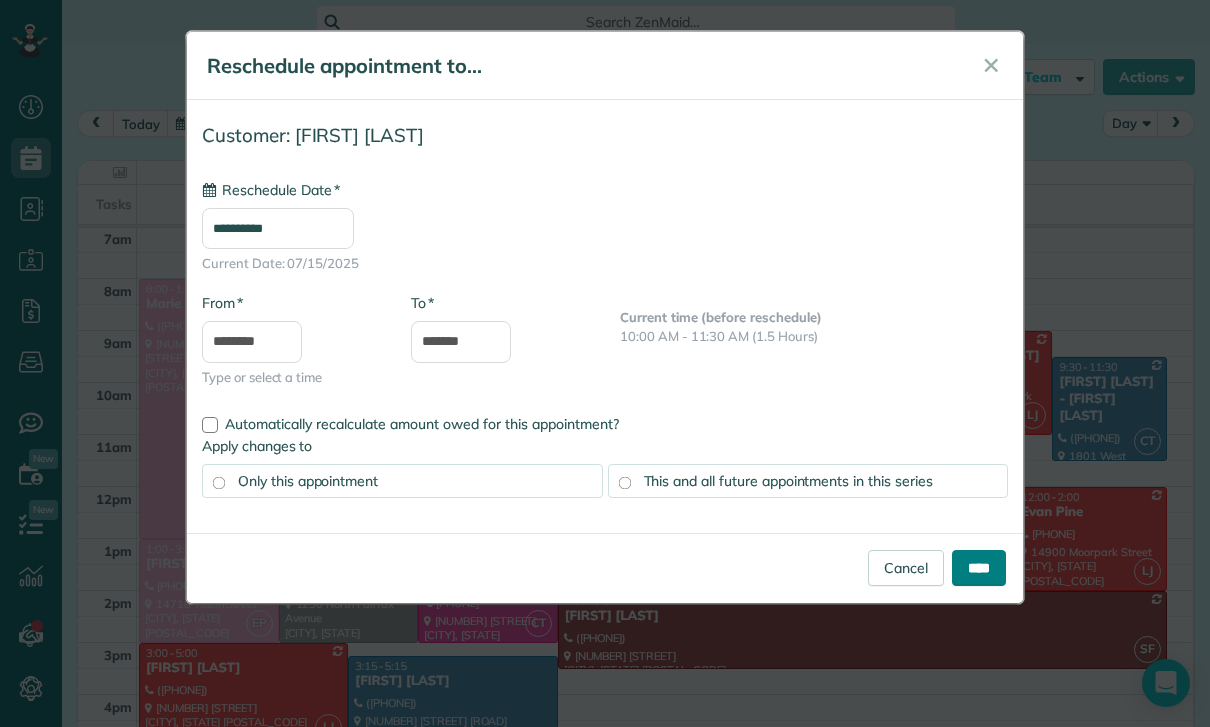 click on "****" at bounding box center [979, 568] 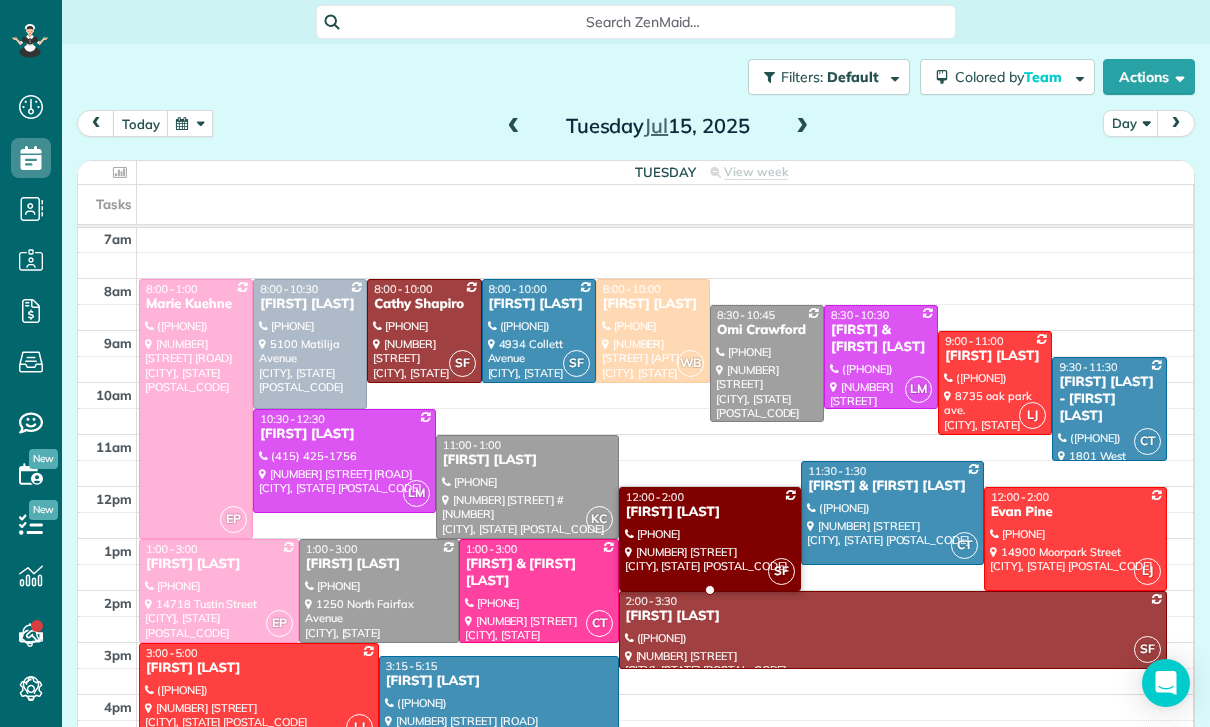 scroll, scrollTop: 157, scrollLeft: 0, axis: vertical 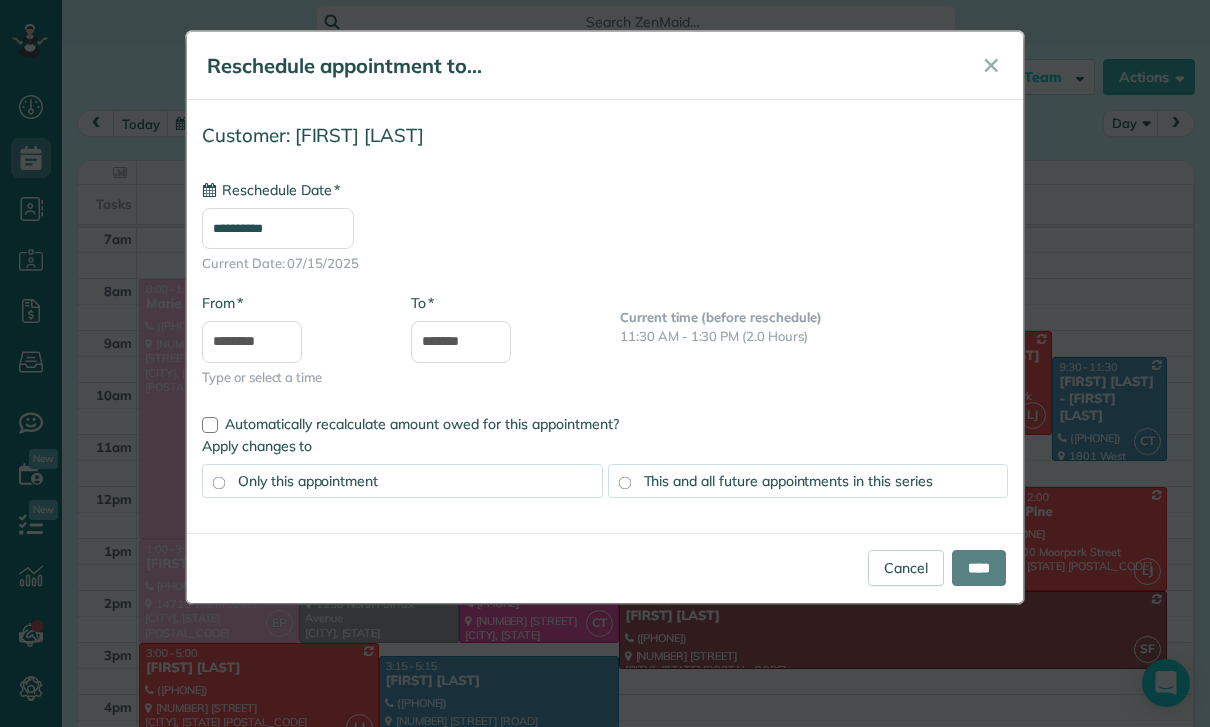 click on "**********" at bounding box center [278, 228] 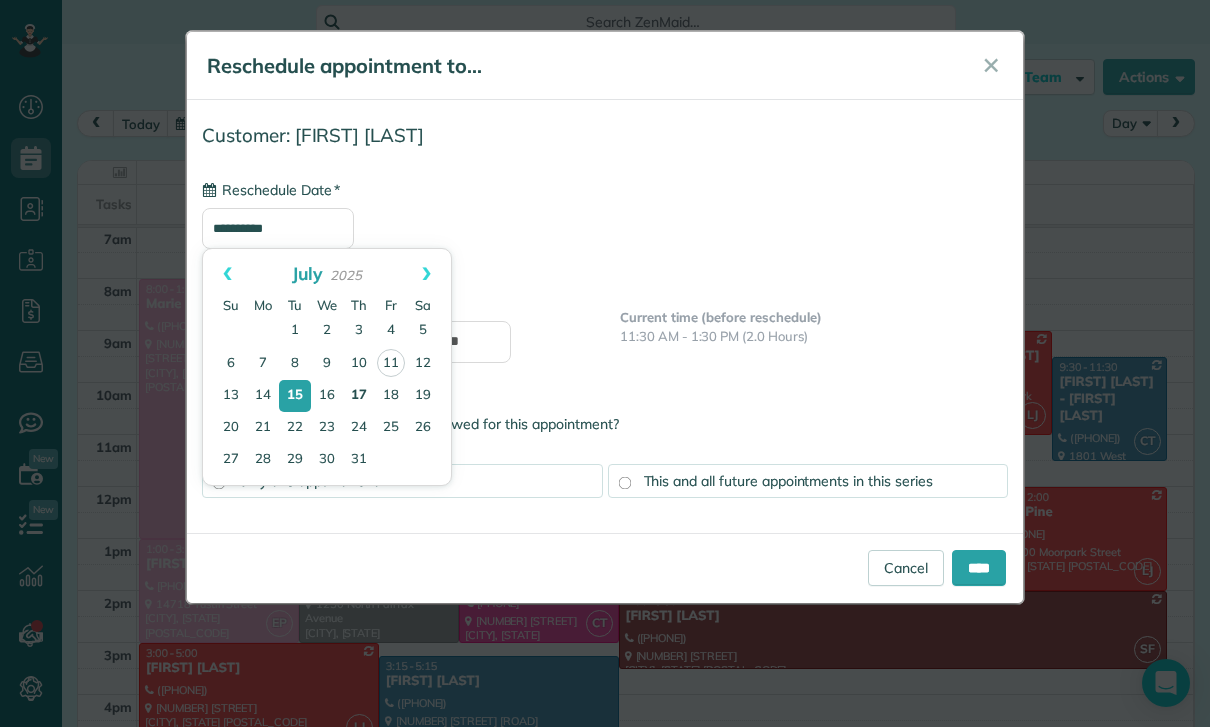 click on "17" at bounding box center (359, 396) 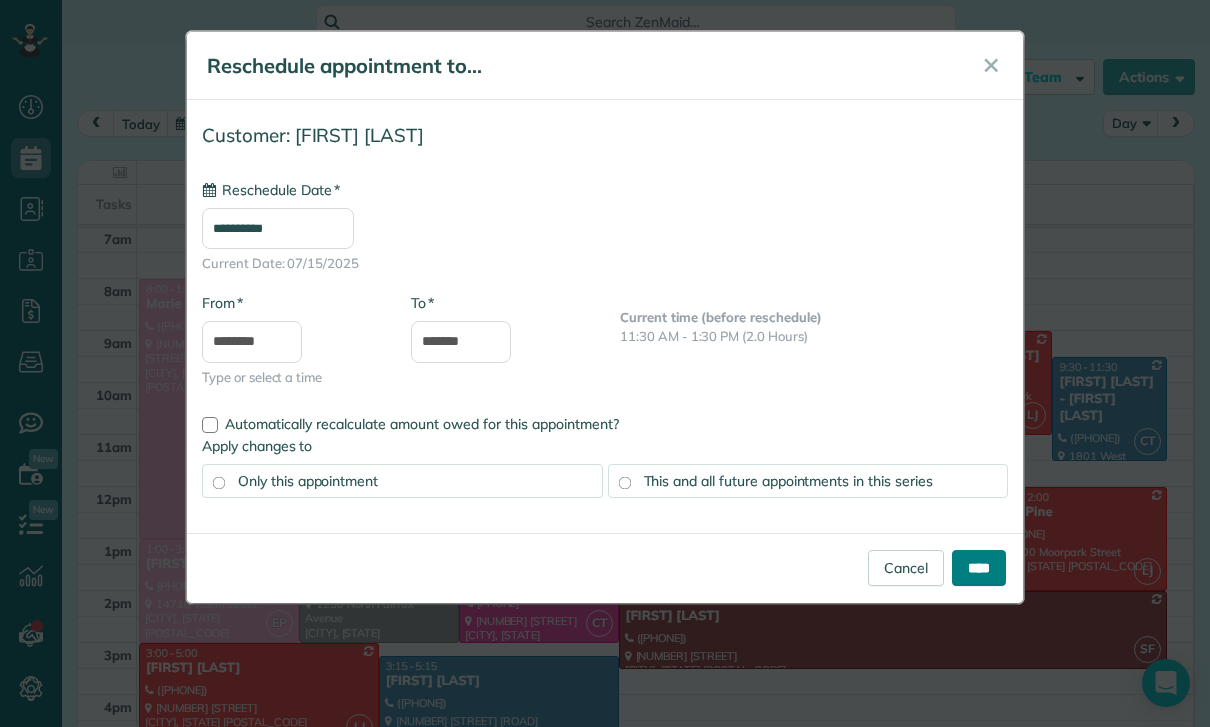 click on "****" at bounding box center (979, 568) 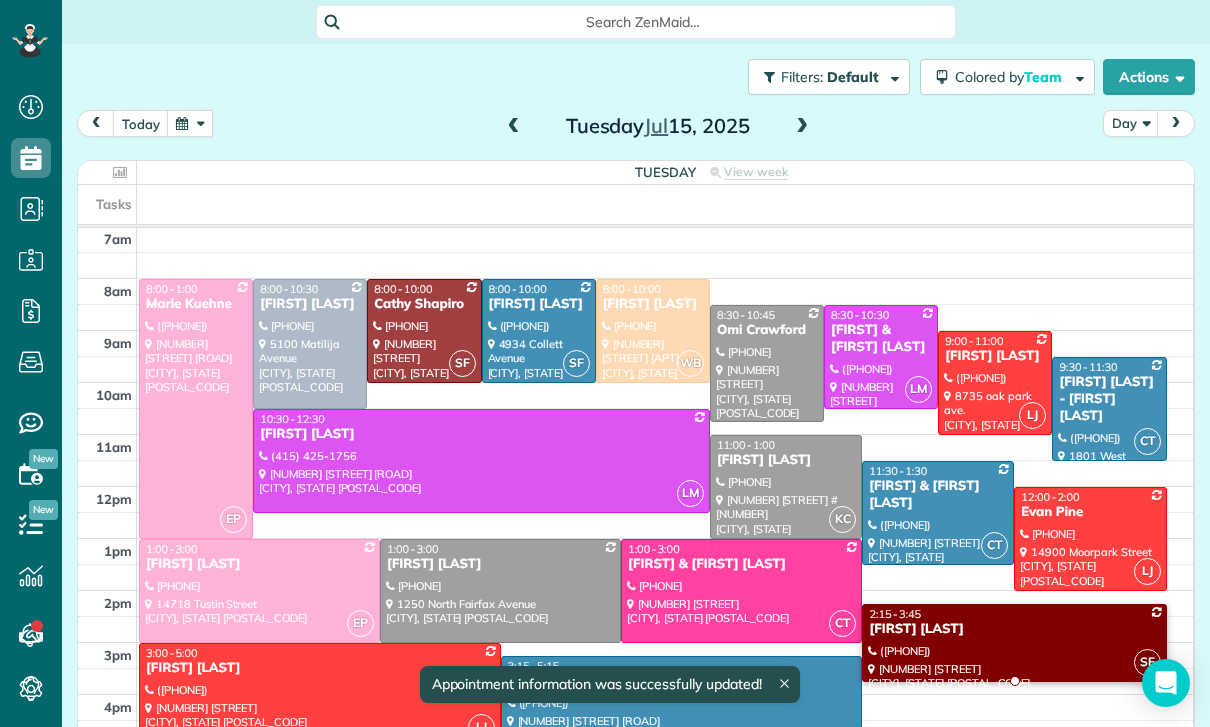 scroll, scrollTop: 157, scrollLeft: 0, axis: vertical 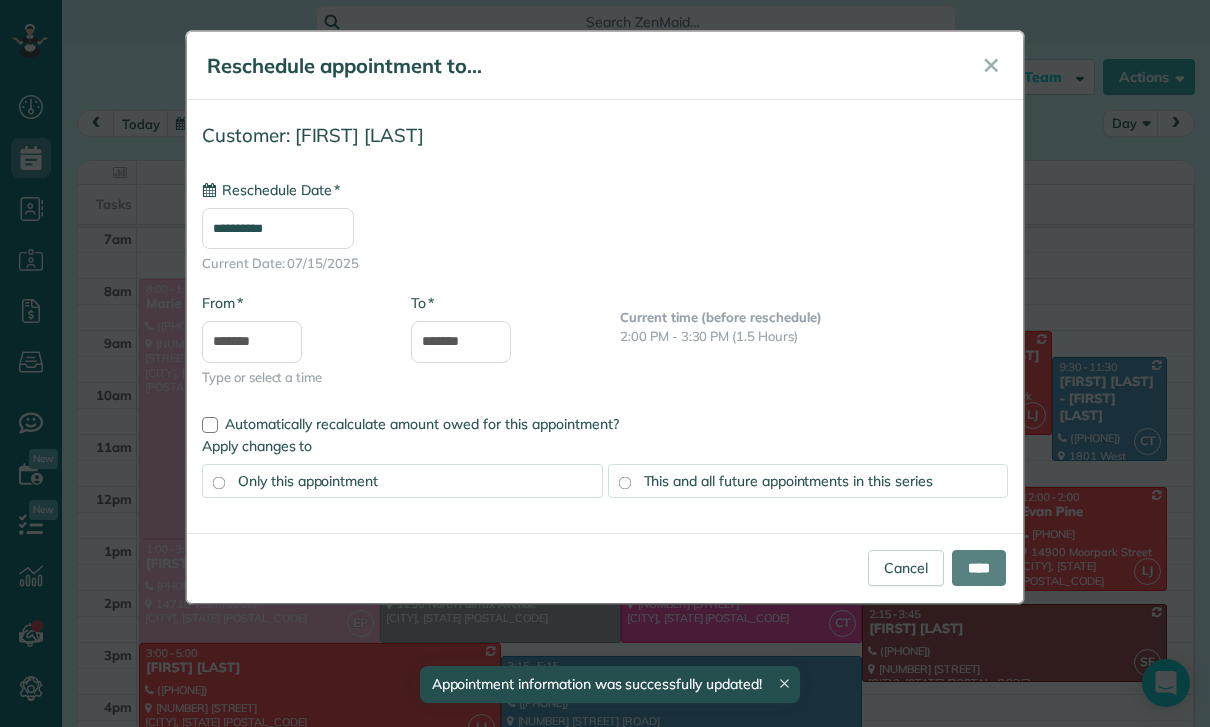 click on "**********" at bounding box center [278, 228] 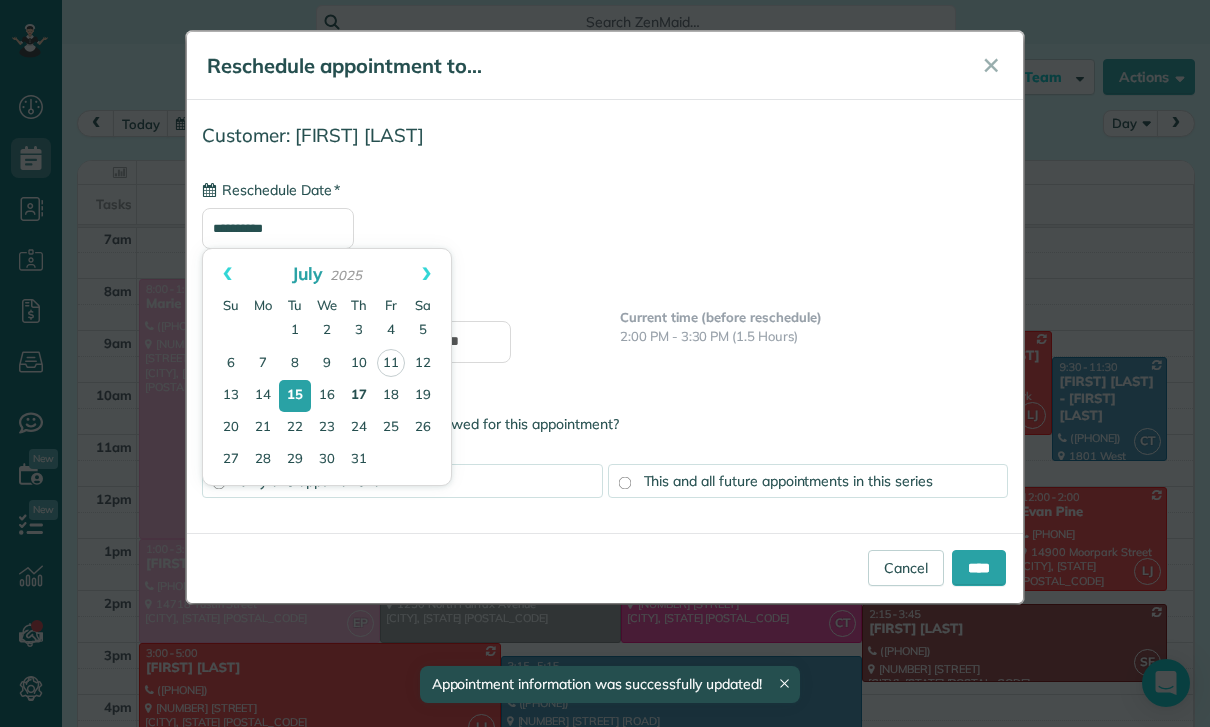 click on "17" at bounding box center (359, 396) 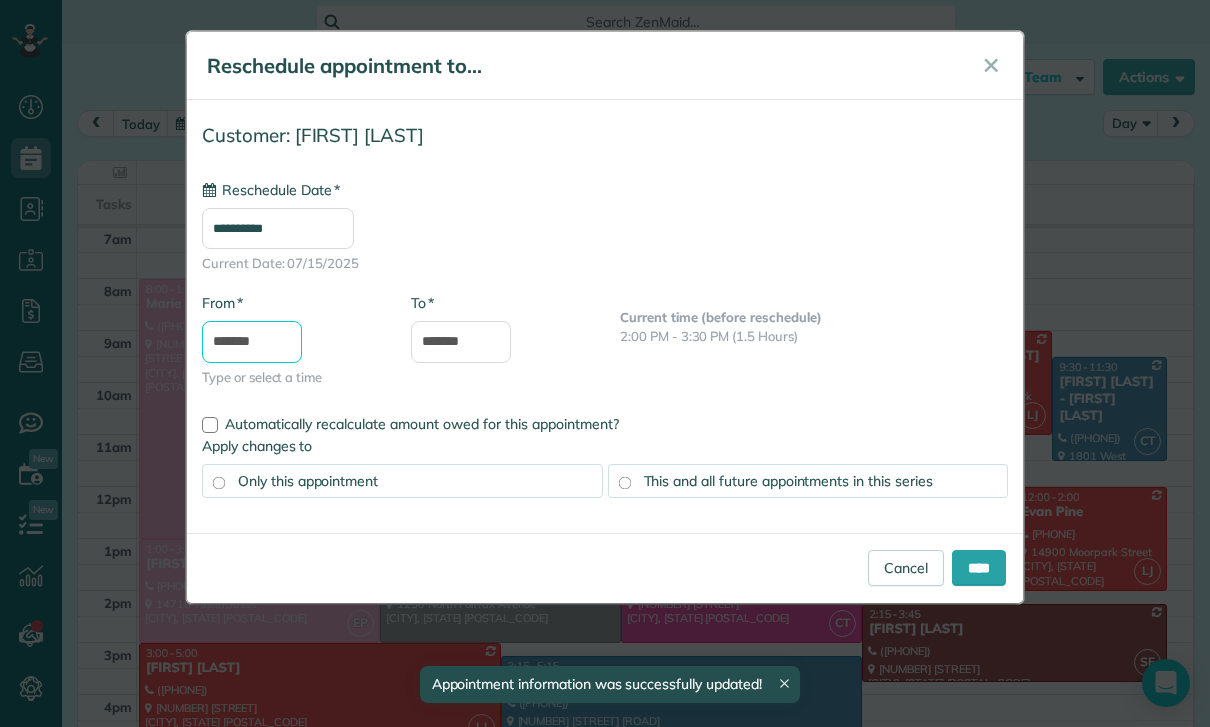 click on "*******" at bounding box center (252, 342) 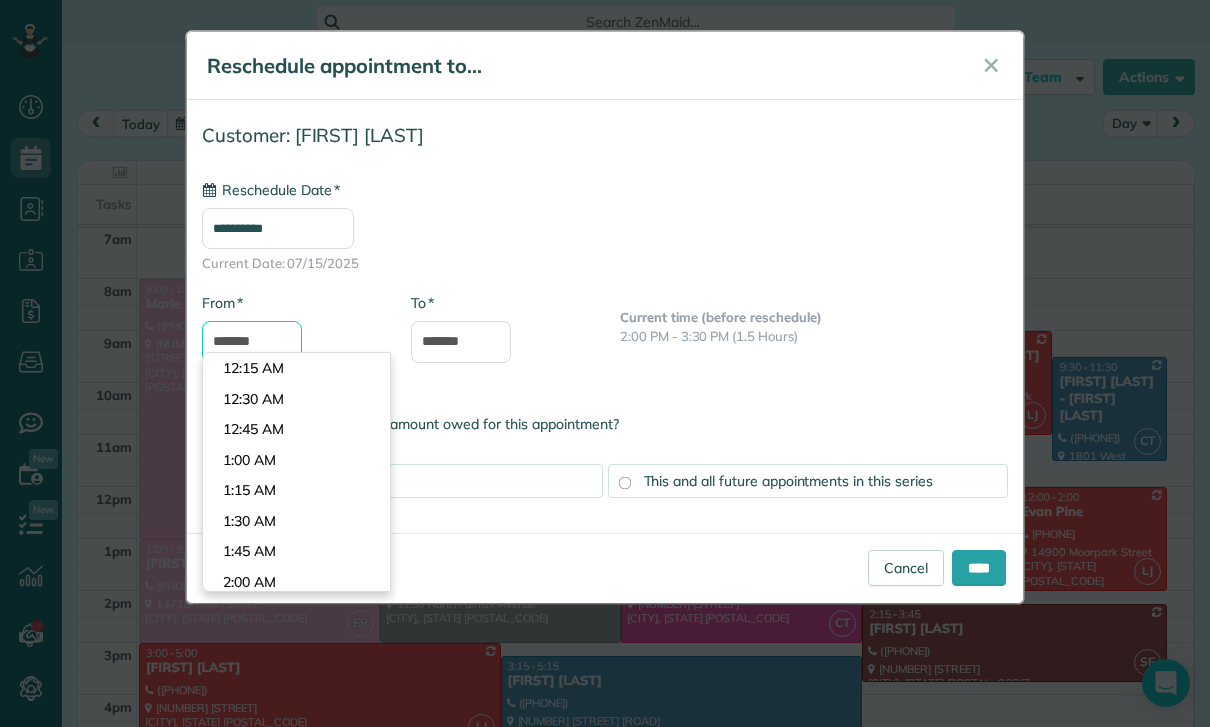 scroll, scrollTop: 1650, scrollLeft: 0, axis: vertical 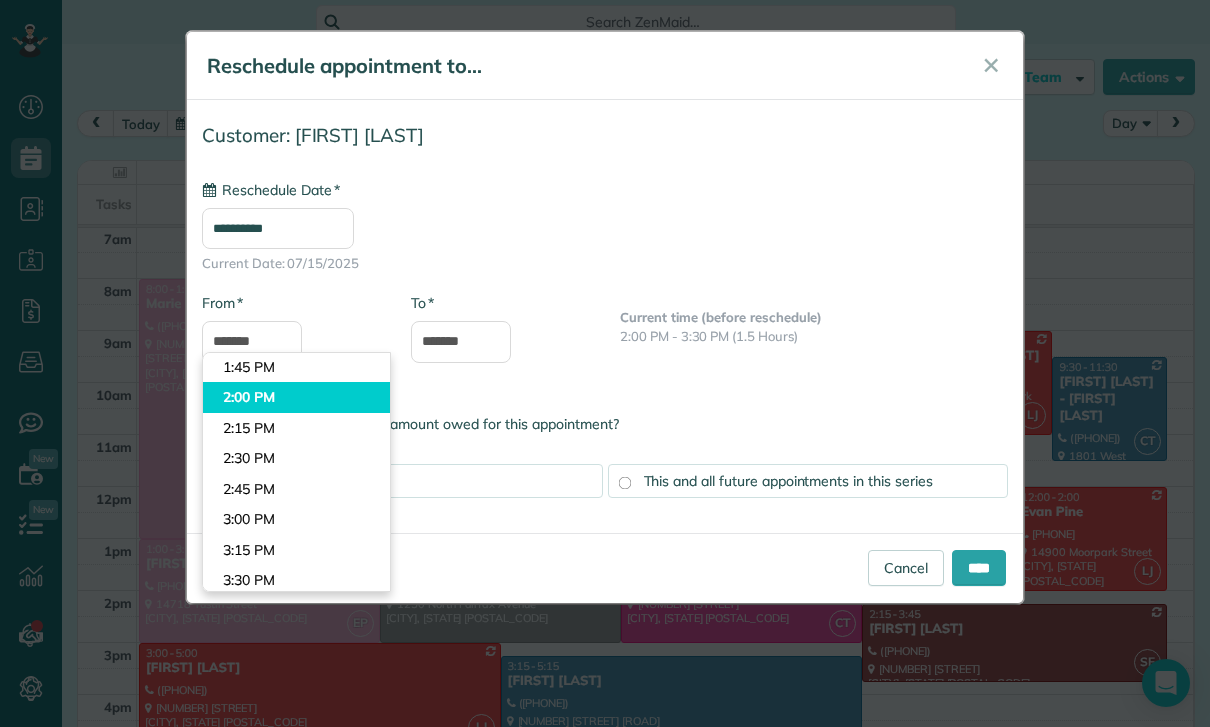 click on "Dashboard
Scheduling
Calendar View
List View
Dispatch View - Weekly scheduling (Beta)" at bounding box center (605, 363) 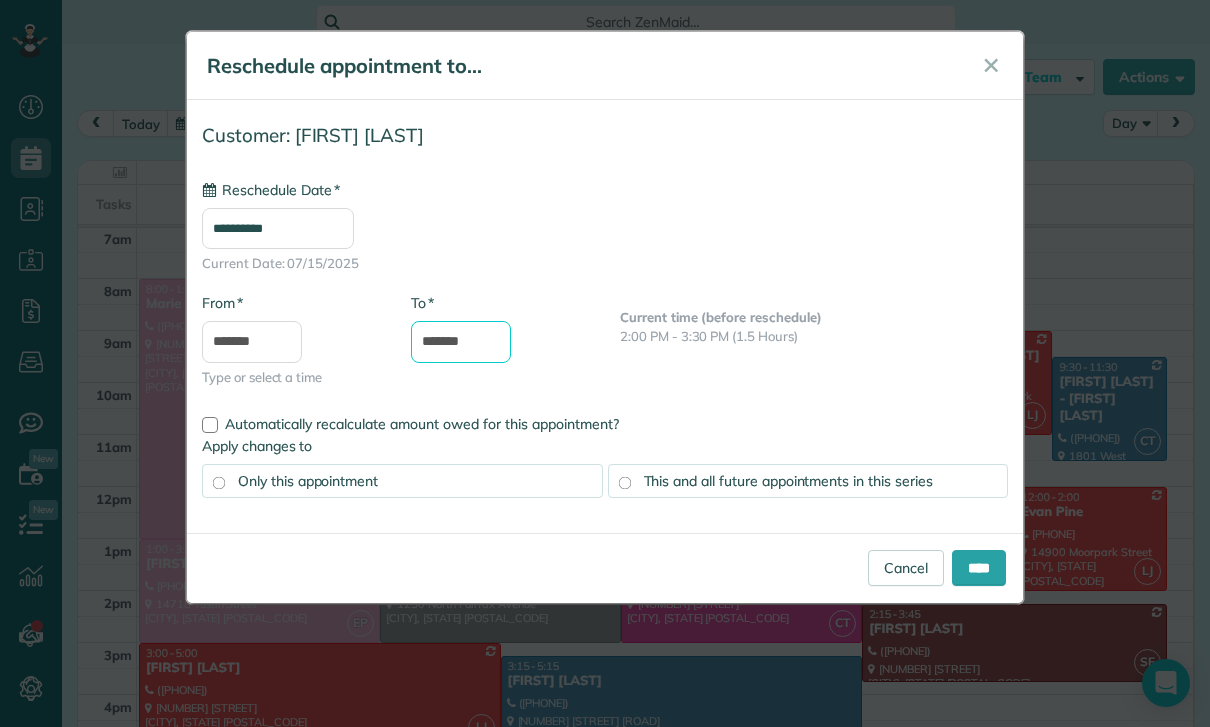 click on "*******" at bounding box center [461, 342] 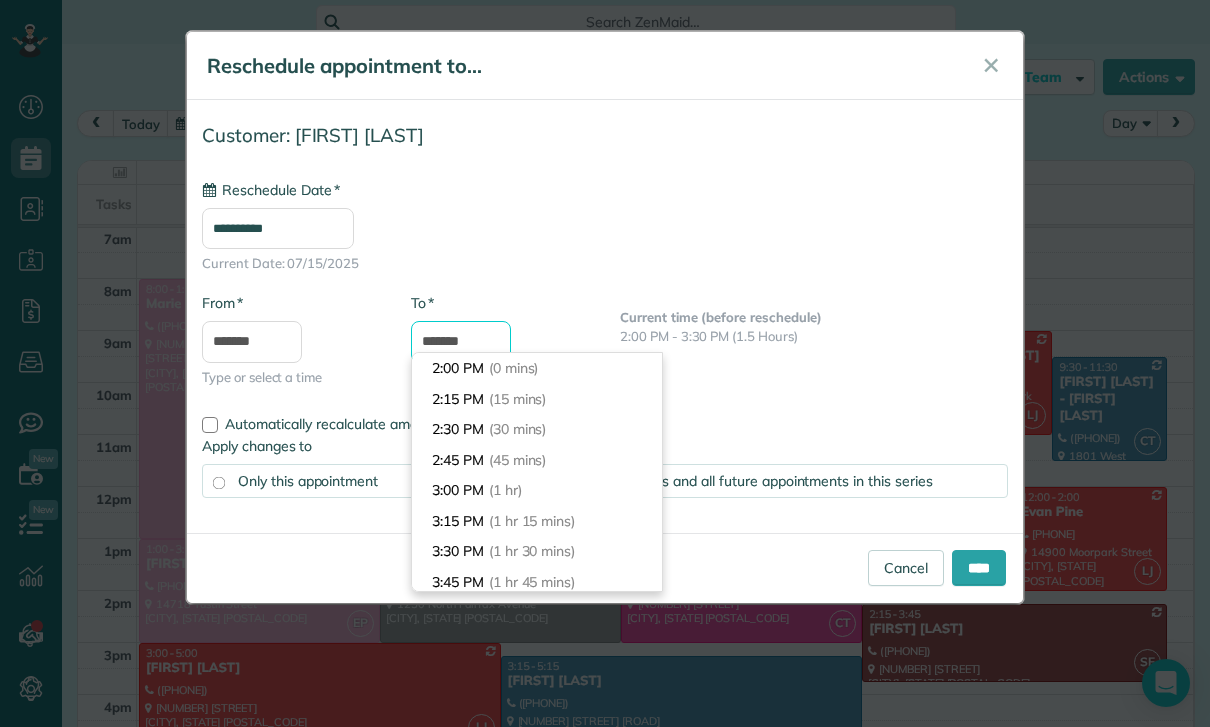 scroll, scrollTop: 180, scrollLeft: 0, axis: vertical 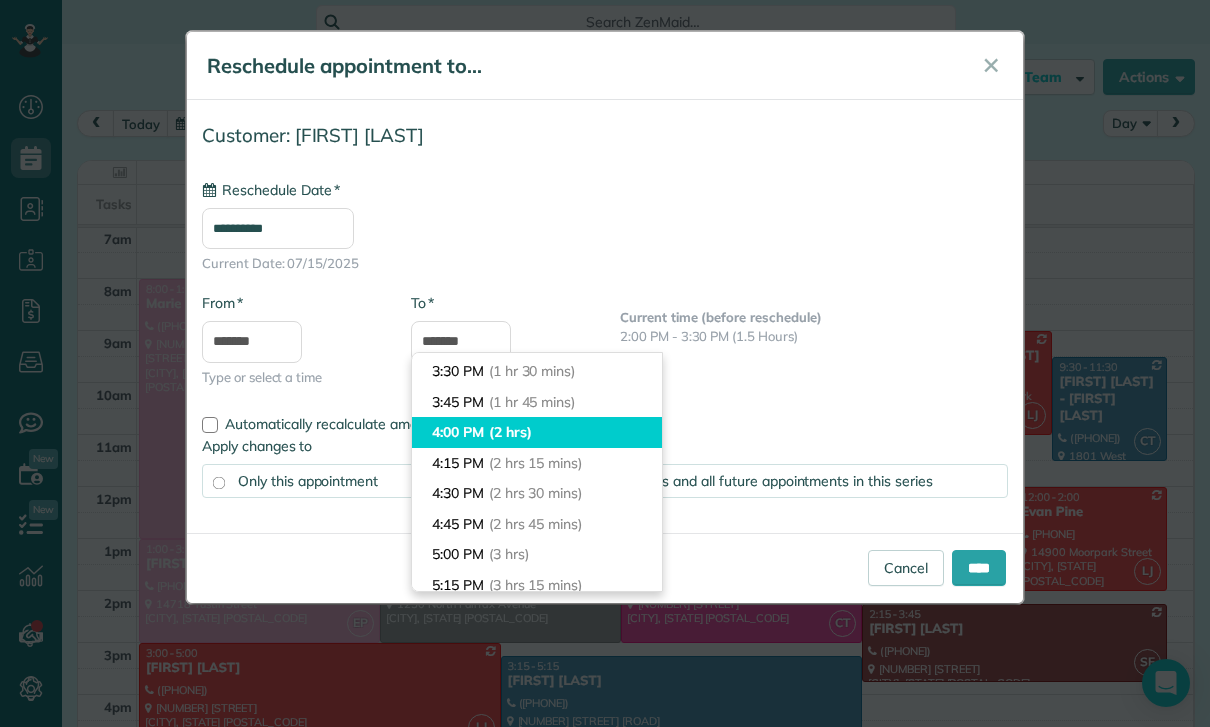 click on "(2 hrs)" at bounding box center [510, 432] 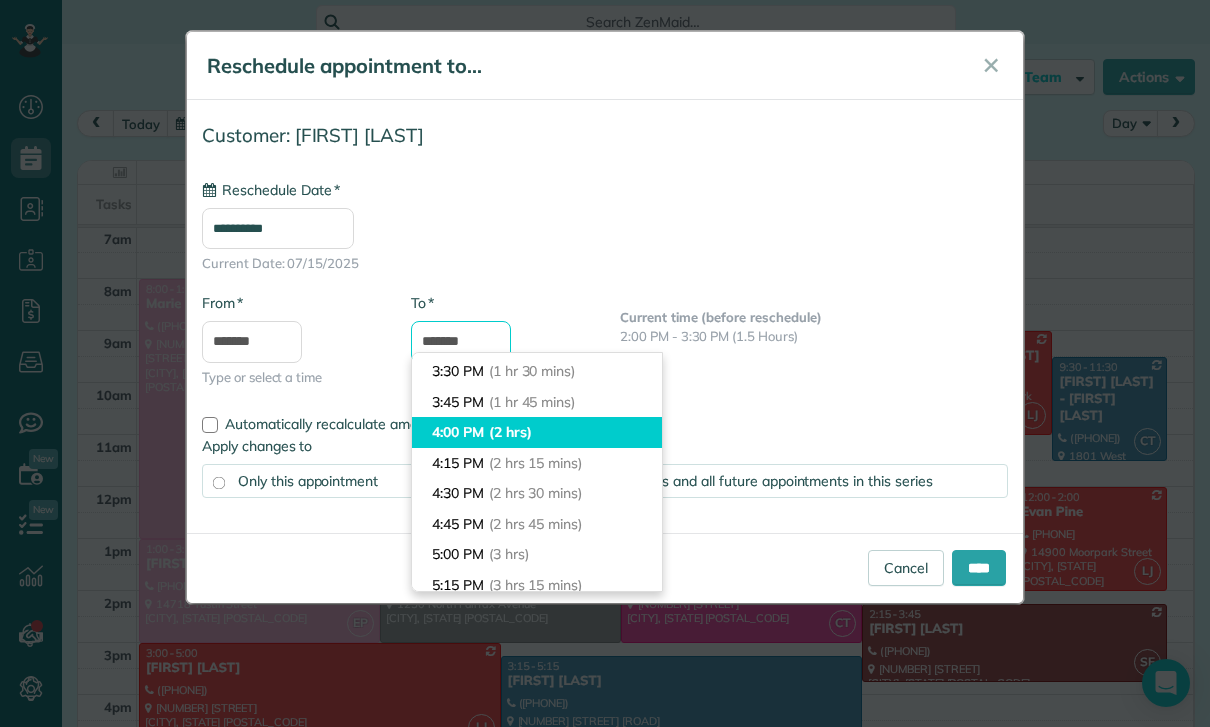 type on "*******" 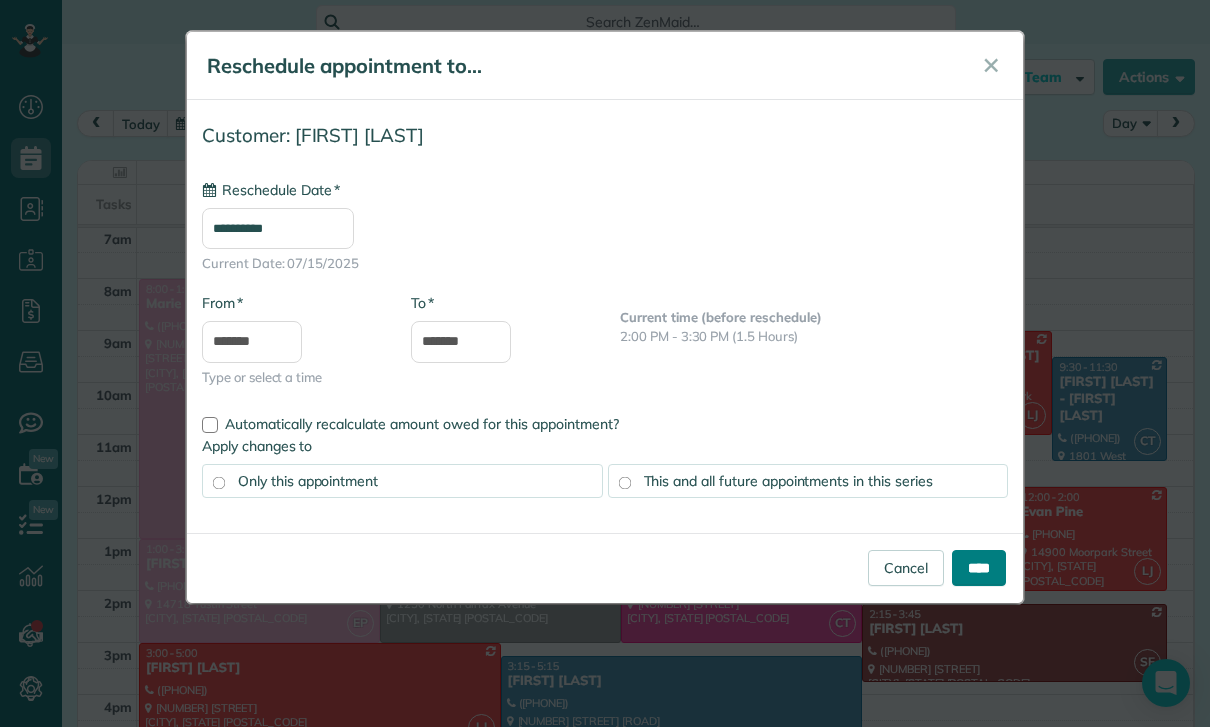 click on "****" at bounding box center (979, 568) 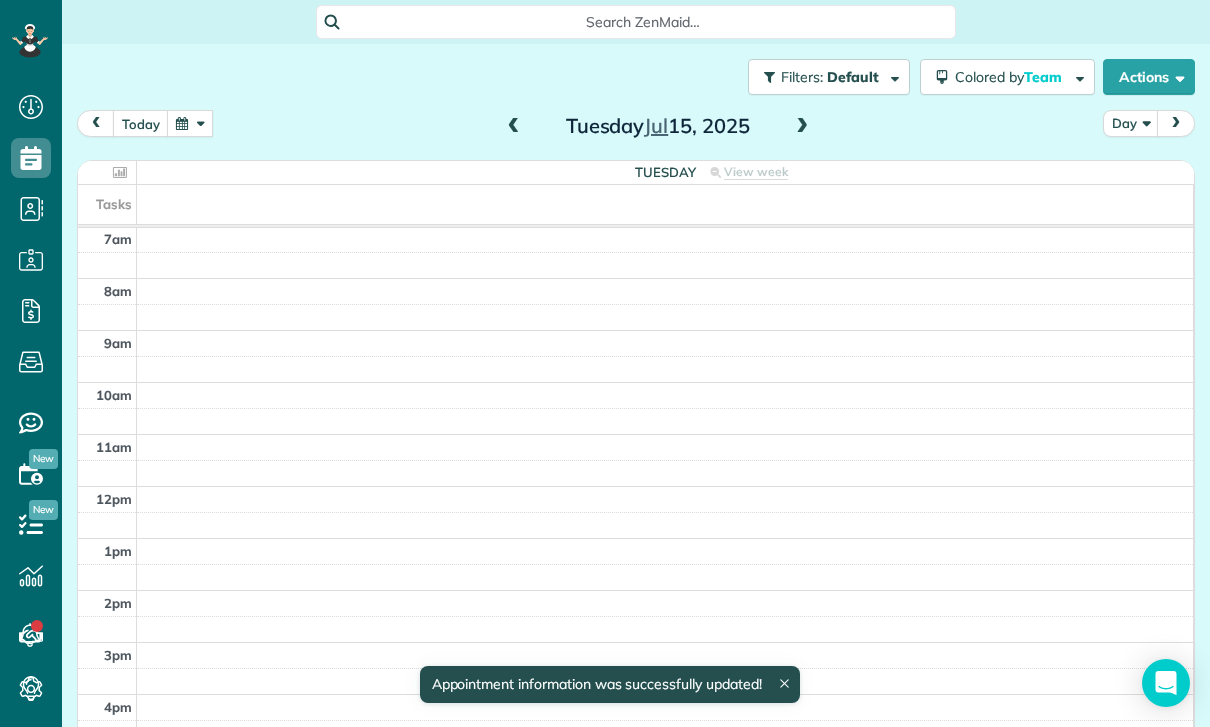 scroll, scrollTop: 157, scrollLeft: 0, axis: vertical 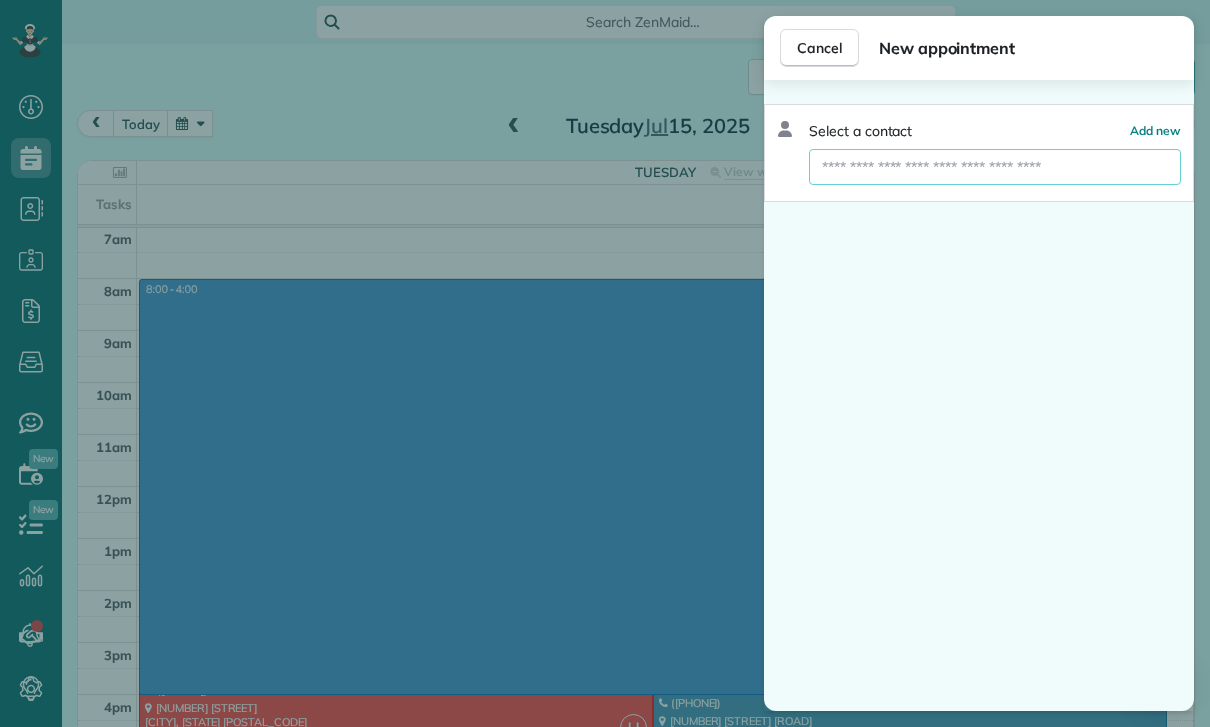click at bounding box center [995, 167] 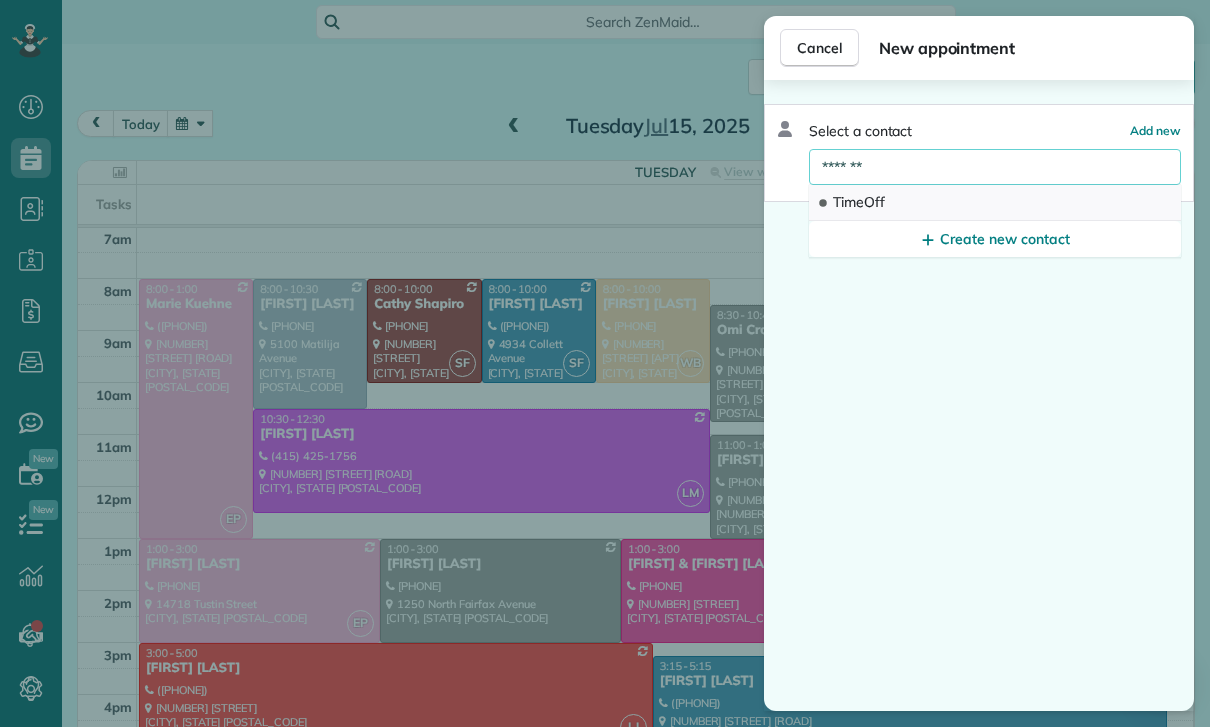 type on "*******" 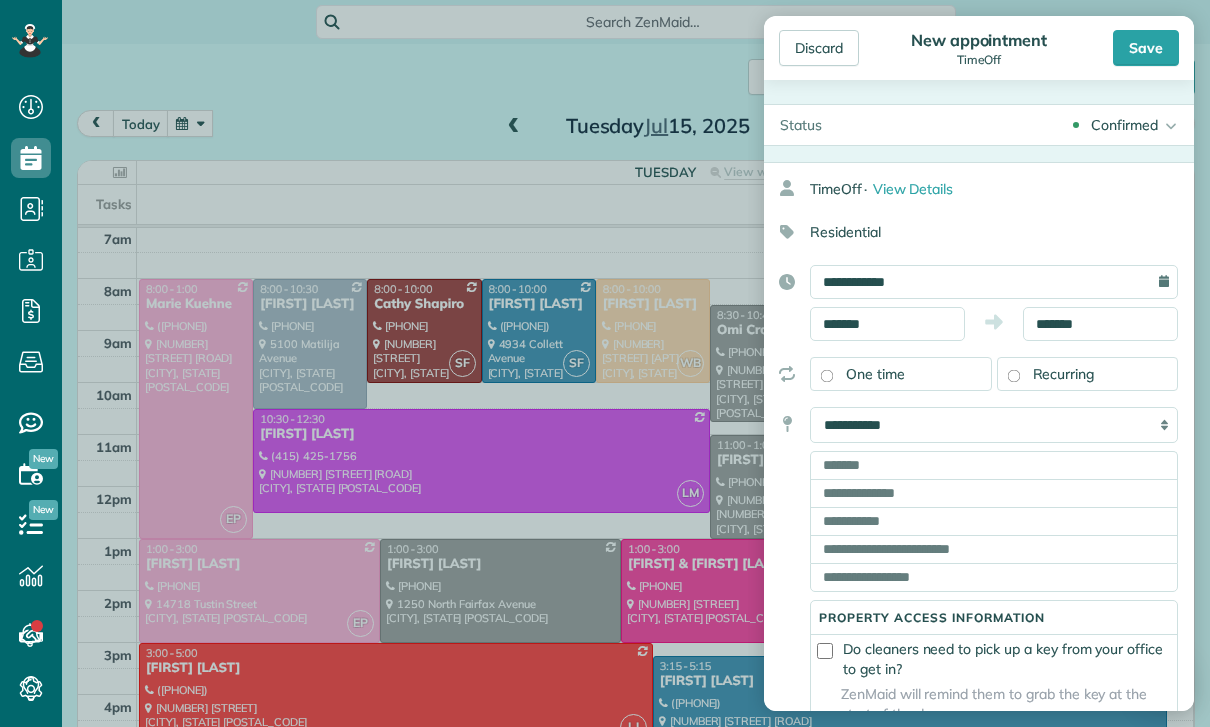 click on "**********" at bounding box center (994, 425) 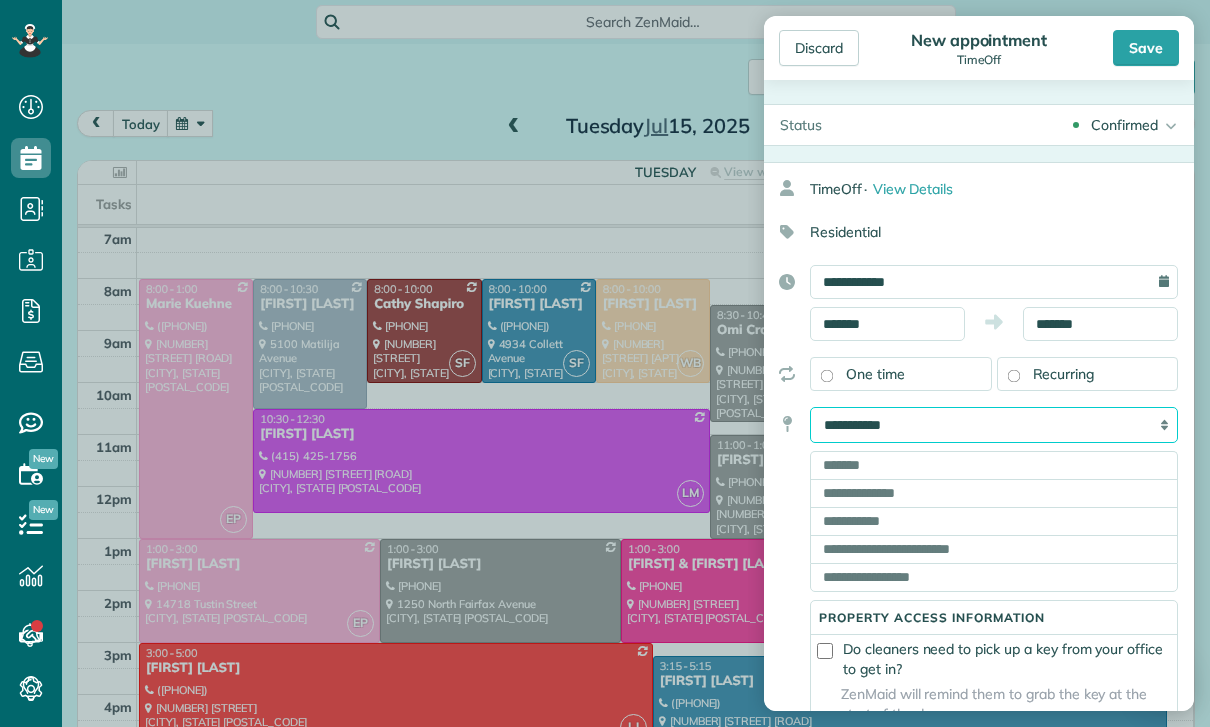 select on "******" 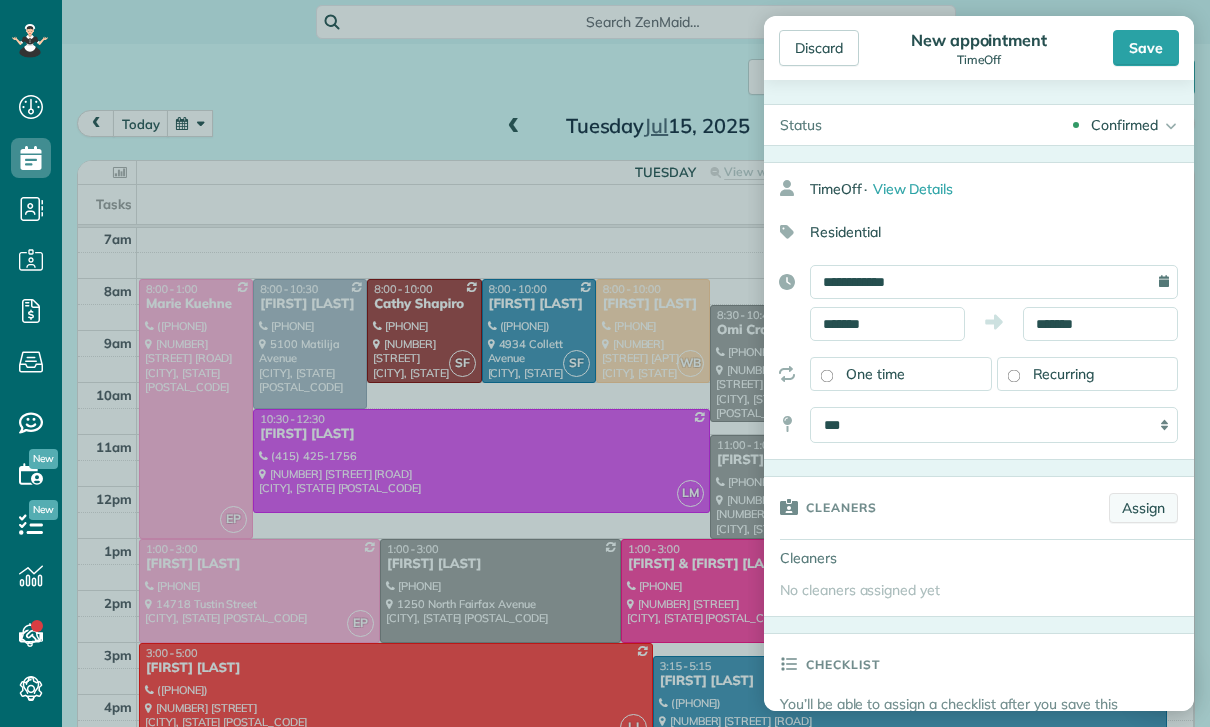 click on "Assign" at bounding box center [1143, 508] 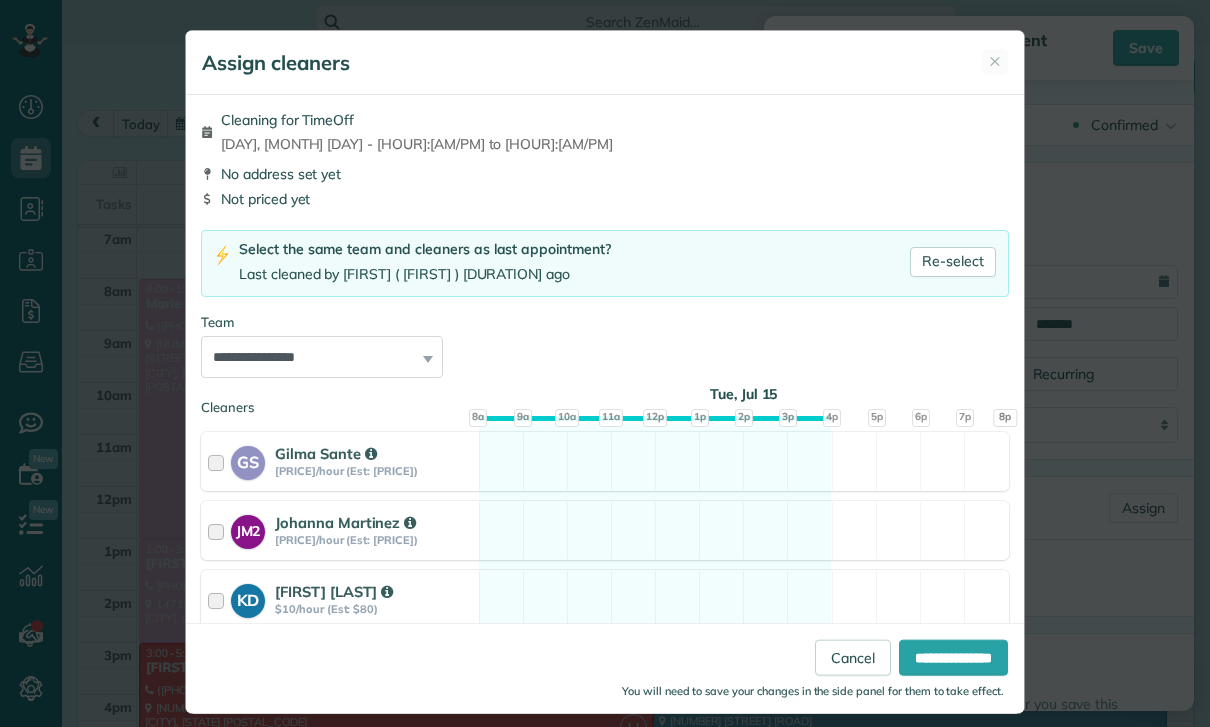 click on "**********" at bounding box center [322, 357] 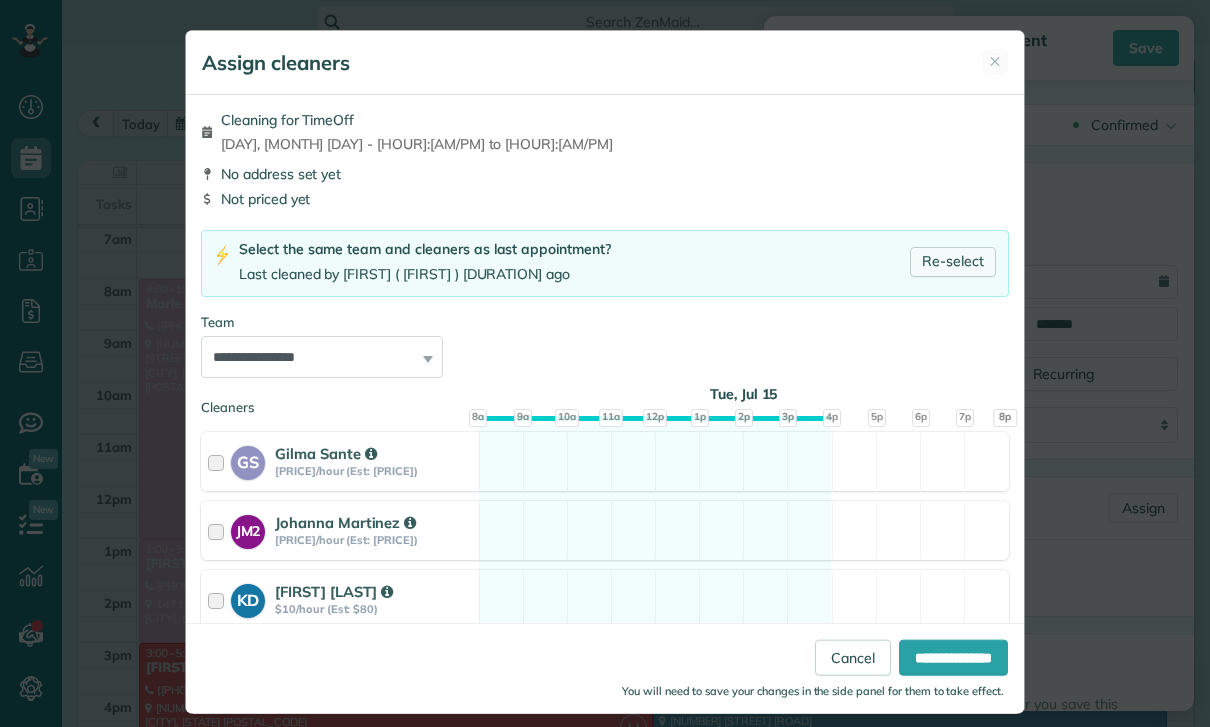 click on "Re-select" at bounding box center [953, 262] 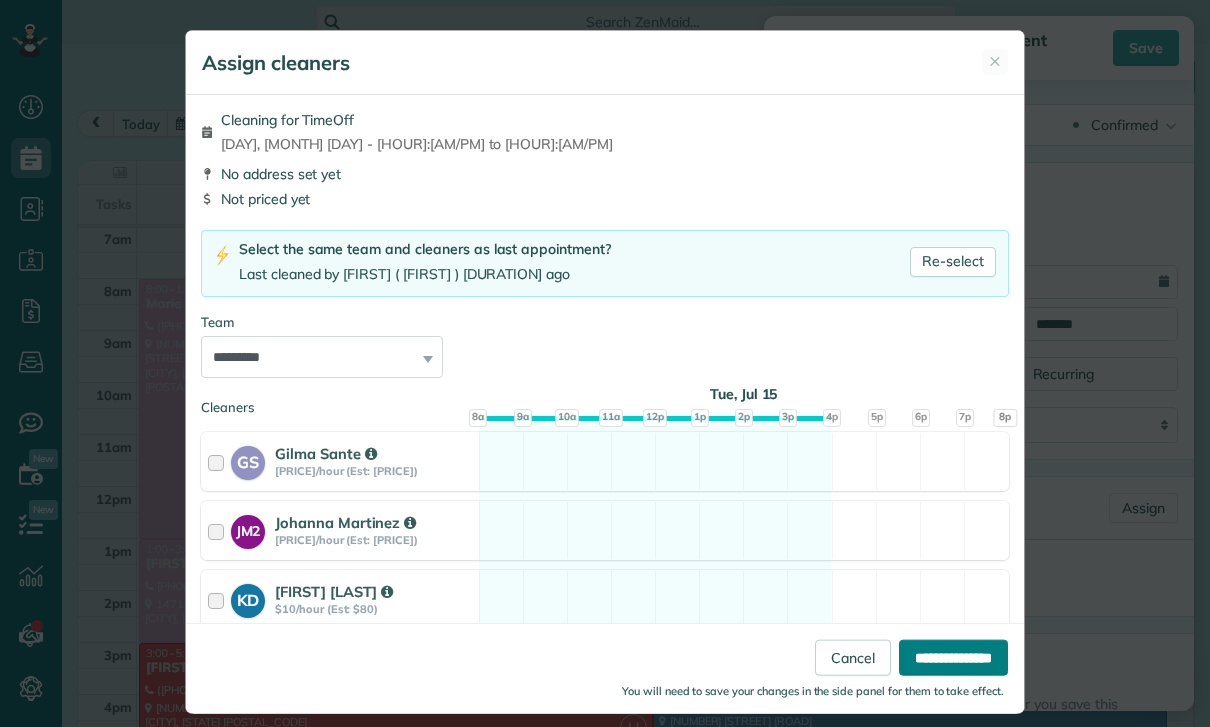 click on "**********" at bounding box center (953, 658) 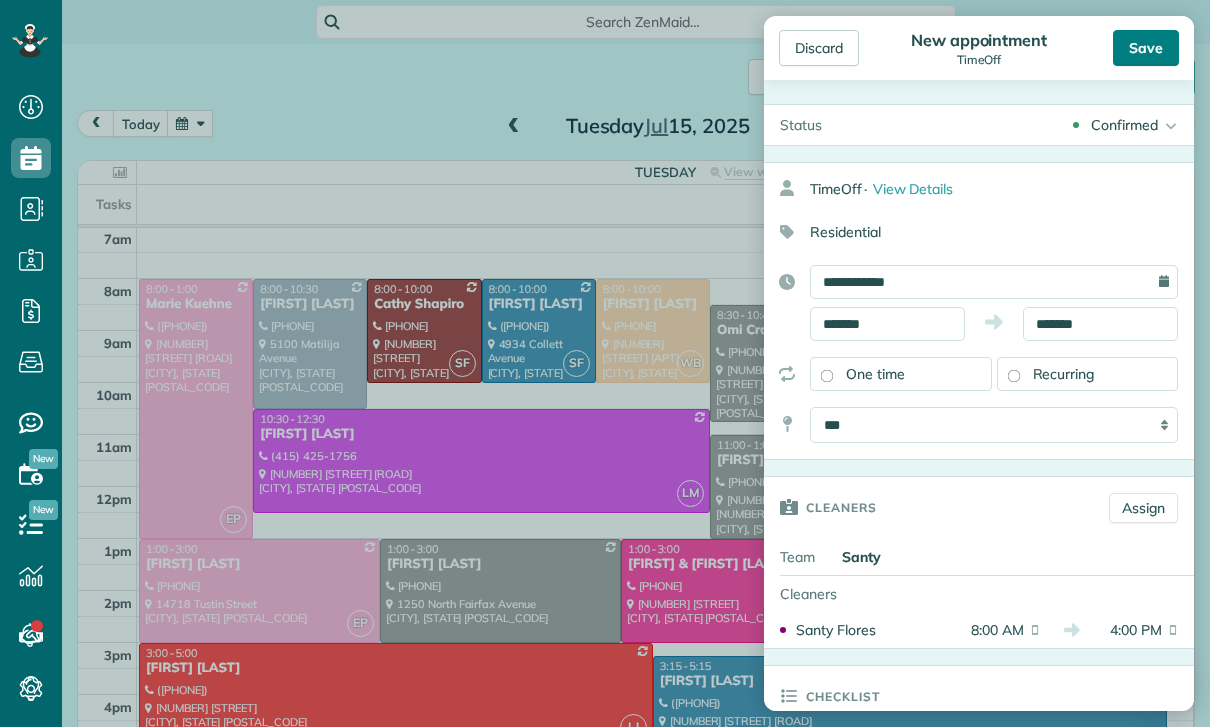 click on "Save" at bounding box center (1146, 48) 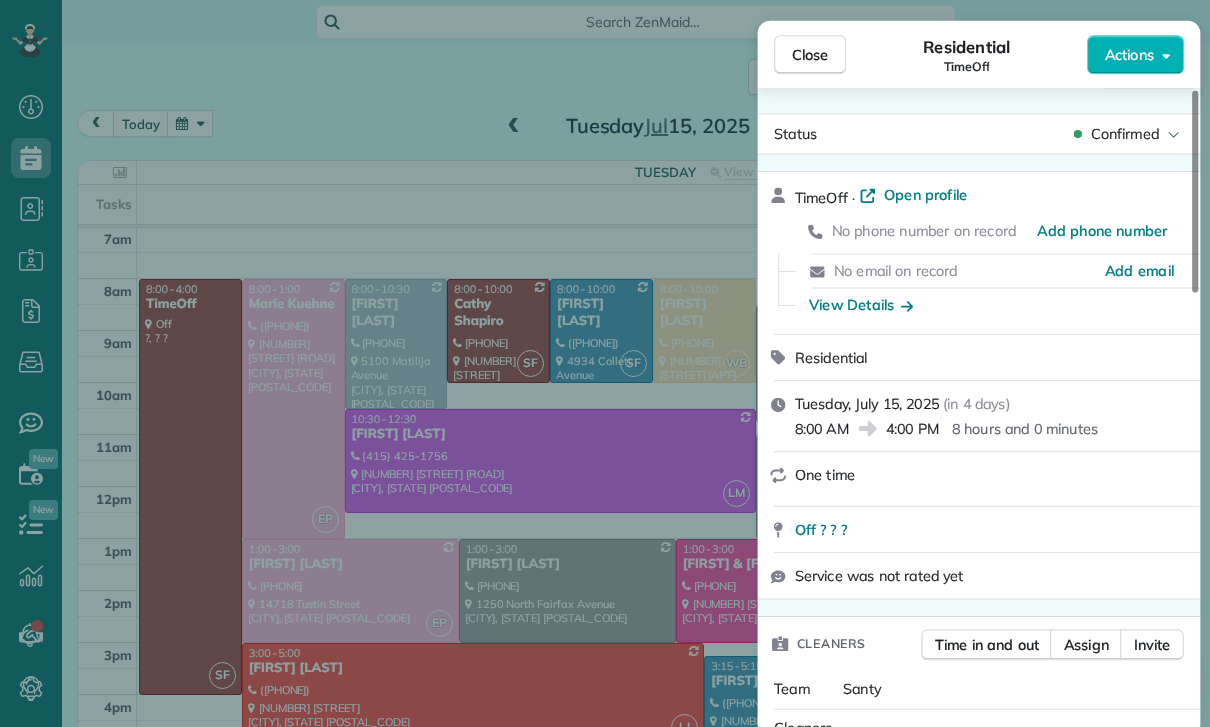scroll, scrollTop: 157, scrollLeft: 0, axis: vertical 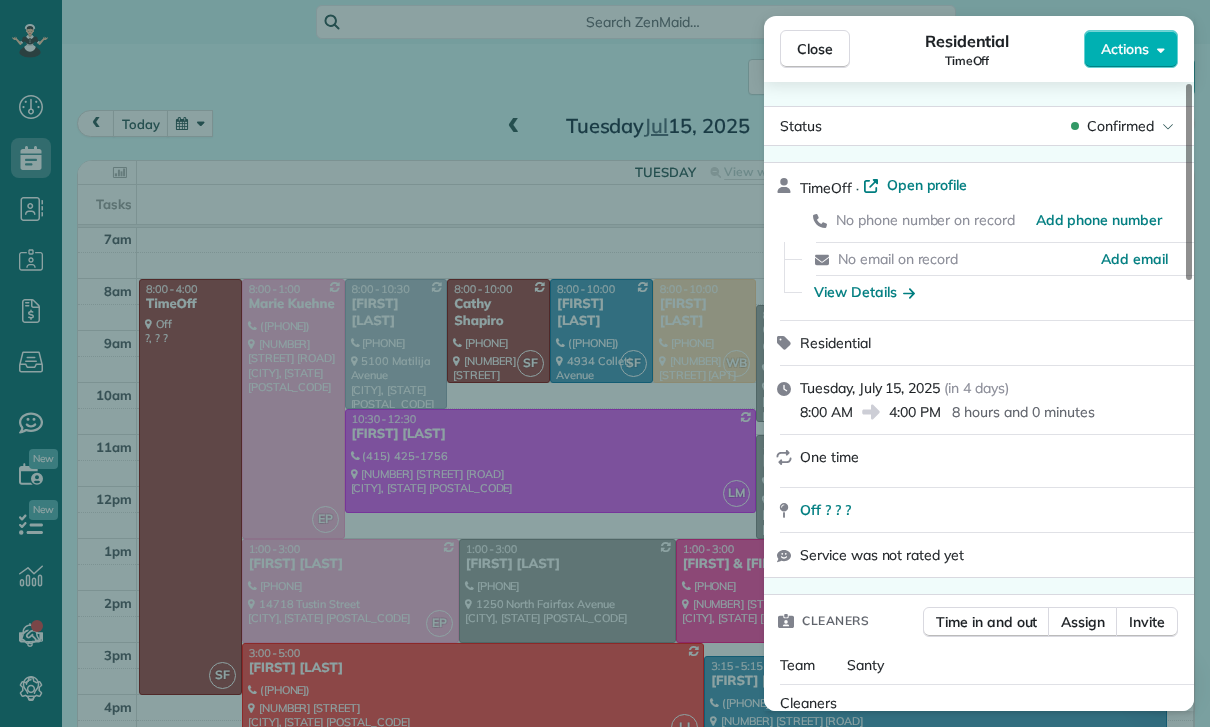 click on "Close Residential TimeOff Actions Status Confirmed TimeOff · Open profile No phone number on record Add phone number No email on record Add email View Details Residential Tuesday, July 15, 2025 ( in 4 days ) 8:00 AM 4:00 PM 8 hours and 0 minutes One time Off ? ? ? Service was not rated yet Cleaners Time in and out Assign Invite Team Santy Cleaners Santy   Flores 8:00 AM 4:00 PM Checklist Try Now Keep this appointment up to your standards. Stay on top of every detail, keep your cleaners organised, and your client happy. Assign a checklist Watch a 5 min demo Billing Billing actions Price $0.00 Overcharge $0.00 Discount $0.00 Coupon discount - Primary tax - Secondary tax - Total appointment price $0.00 Tips collected New feature! $0.00 Mark as paid Total including tip $0.00 Get paid online in no-time! Send an invoice and reward your cleaners with tips Charge customer credit card Appointment custom fields Key # - Work items No work items to display Notes Appointment 0 Customer 0 New note No notes to display" at bounding box center [605, 363] 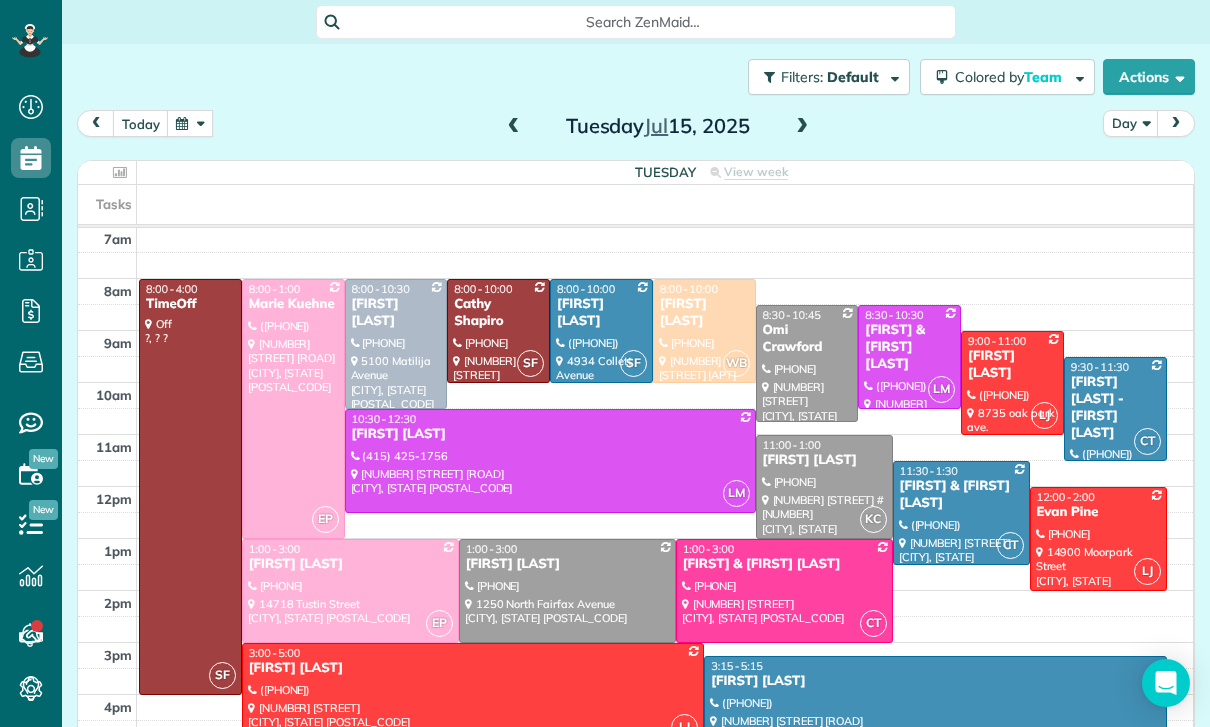 click at bounding box center [190, 123] 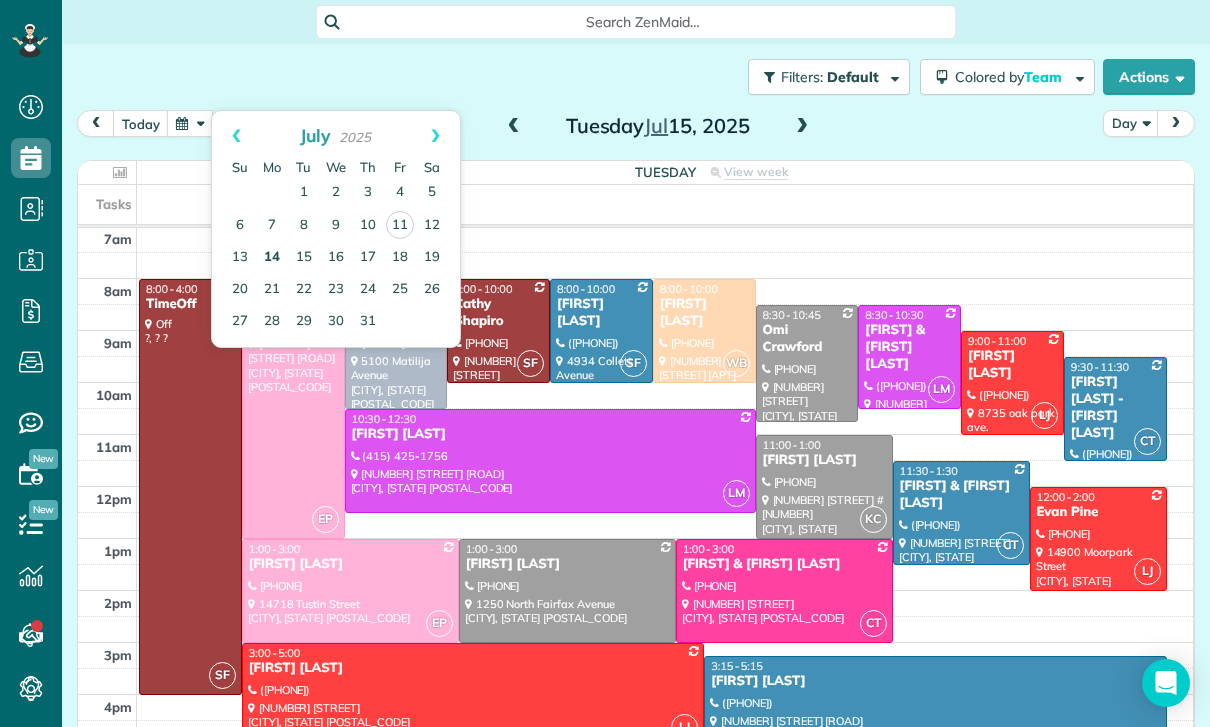 click on "14" at bounding box center [272, 258] 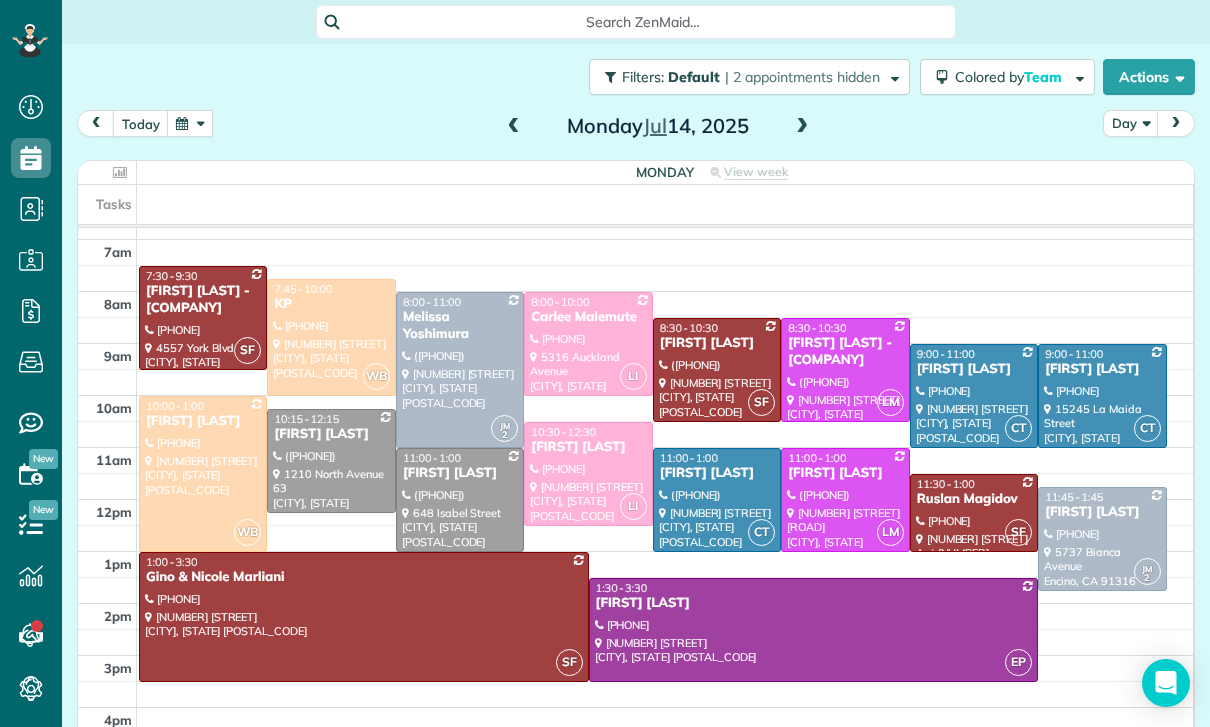 scroll, scrollTop: 157, scrollLeft: 0, axis: vertical 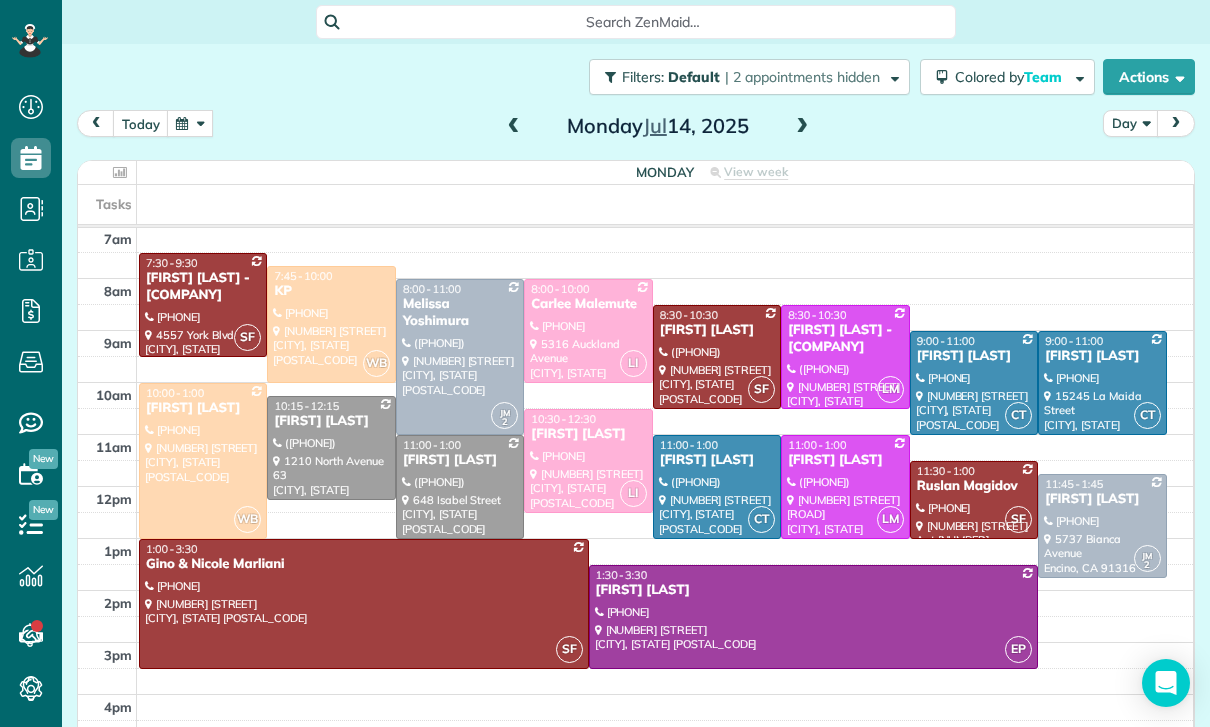 click at bounding box center (190, 123) 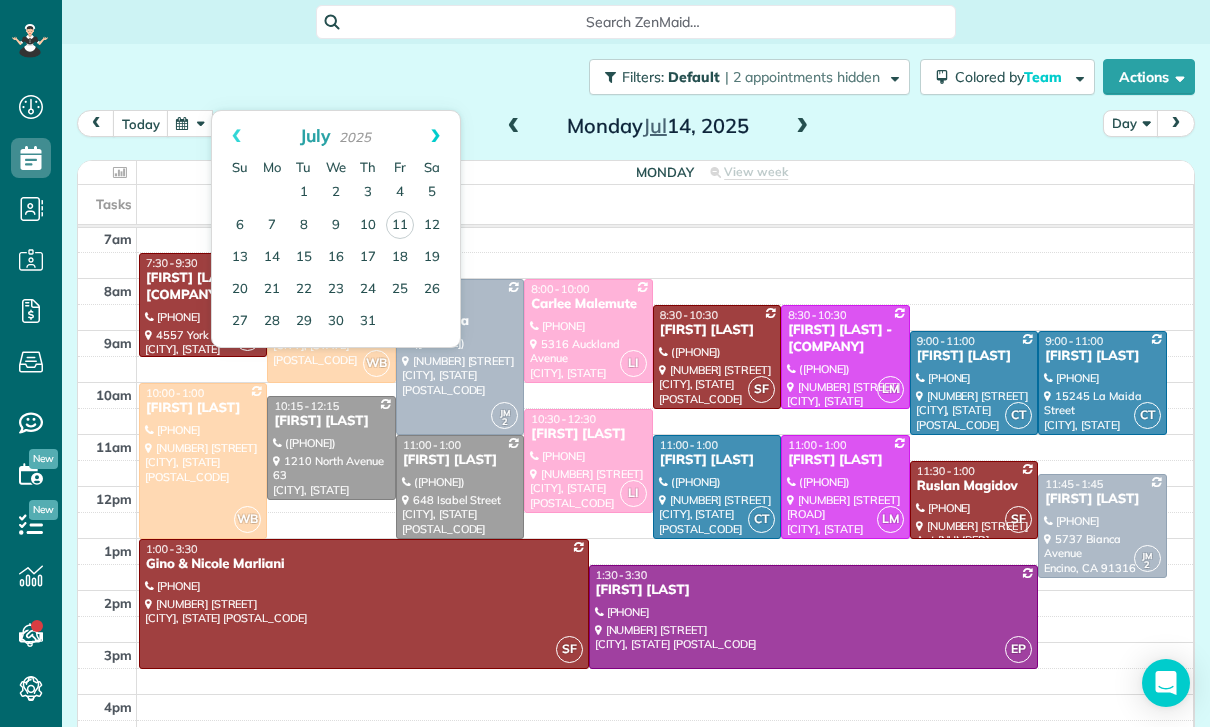 click on "Next" at bounding box center (435, 136) 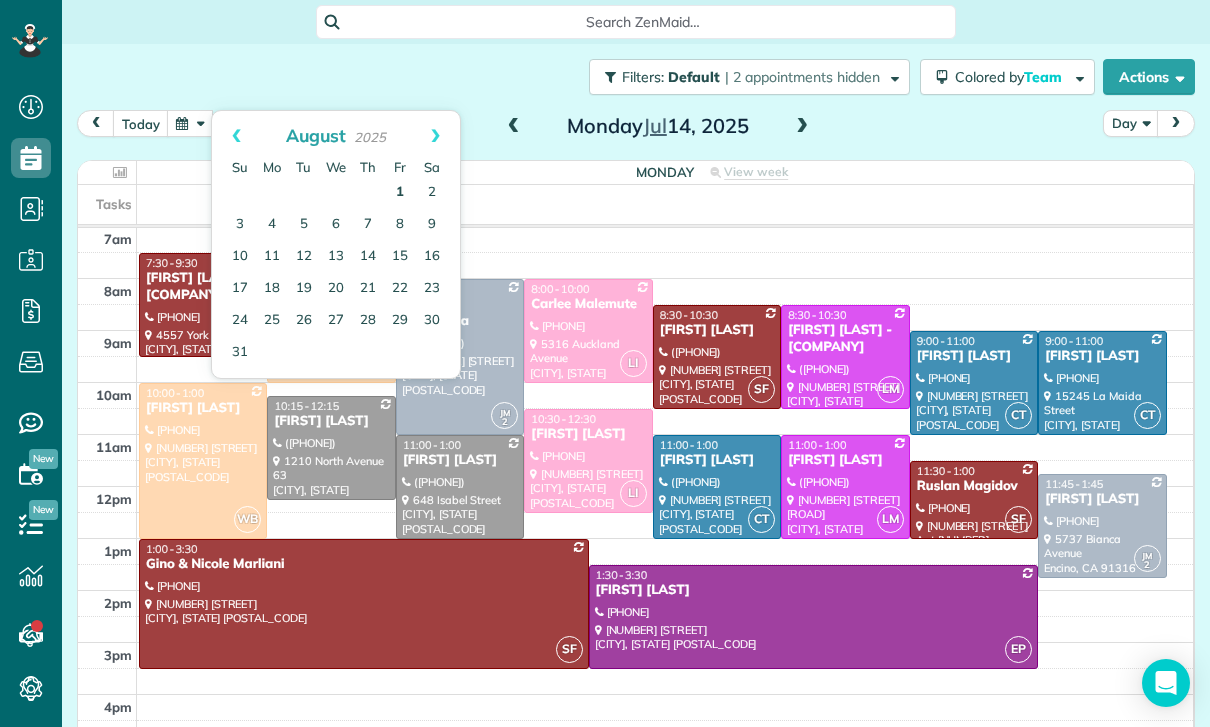 click on "1" at bounding box center (400, 193) 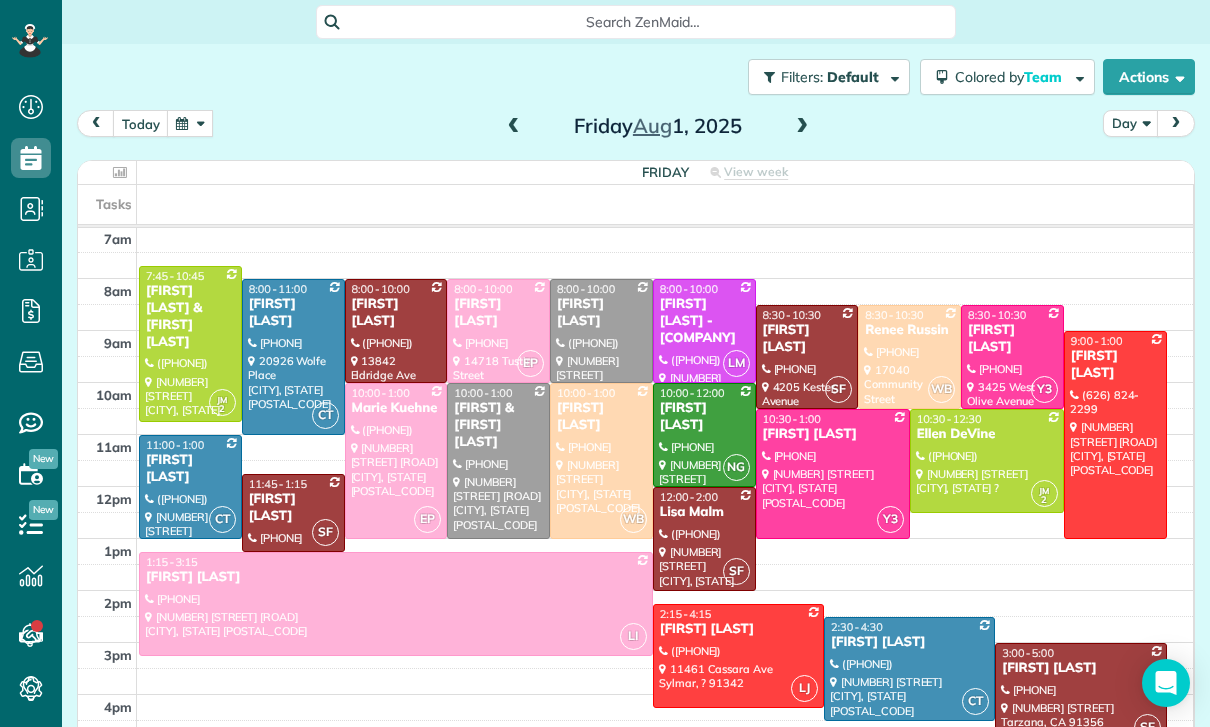 scroll, scrollTop: 157, scrollLeft: 0, axis: vertical 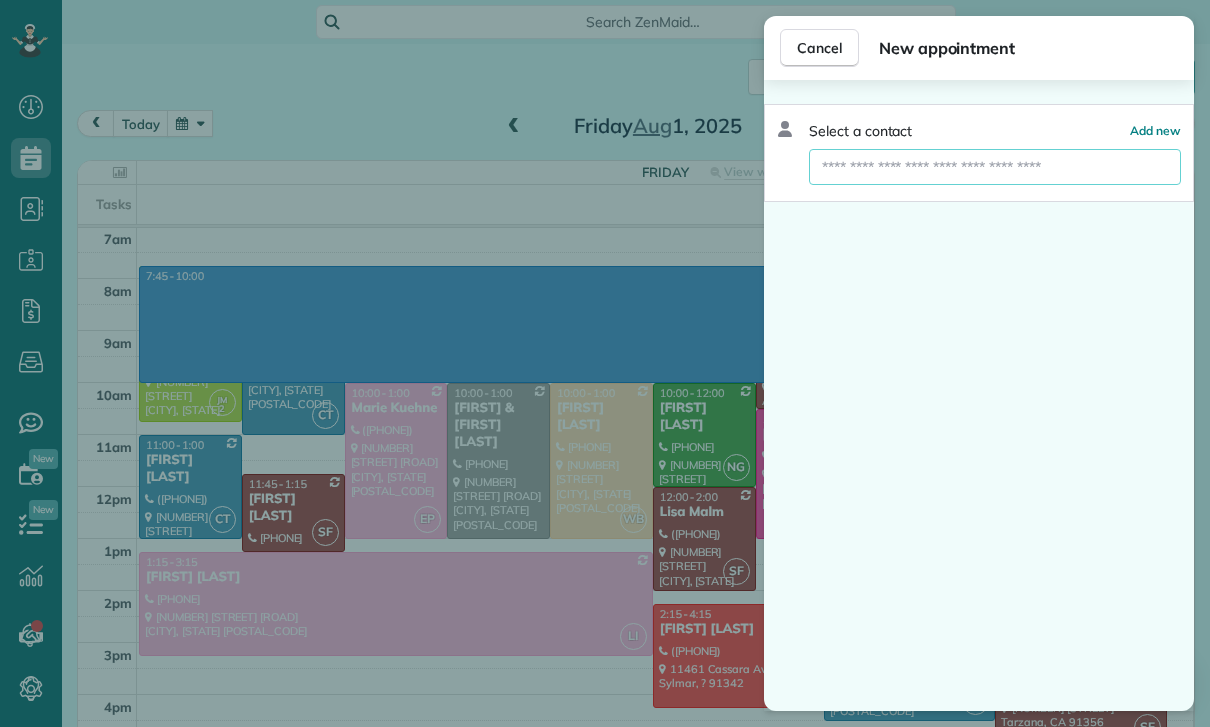 click at bounding box center (995, 167) 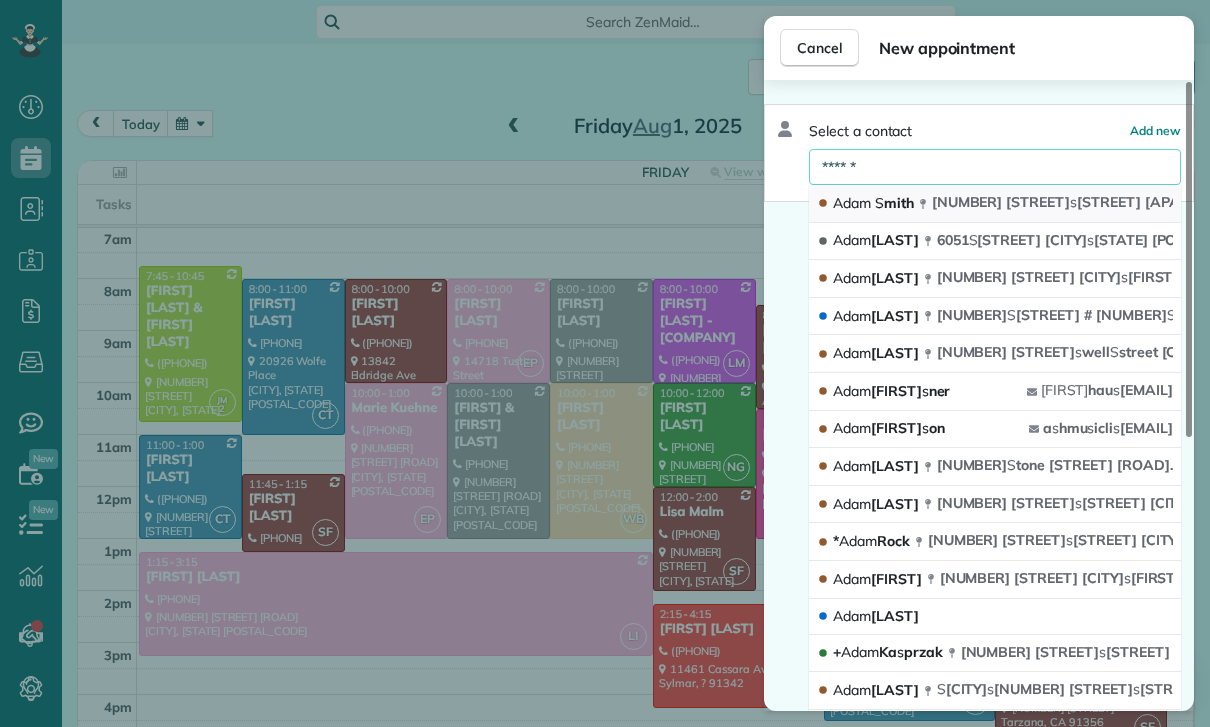 type on "******" 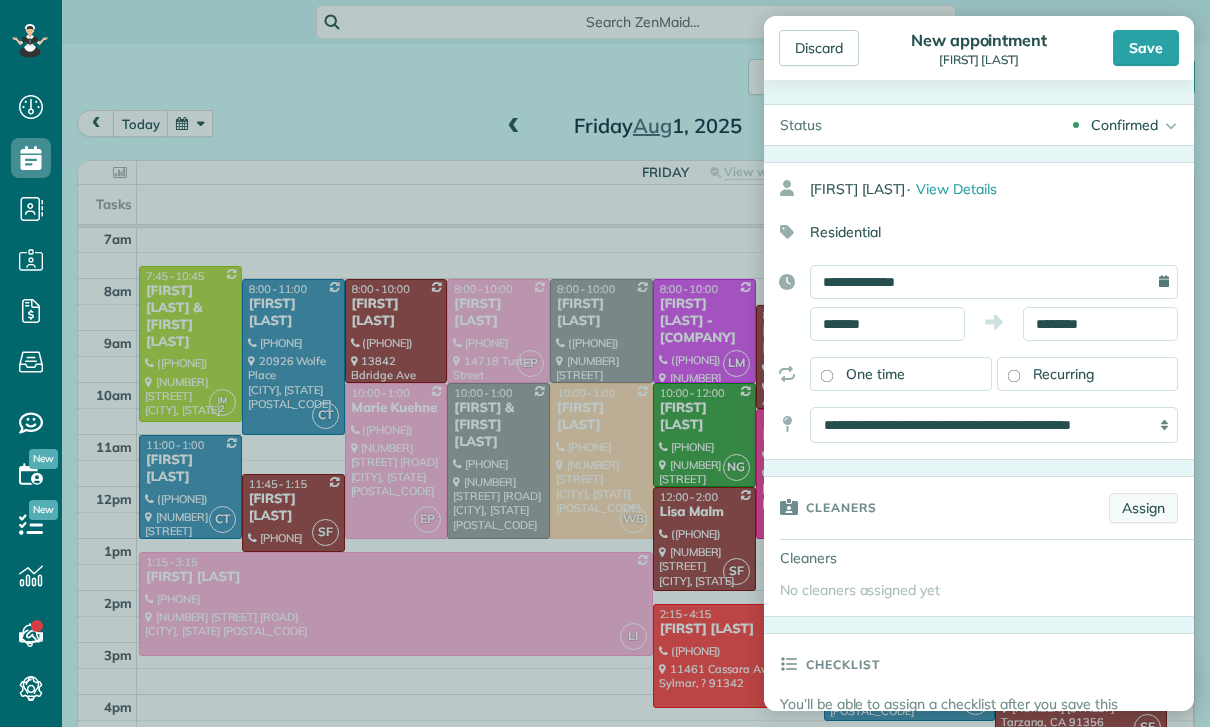 click on "Assign" at bounding box center (1143, 508) 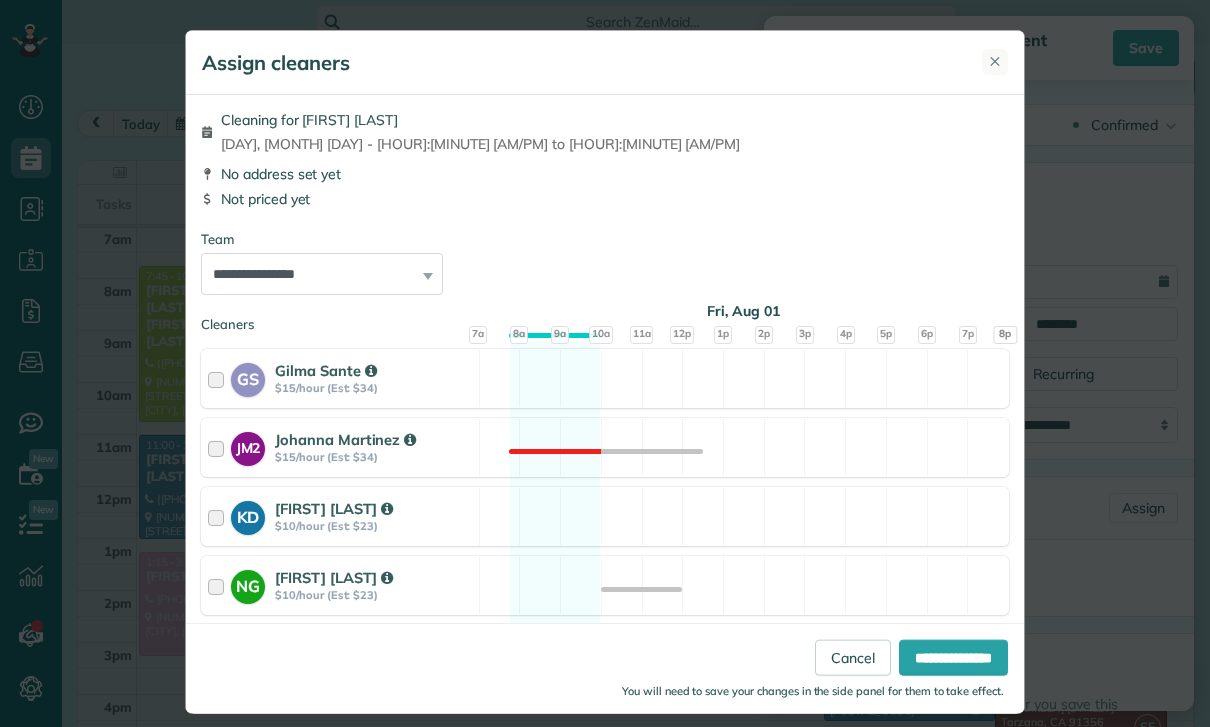 click on "✕" at bounding box center (995, 62) 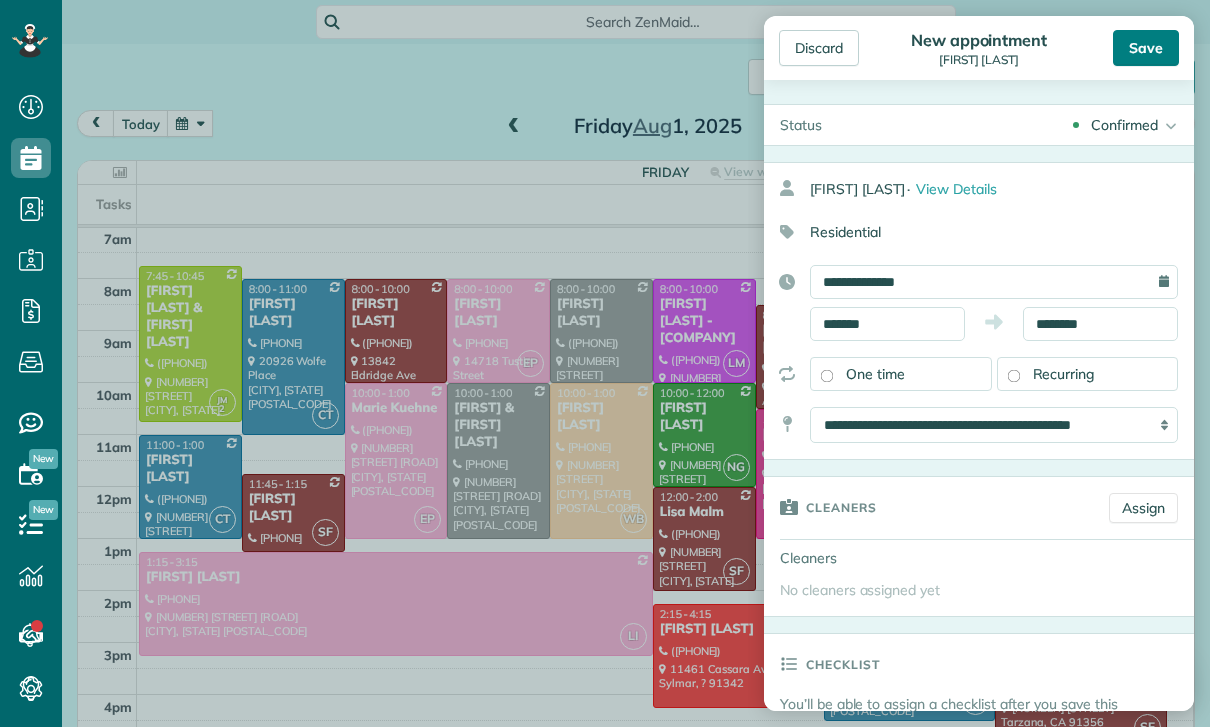 click on "Save" at bounding box center [1146, 48] 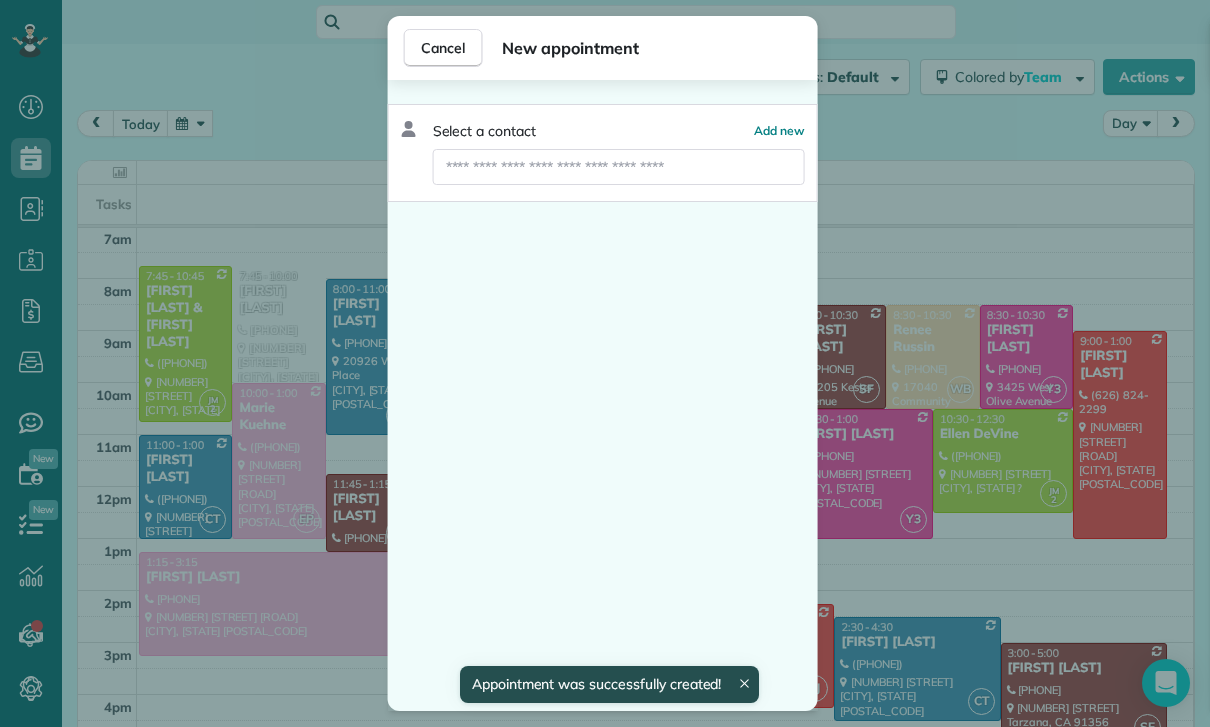 scroll, scrollTop: 157, scrollLeft: 0, axis: vertical 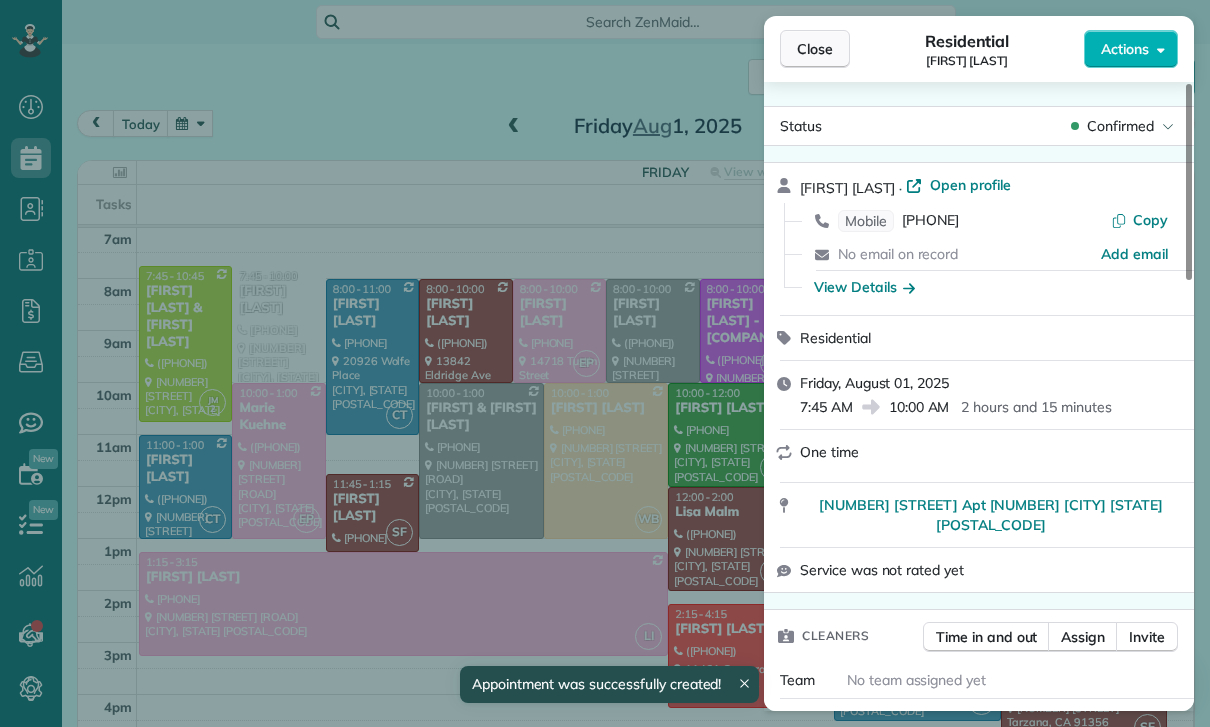 click on "Close" at bounding box center [815, 49] 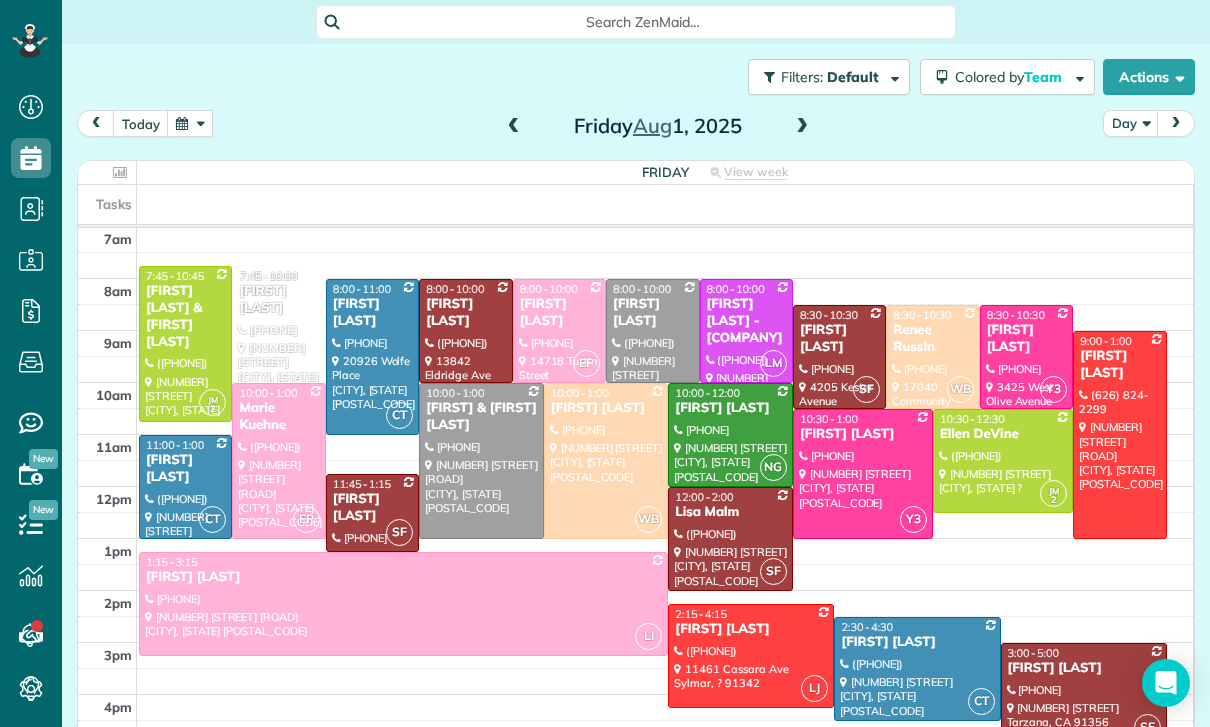 scroll, scrollTop: 157, scrollLeft: 0, axis: vertical 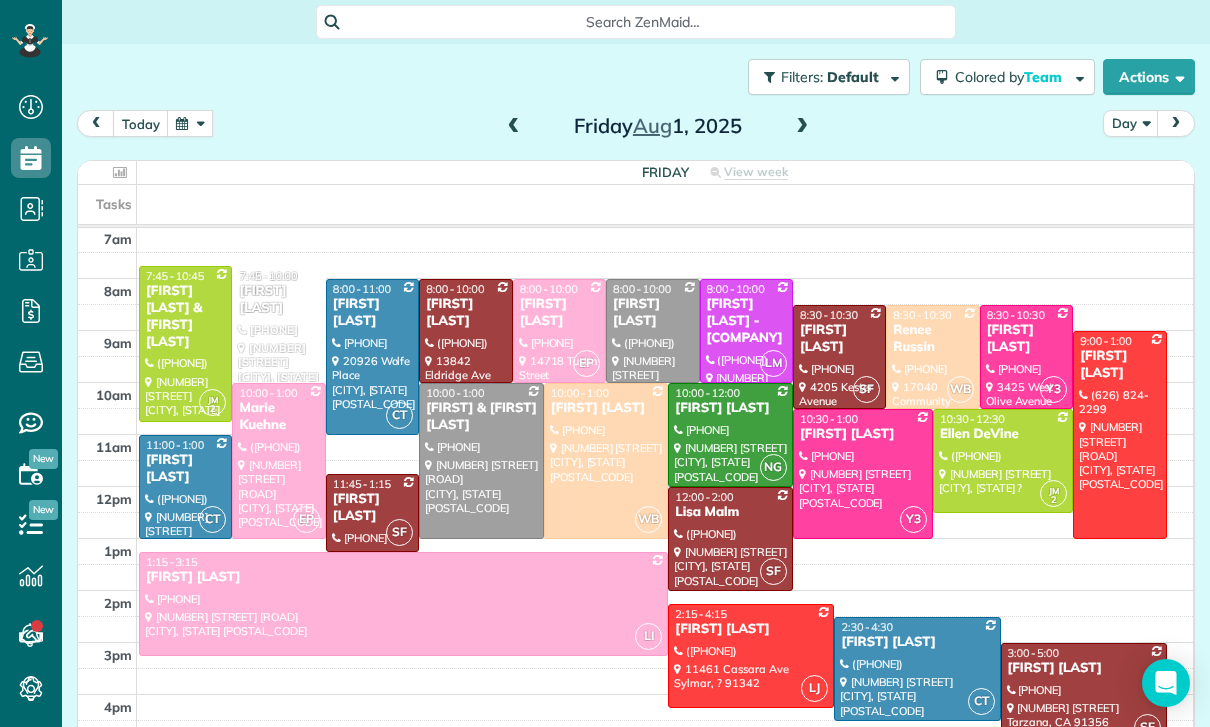 click at bounding box center [190, 123] 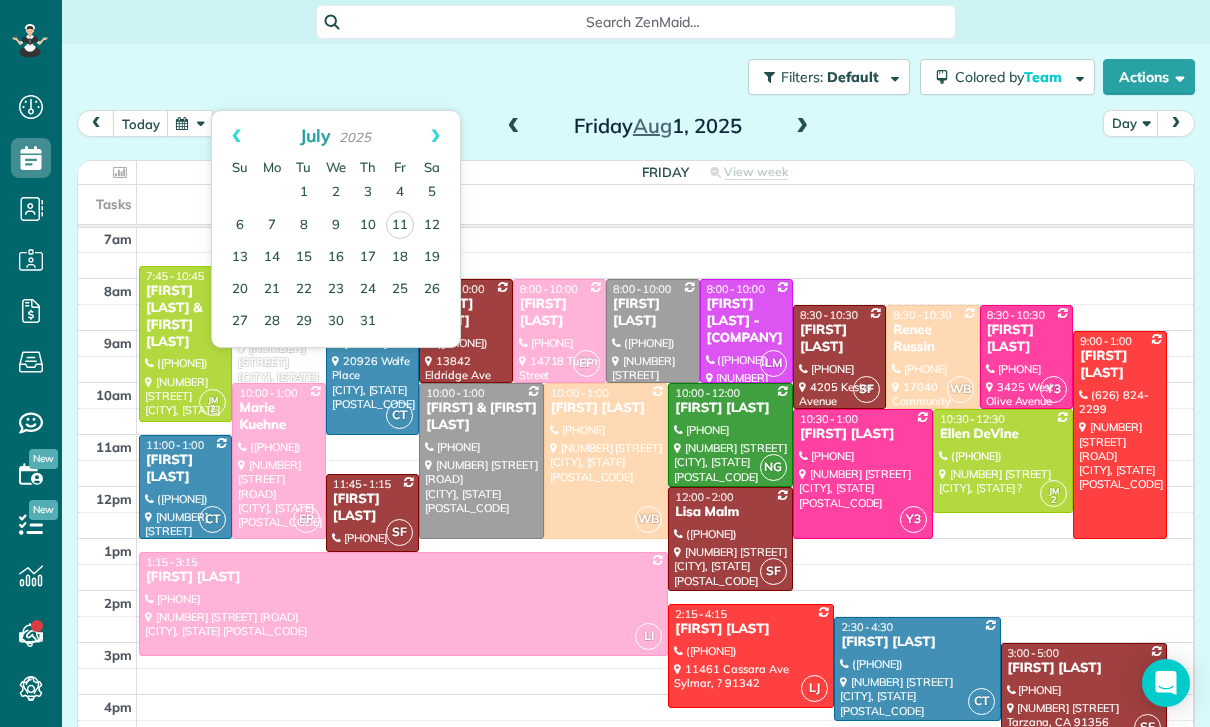 click at bounding box center [481, 461] 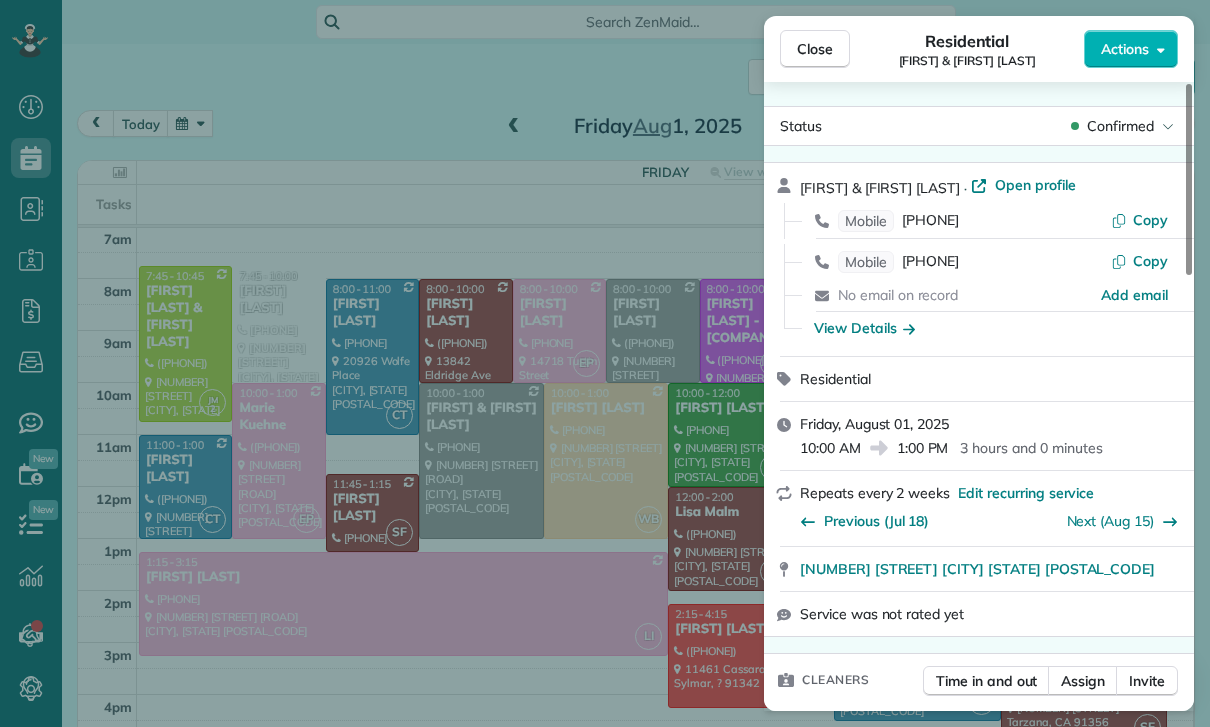 click on "Close Residential Derek & Katelyn De Vette Actions Status Confirmed Derek & Katelyn De Vette · Open profile Mobile (917) 297-5468 Copy Mobile (818) 929-4222 Copy No email on record Add email View Details Residential Friday, August 01, 2025 10:00 AM 1:00 PM 3 hours and 0 minutes Repeats every 2 weeks Edit recurring service Previous (Jul 18) Next (Aug 15) 1818 Crestmont Court Glendale CA 91208 Service was not rated yet Cleaners Time in and out Assign Invite Team Karla/Karina Cleaners No cleaners assigned yet Checklist Try Now Keep this appointment up to your standards. Stay on top of every detail, keep your cleaners organised, and your client happy. Assign a checklist Watch a 5 min demo Billing Billing actions Price $210.00 Overcharge $0.00 Discount $0.00 Coupon discount - Primary tax - Secondary tax - Total appointment price $210.00 Tips collected New feature! $0.00 Unpaid Mark as paid Total including tip $210.00 Get paid online in no-time! Send an invoice and reward your cleaners with tips Key # - Work items" at bounding box center [605, 363] 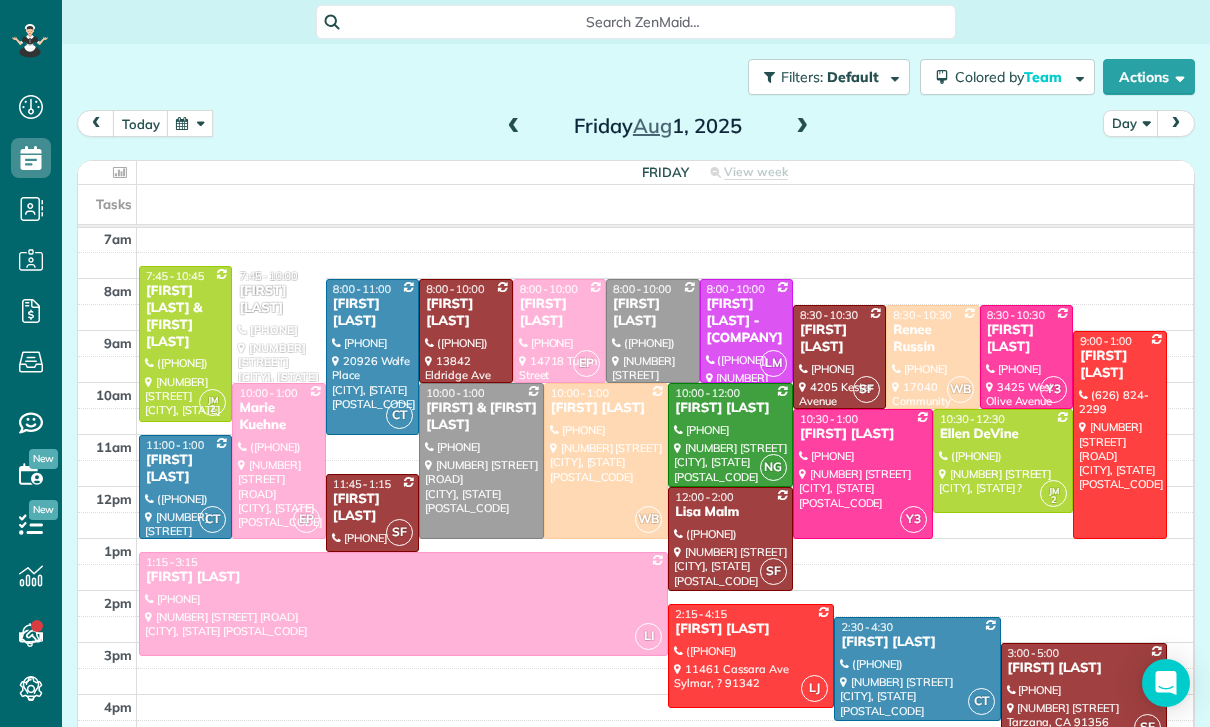 click at bounding box center [278, 324] 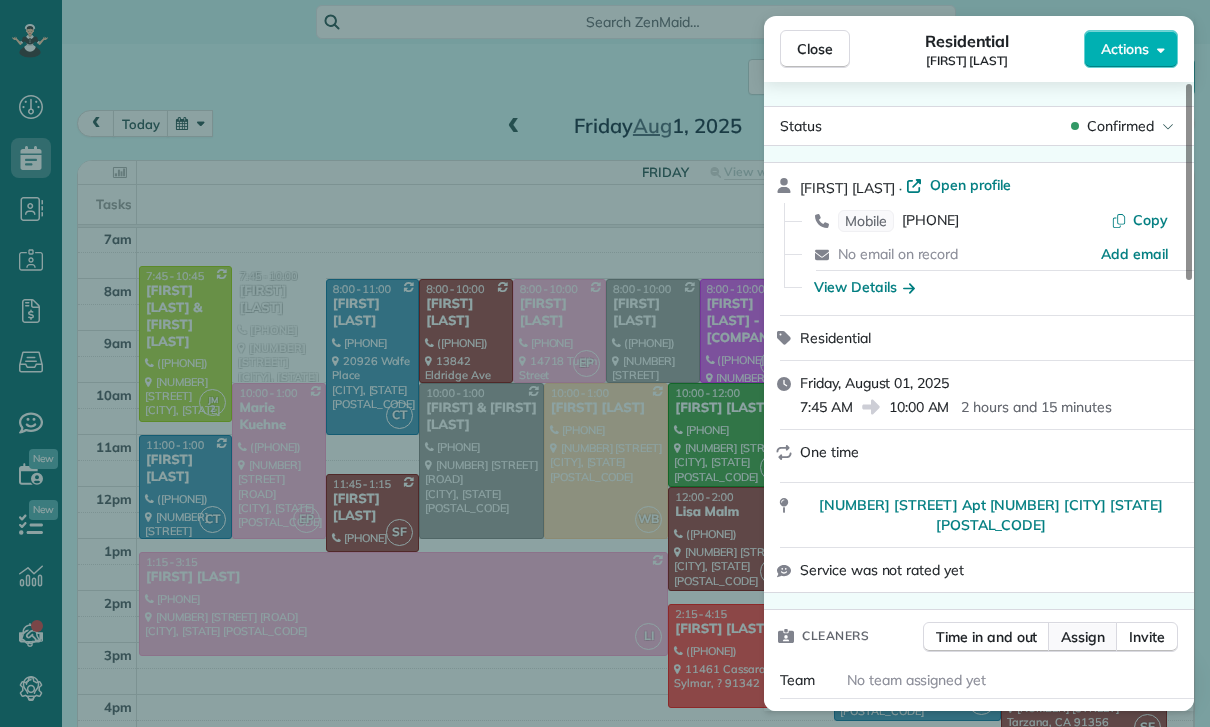 click on "Assign" at bounding box center [1083, 637] 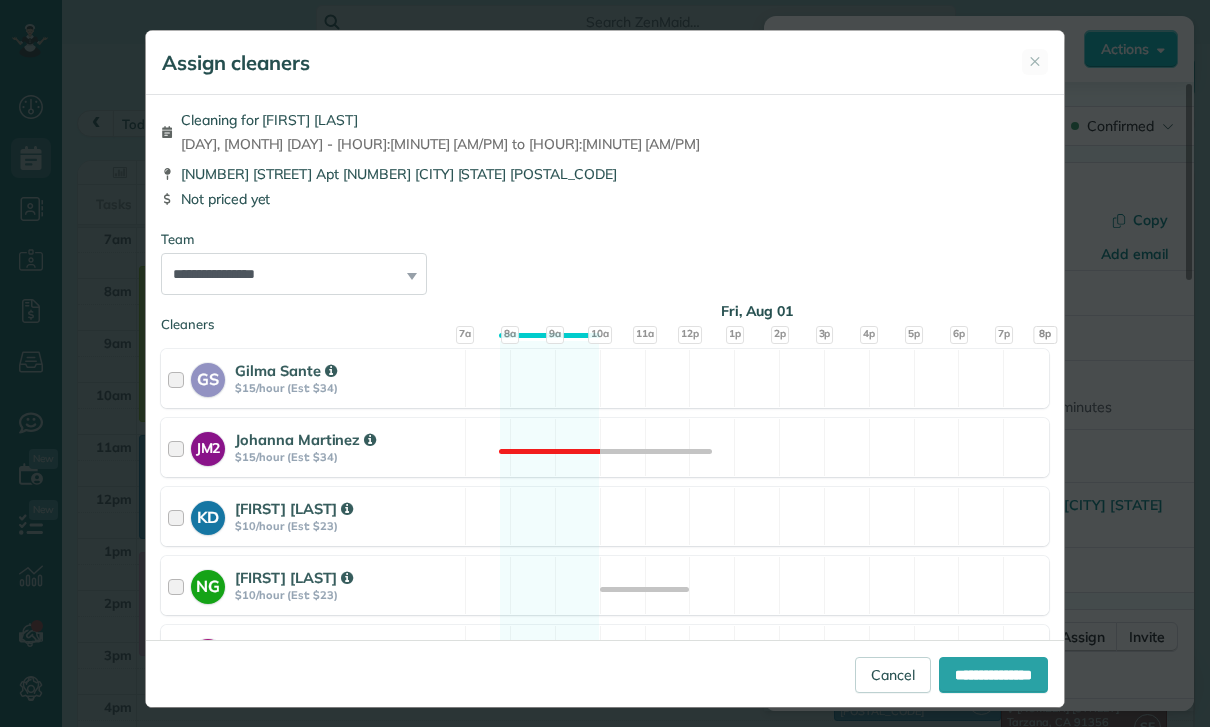 click on "**********" at bounding box center (294, 274) 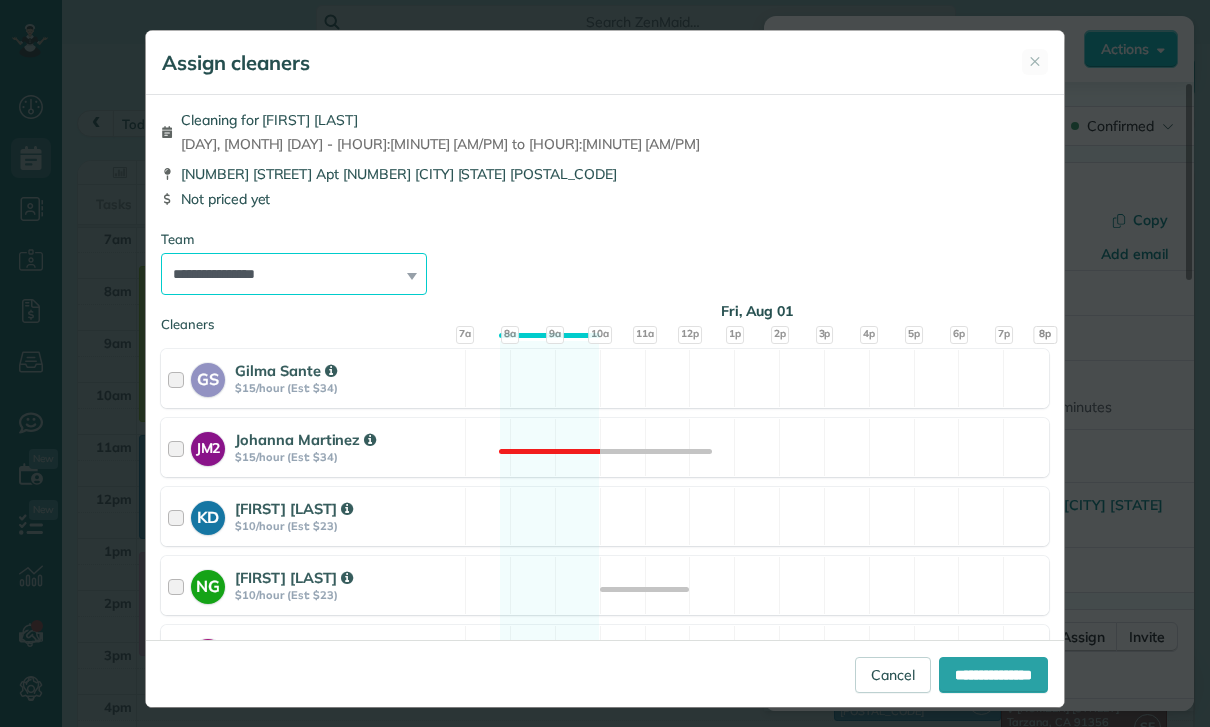 select on "*****" 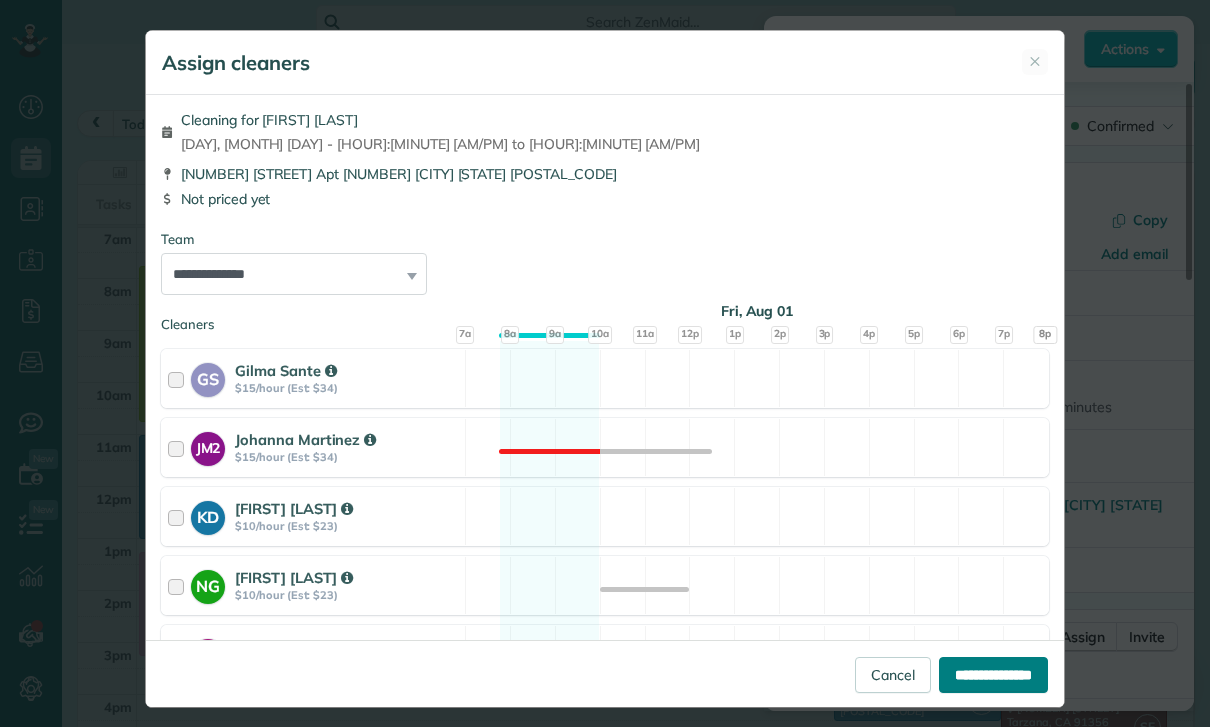 click on "**********" at bounding box center (993, 675) 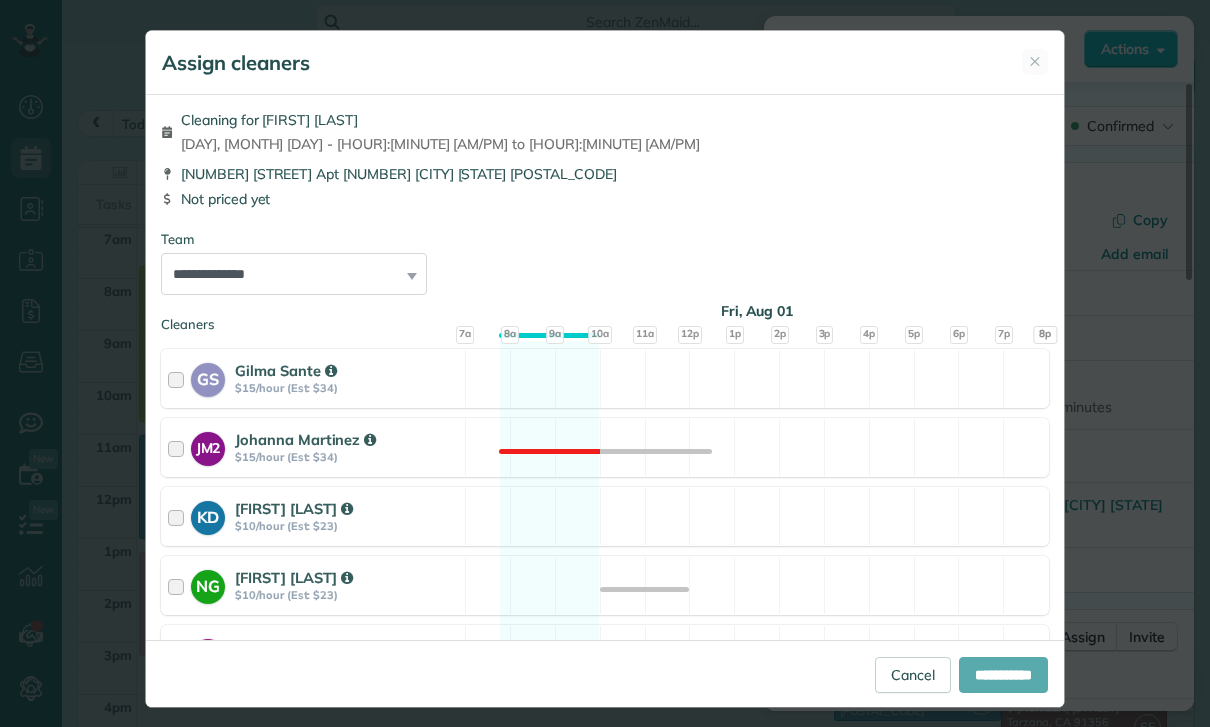 type on "**********" 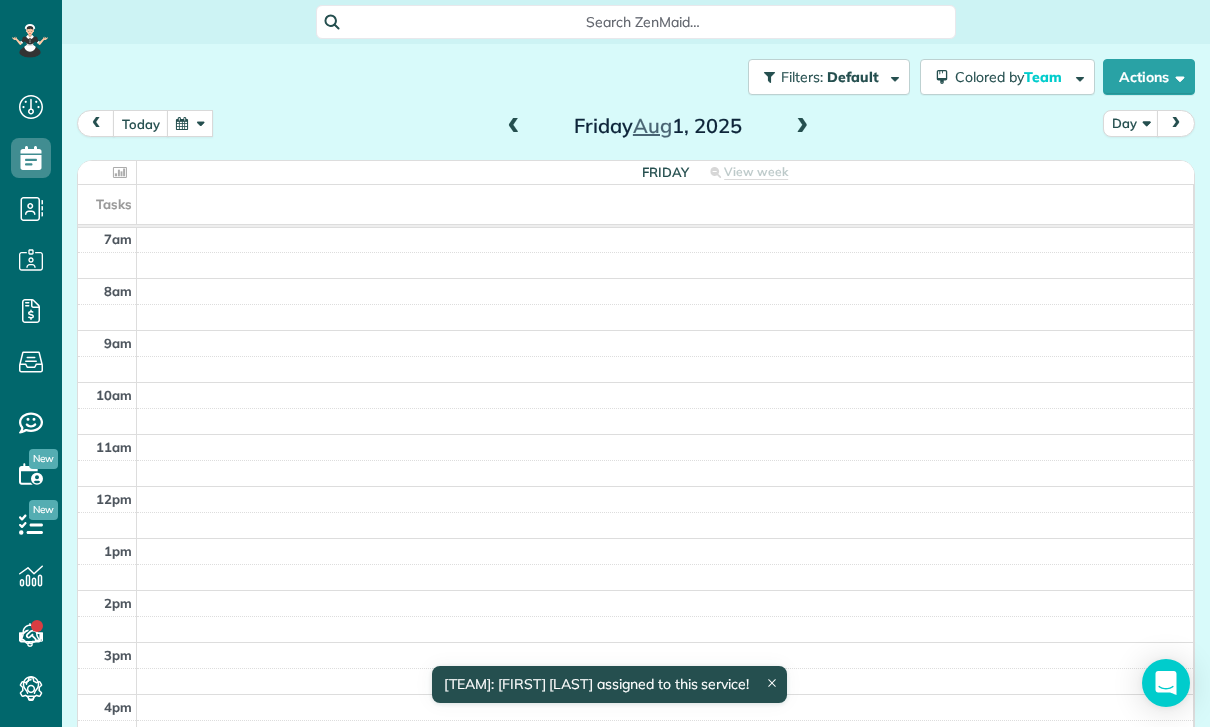 scroll, scrollTop: 157, scrollLeft: 0, axis: vertical 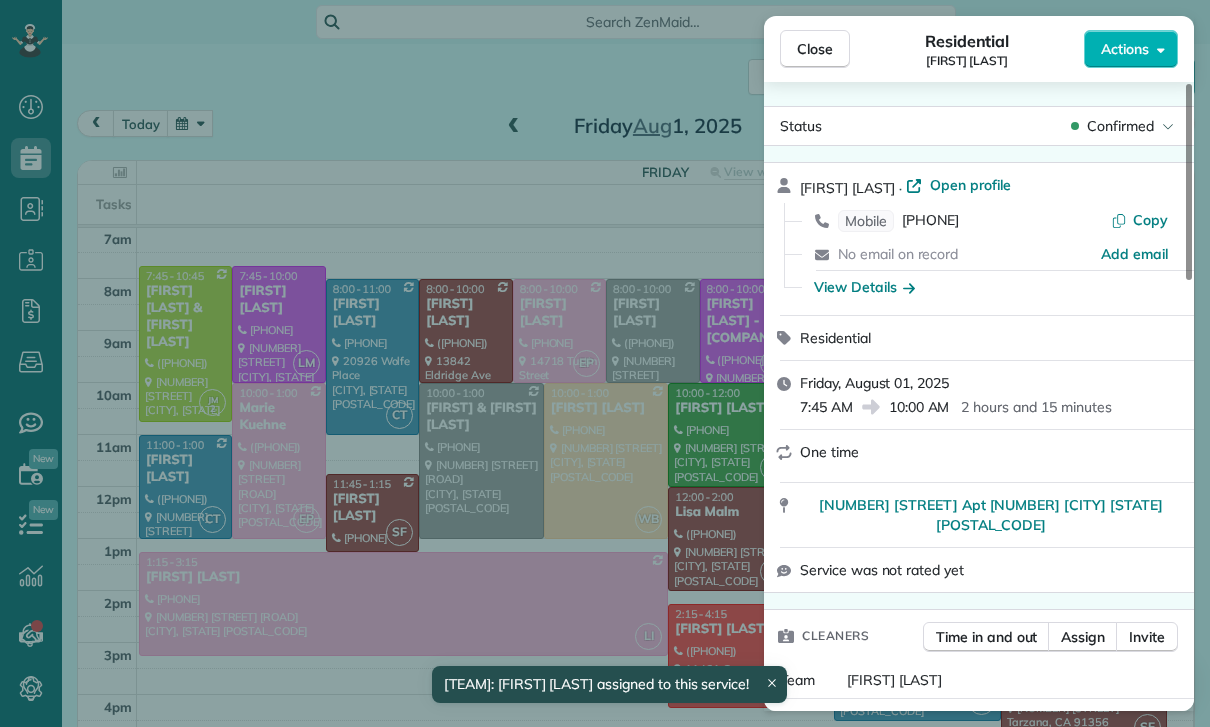 click on "Close Residential Adam Smith Actions Status Confirmed Adam Smith · Open profile Mobile (646) 465-1278 Copy No email on record Add email View Details Residential Friday, August 01, 2025 7:45 AM 10:00 AM 2 hours and 15 minutes One time 7224 Hillside Avenue Apt 101 Los Angeles CA 90046 Service was not rated yet Cleaners Time in and out Assign Invite Team Leslie Miranda Cleaners Leslie Mirnada   7:45 AM 10:00 AM Checklist Try Now Keep this appointment up to your standards. Stay on top of every detail, keep your cleaners organised, and your client happy. Assign a checklist Watch a 5 min demo Billing Billing actions Price $0.00 Overcharge $0.00 Discount $0.00 Coupon discount - Primary tax - Secondary tax - Total appointment price $0.00 Tips collected New feature! $0.00 Mark as paid Total including tip $0.00 Get paid online in no-time! Send an invoice and reward your cleaners with tips Charge customer credit card Appointment custom fields Key # - Work items No work items to display Notes Appointment 0 Customer 0" at bounding box center (605, 363) 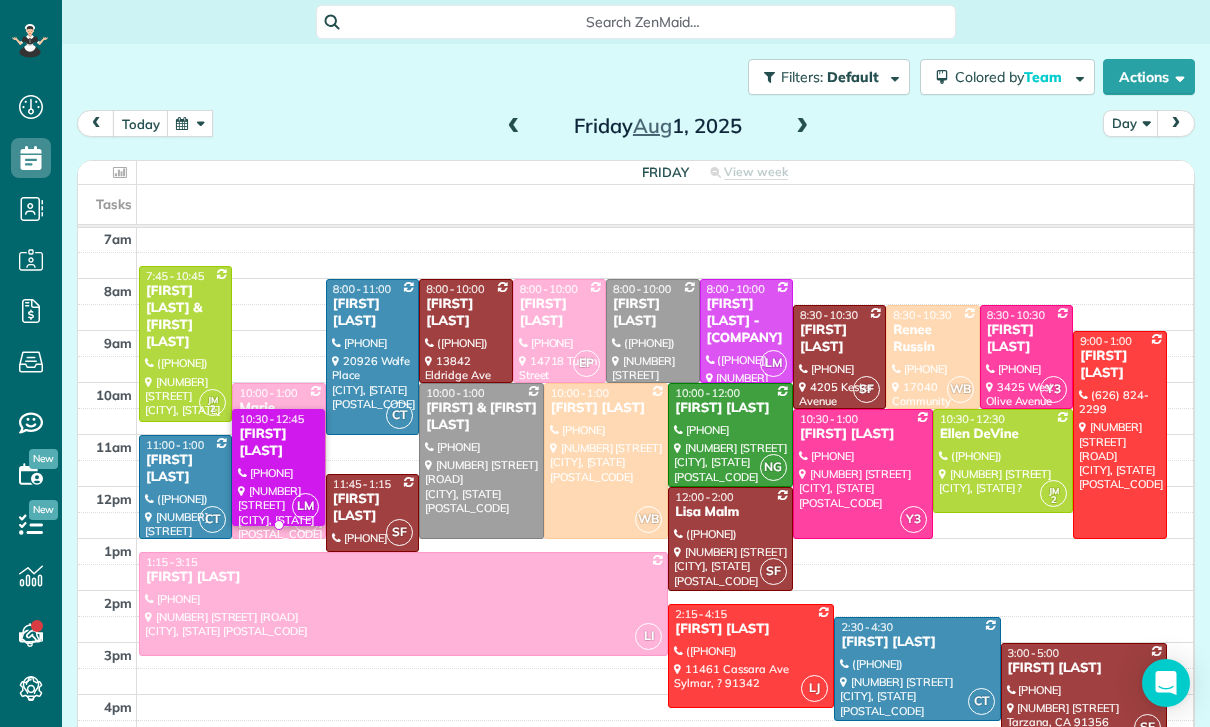 scroll, scrollTop: 157, scrollLeft: 0, axis: vertical 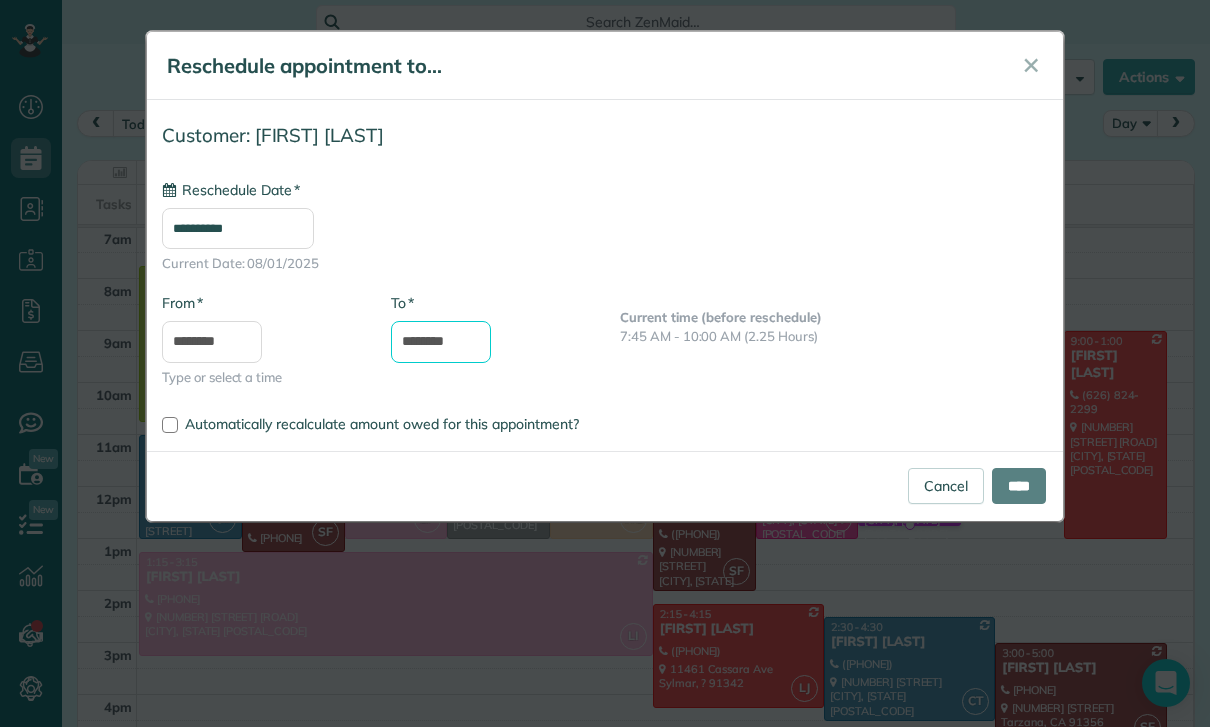 click on "********" at bounding box center (441, 342) 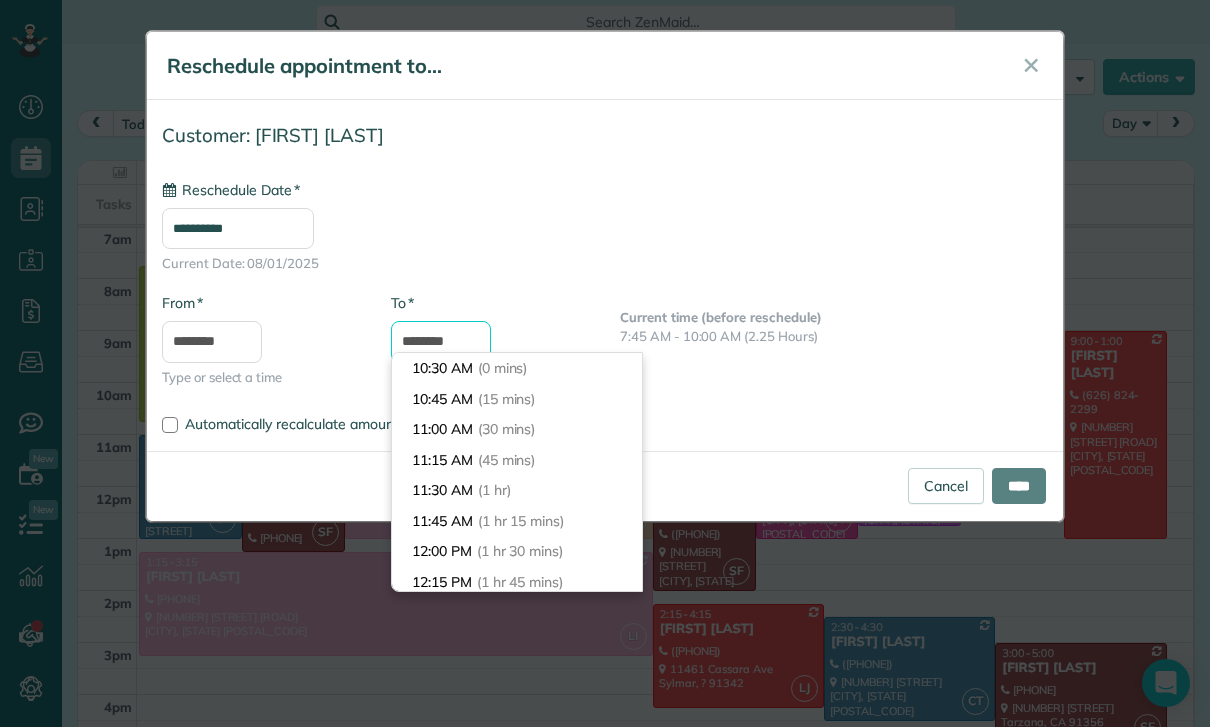 type on "**********" 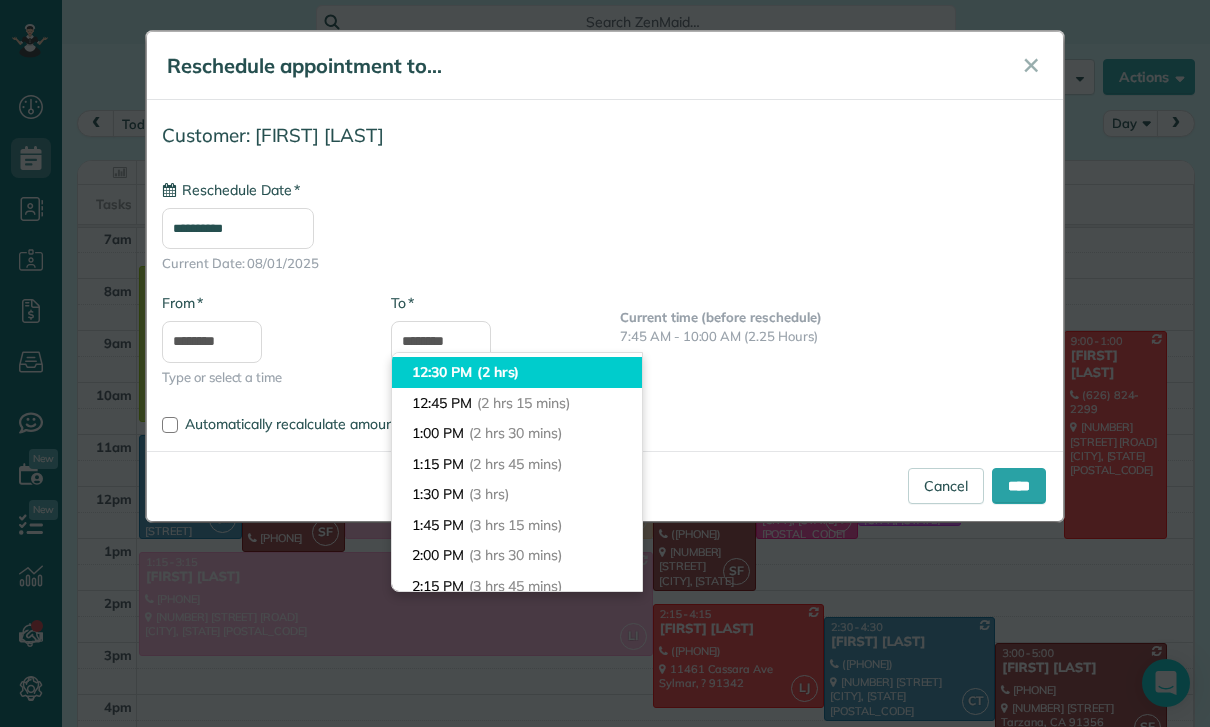 click on "(2 hrs)" at bounding box center (498, 372) 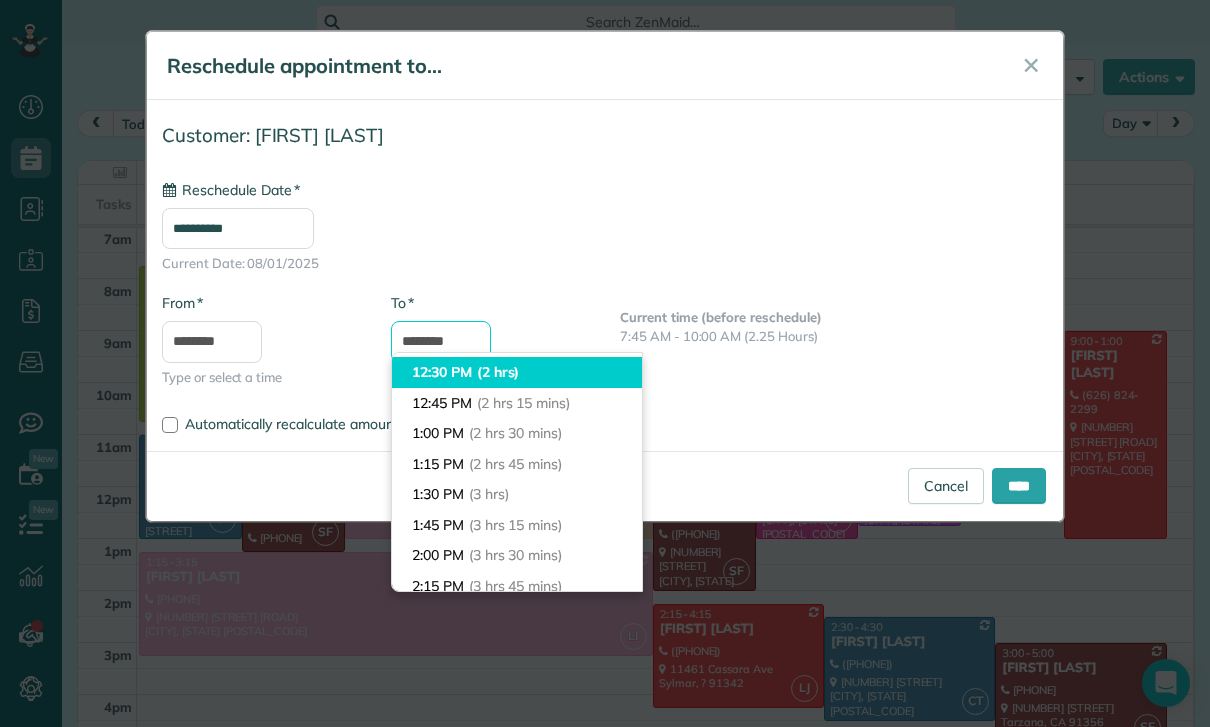 type on "********" 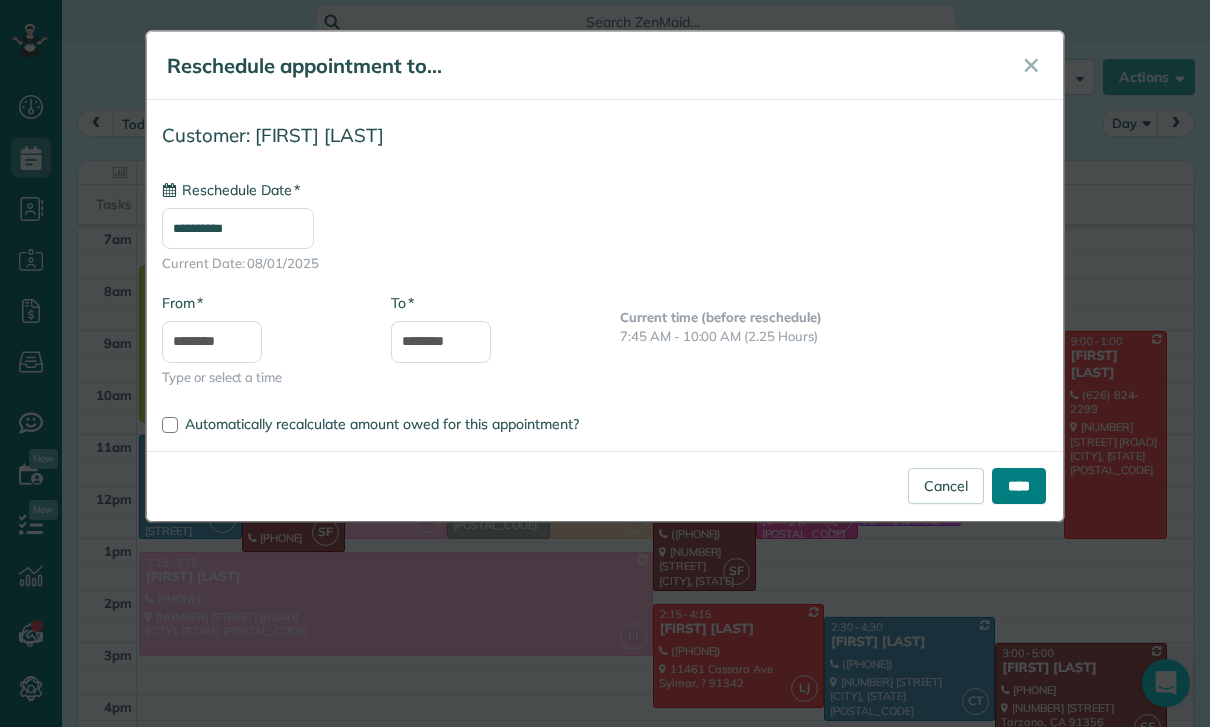 click on "****" at bounding box center (1019, 486) 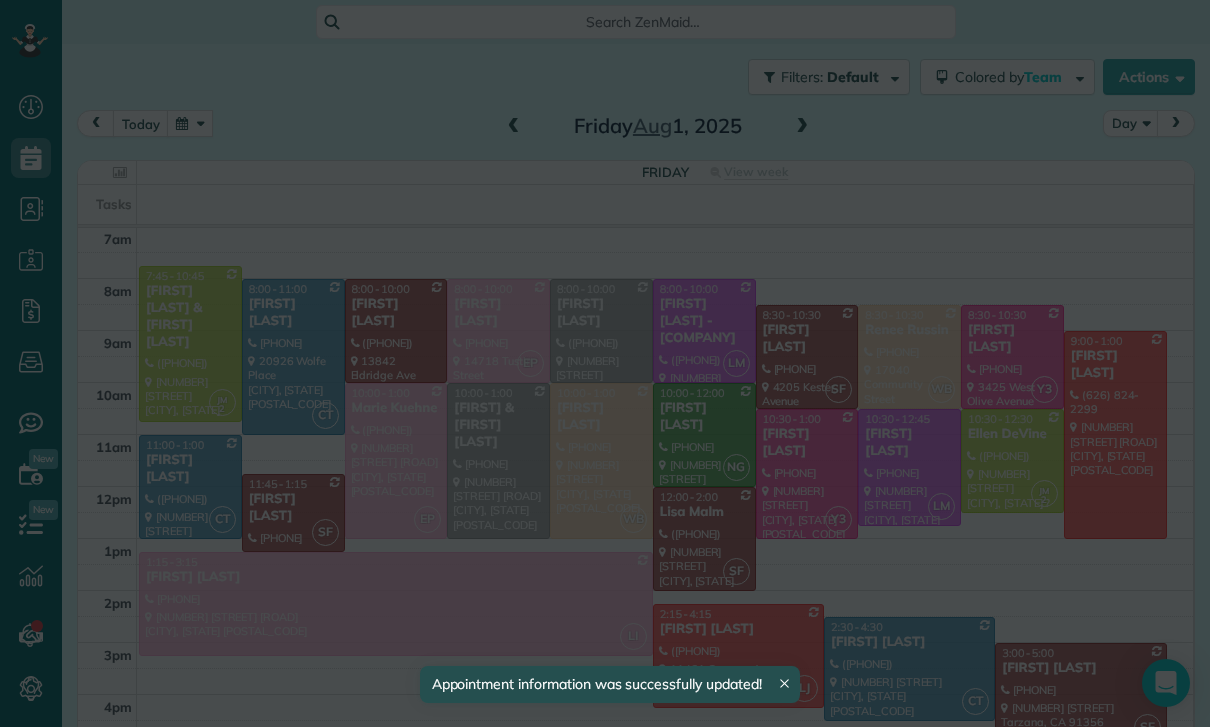 scroll, scrollTop: 157, scrollLeft: 0, axis: vertical 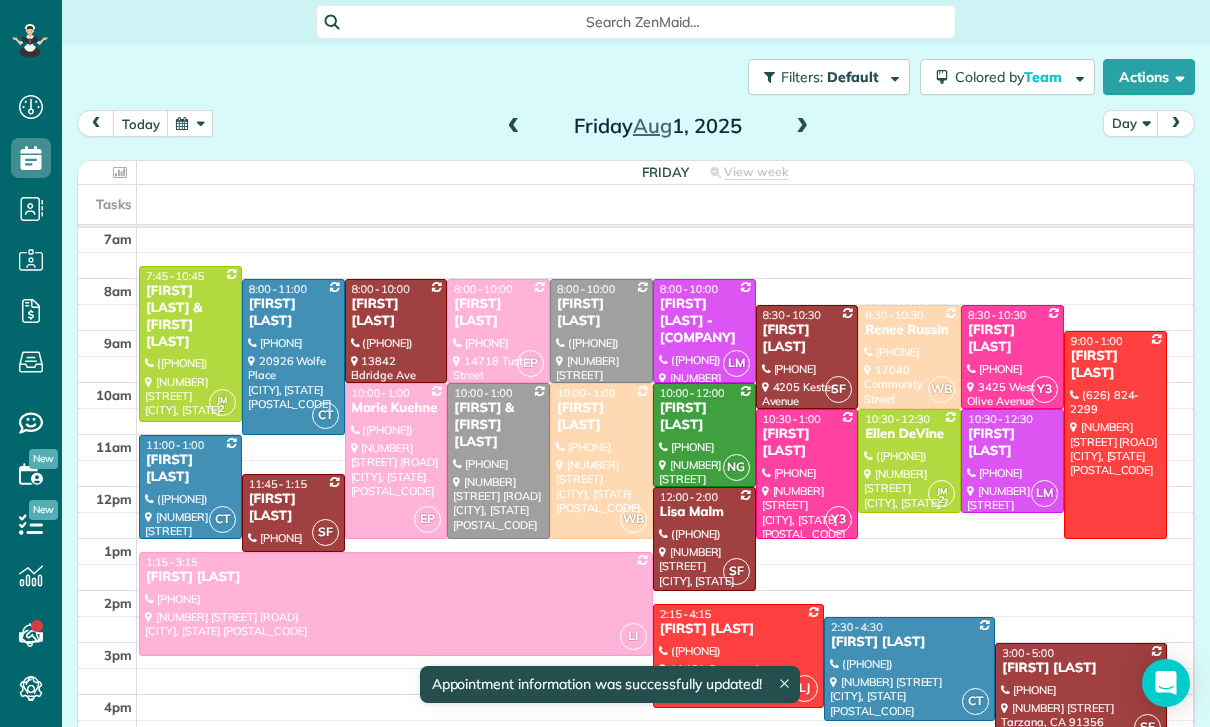 click at bounding box center (190, 123) 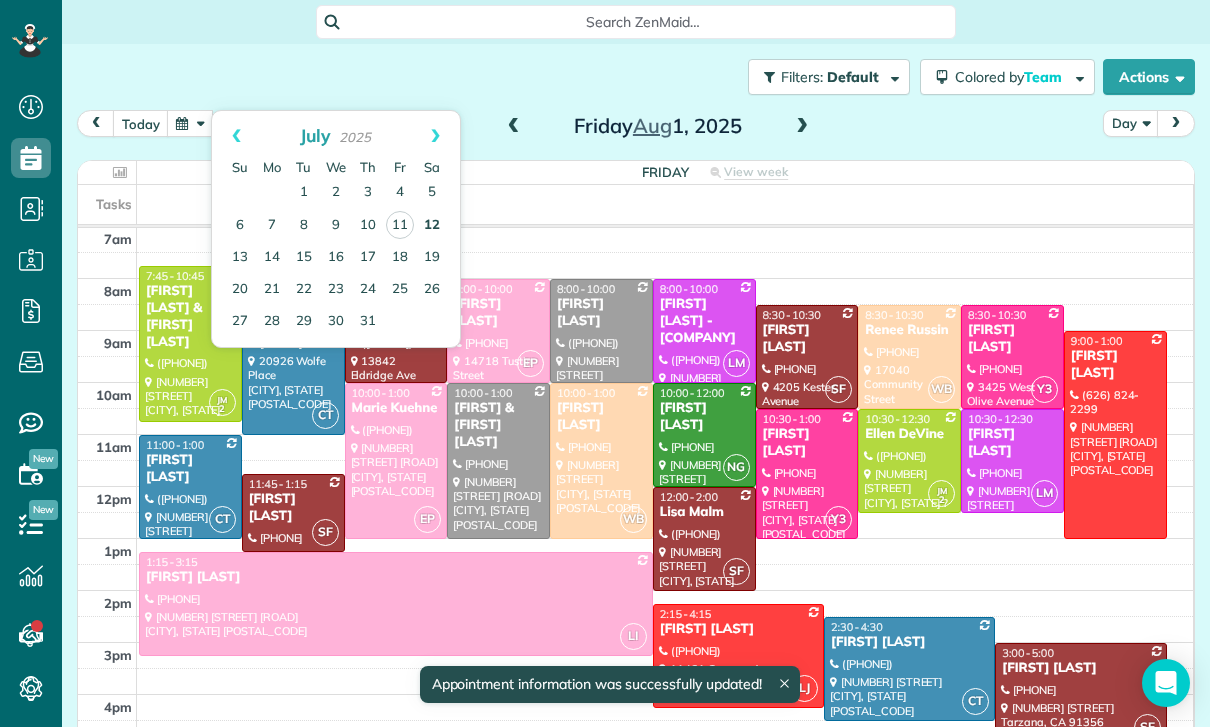 click on "12" at bounding box center (432, 226) 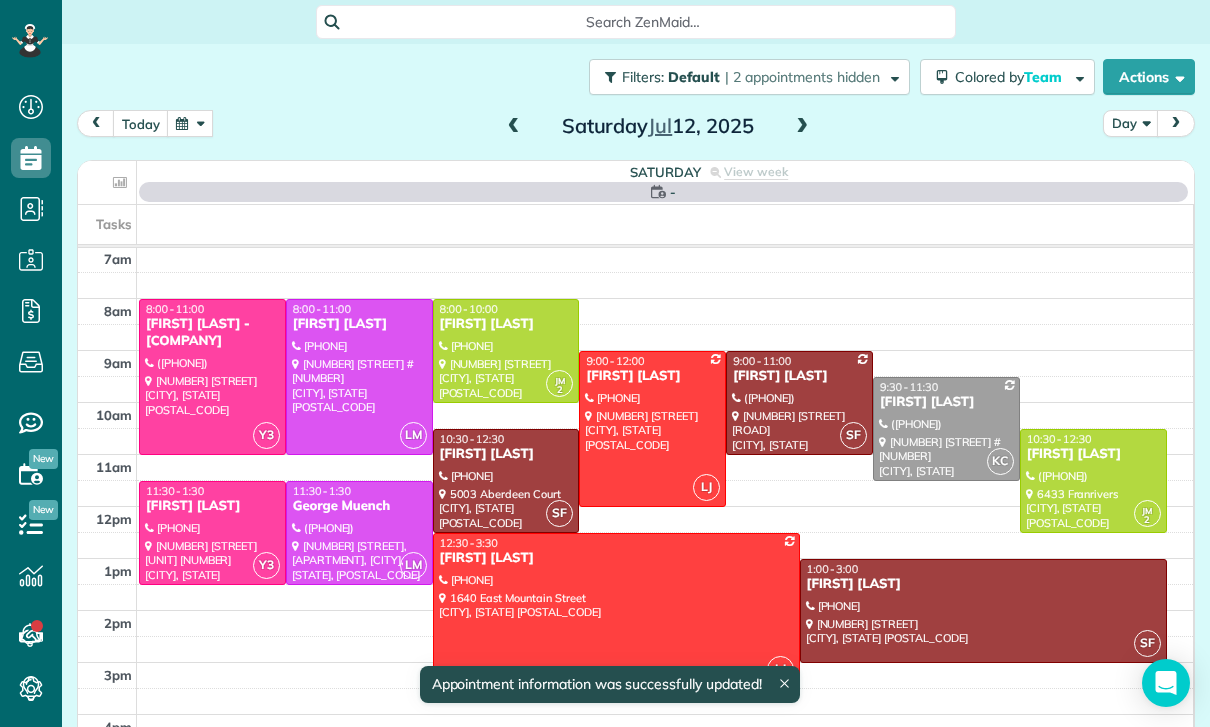 scroll, scrollTop: 157, scrollLeft: 0, axis: vertical 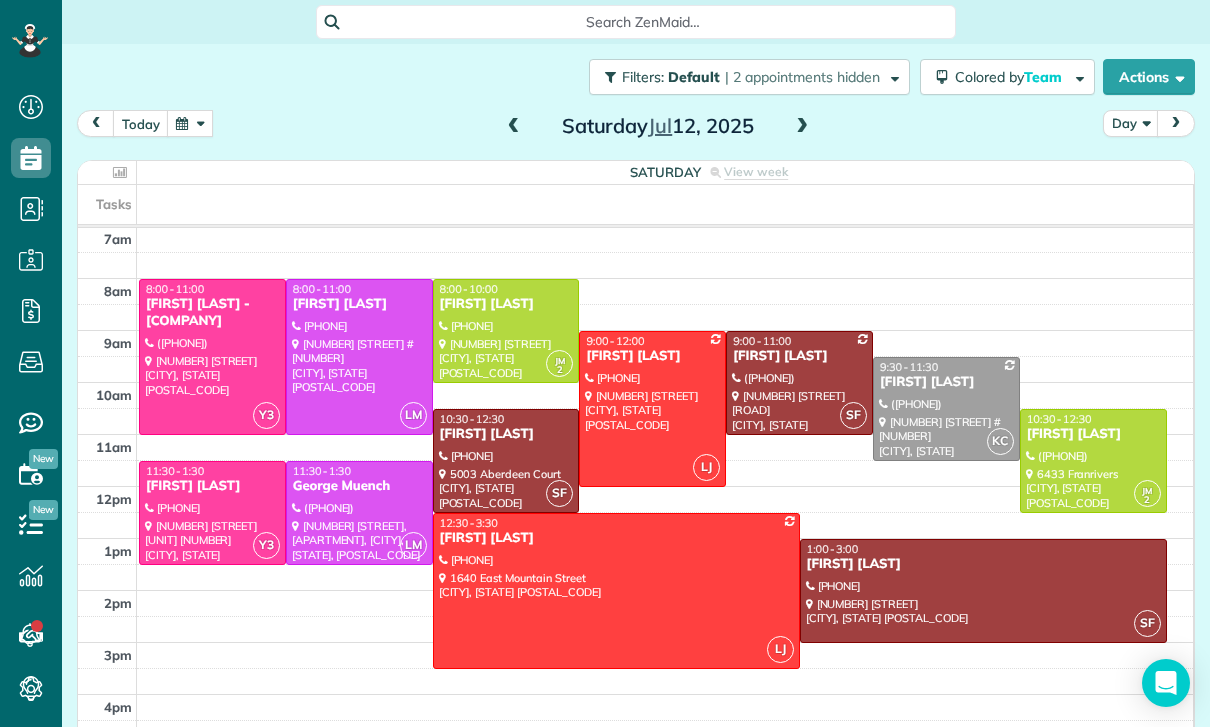 click at bounding box center [514, 127] 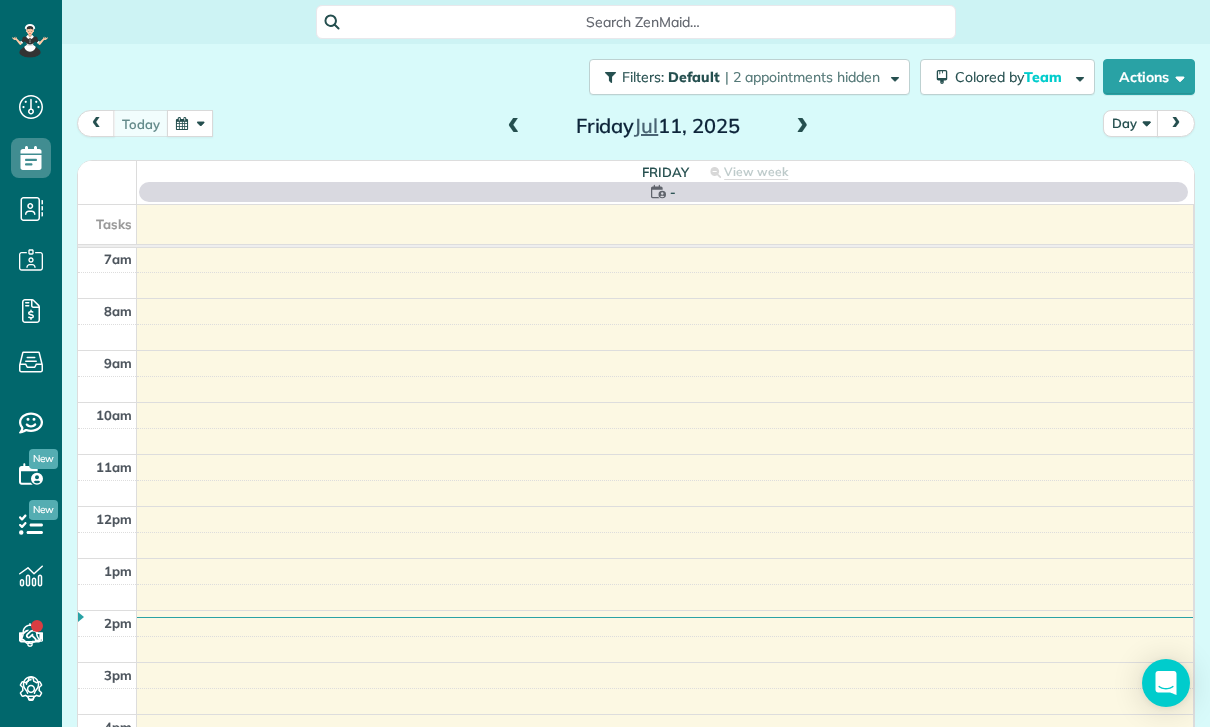 scroll, scrollTop: 157, scrollLeft: 0, axis: vertical 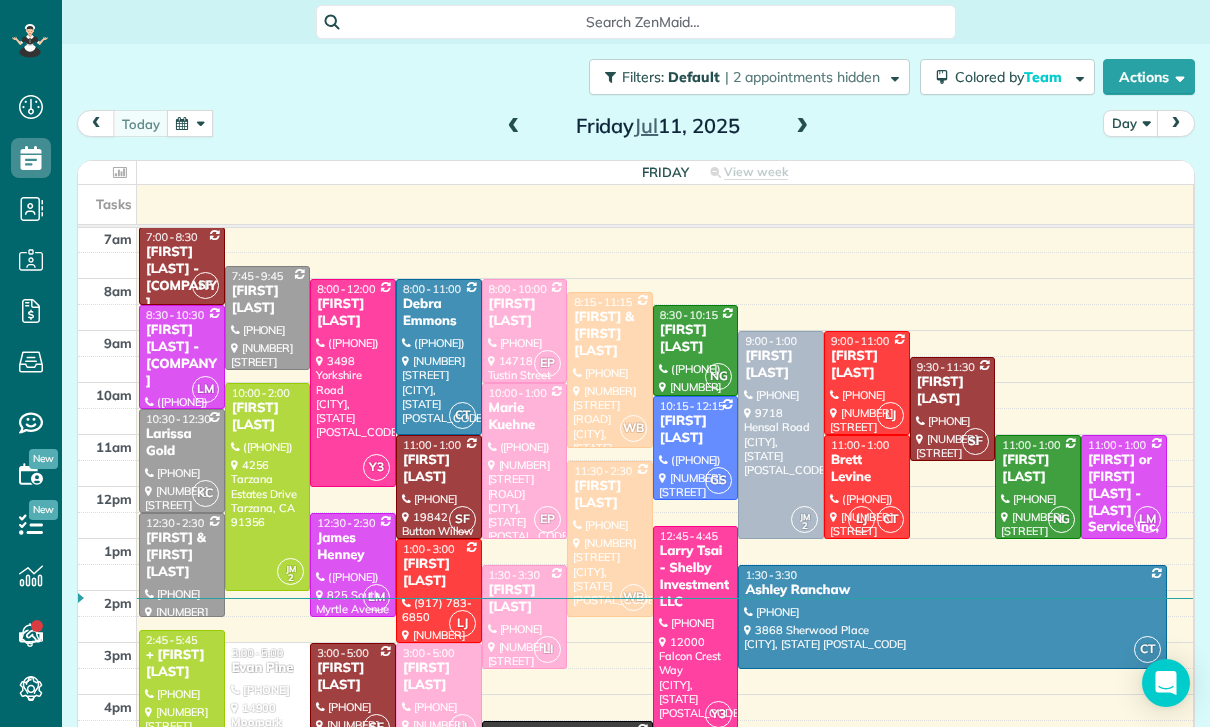 click at bounding box center [190, 123] 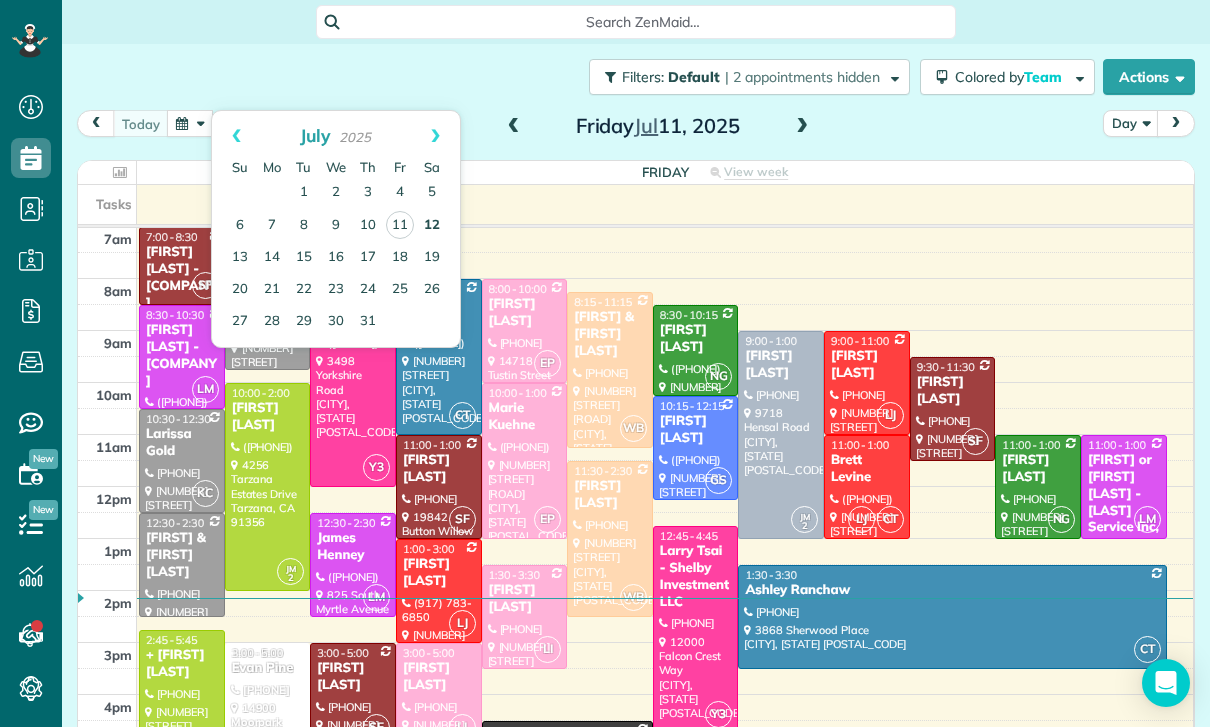 click on "12" at bounding box center [432, 226] 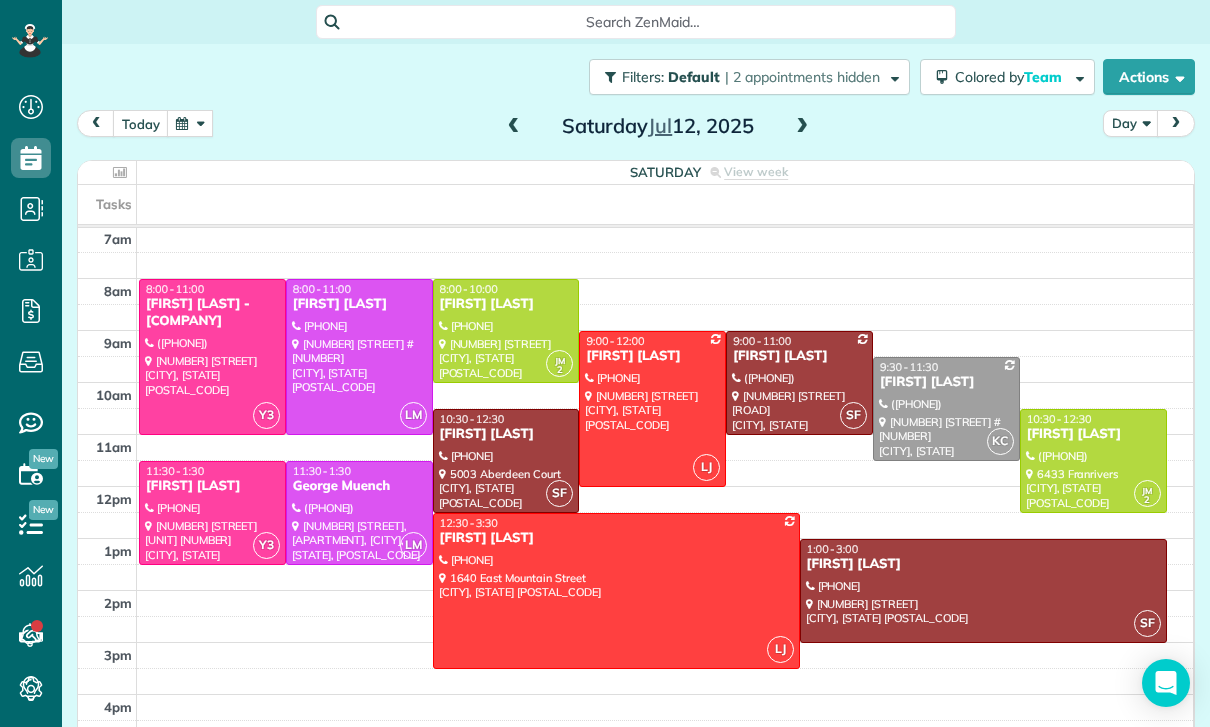 scroll, scrollTop: 157, scrollLeft: 0, axis: vertical 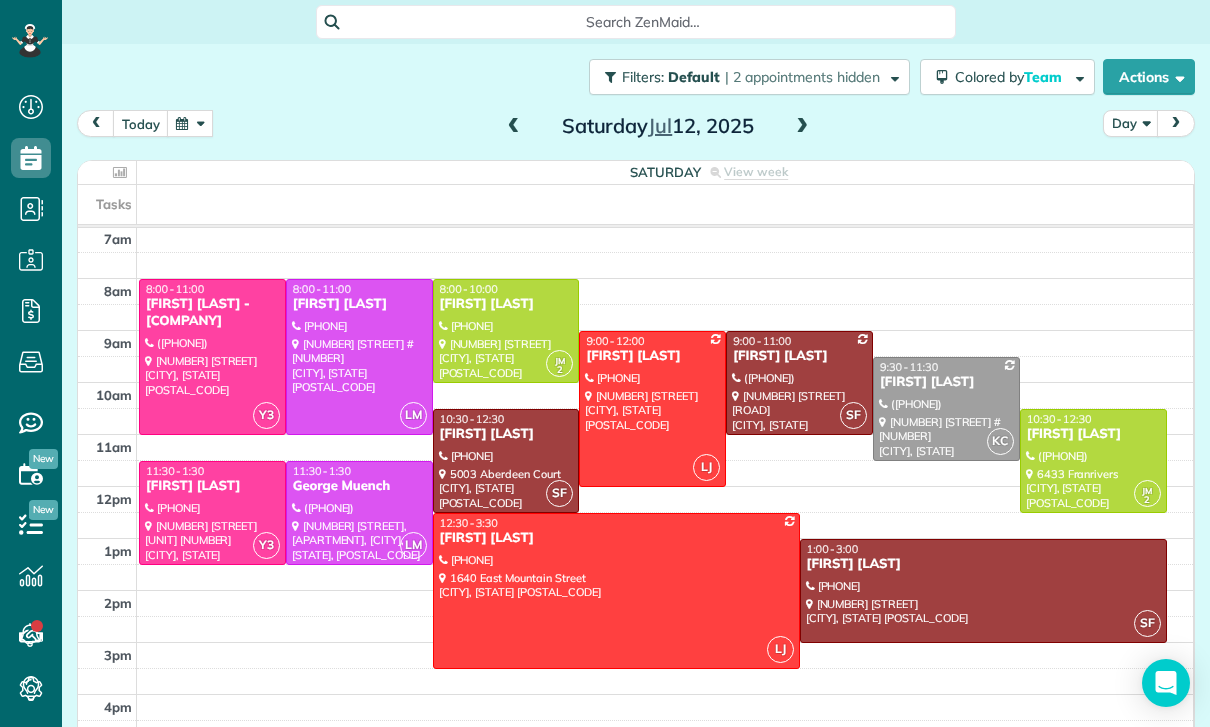 click at bounding box center [190, 123] 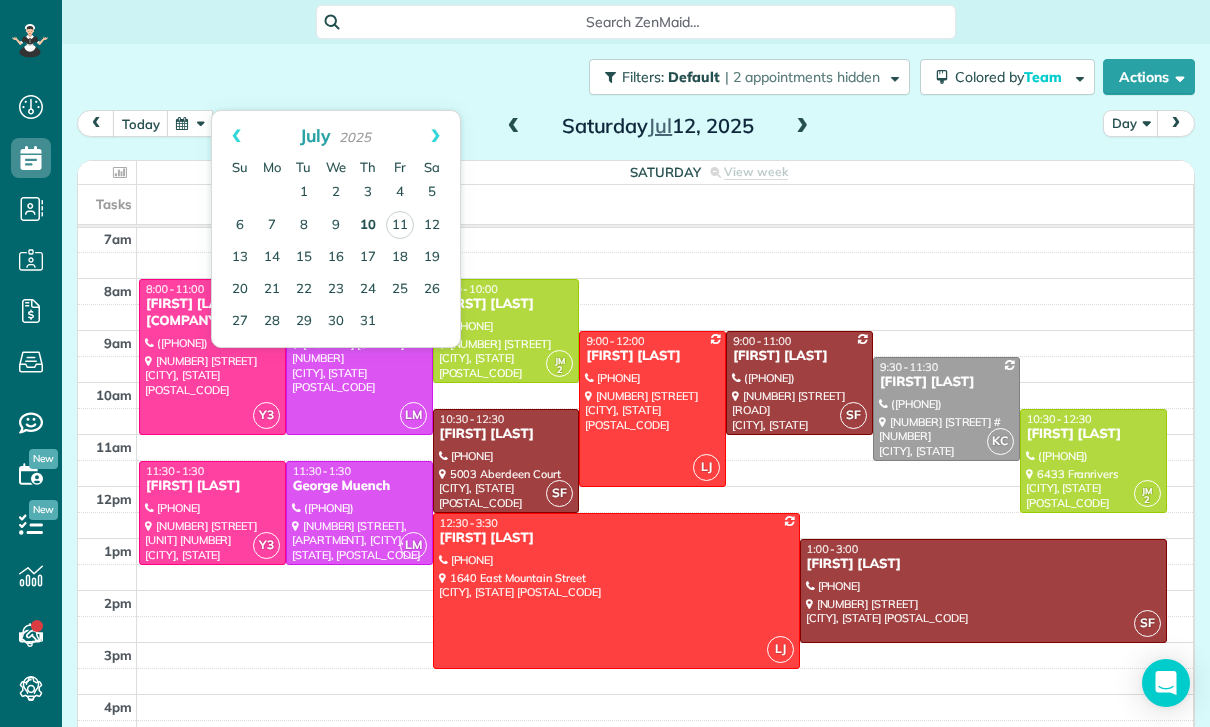 click on "10" at bounding box center [368, 226] 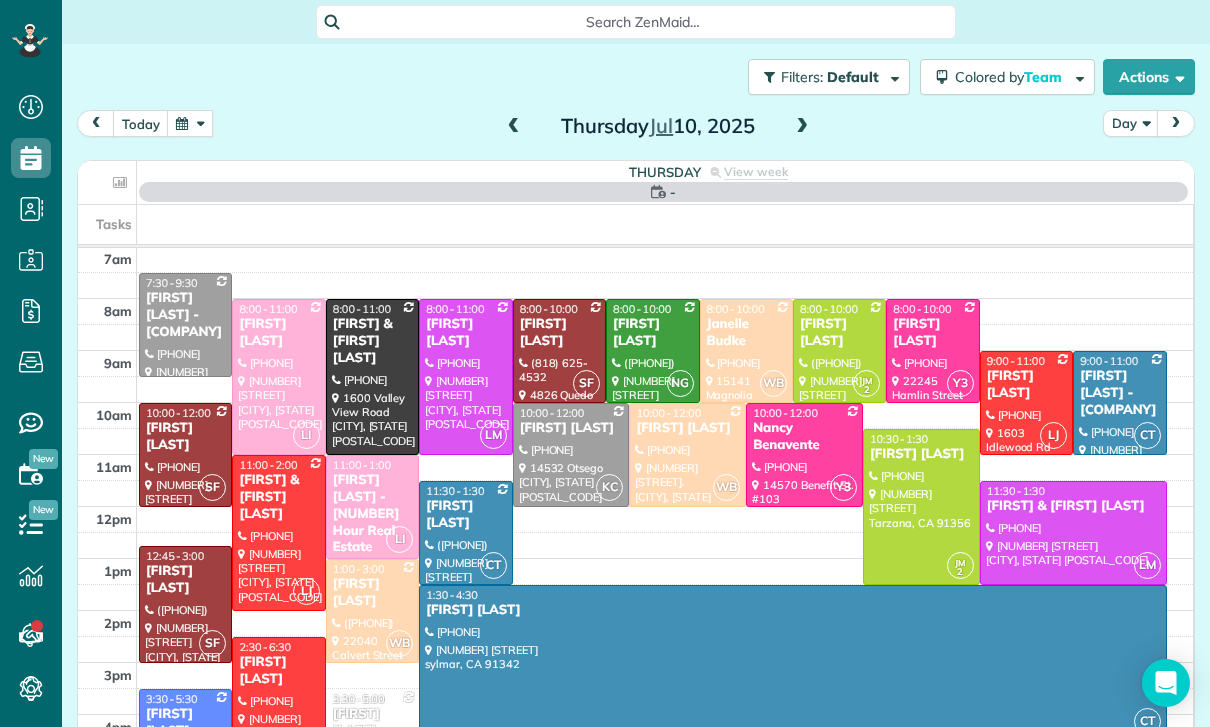 scroll, scrollTop: 157, scrollLeft: 0, axis: vertical 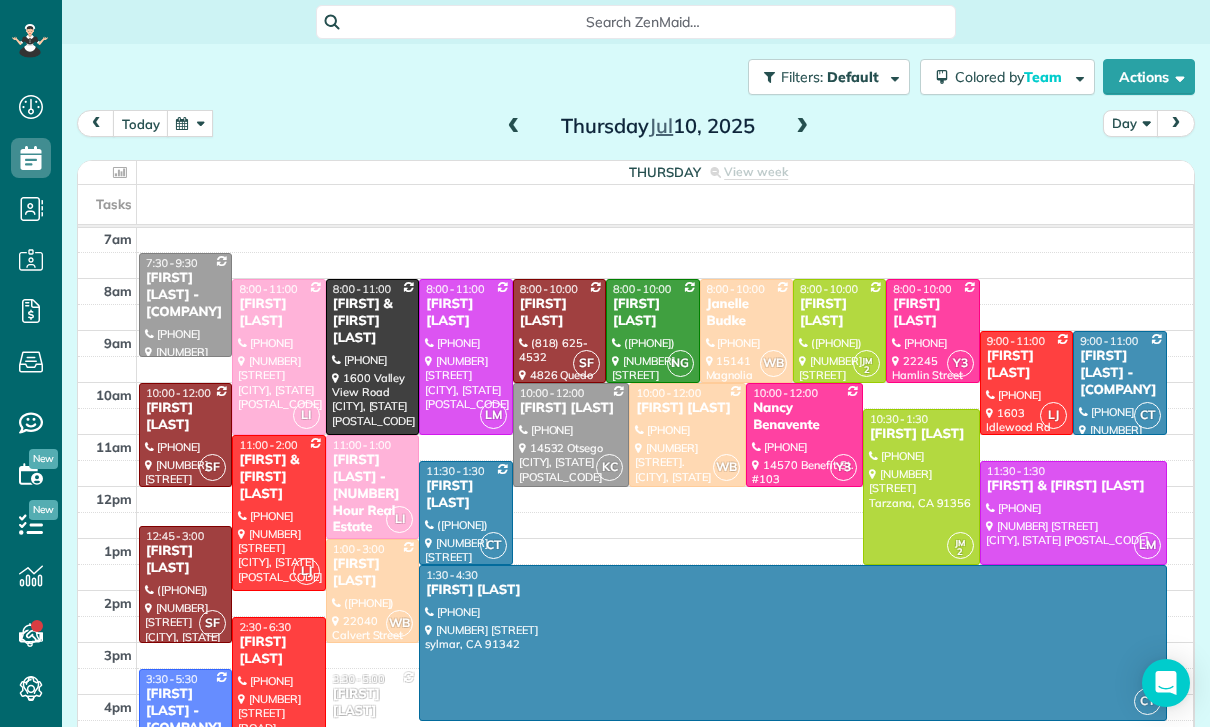 click on "today   Day Thursday  Jul  10, 2025" at bounding box center [636, 128] 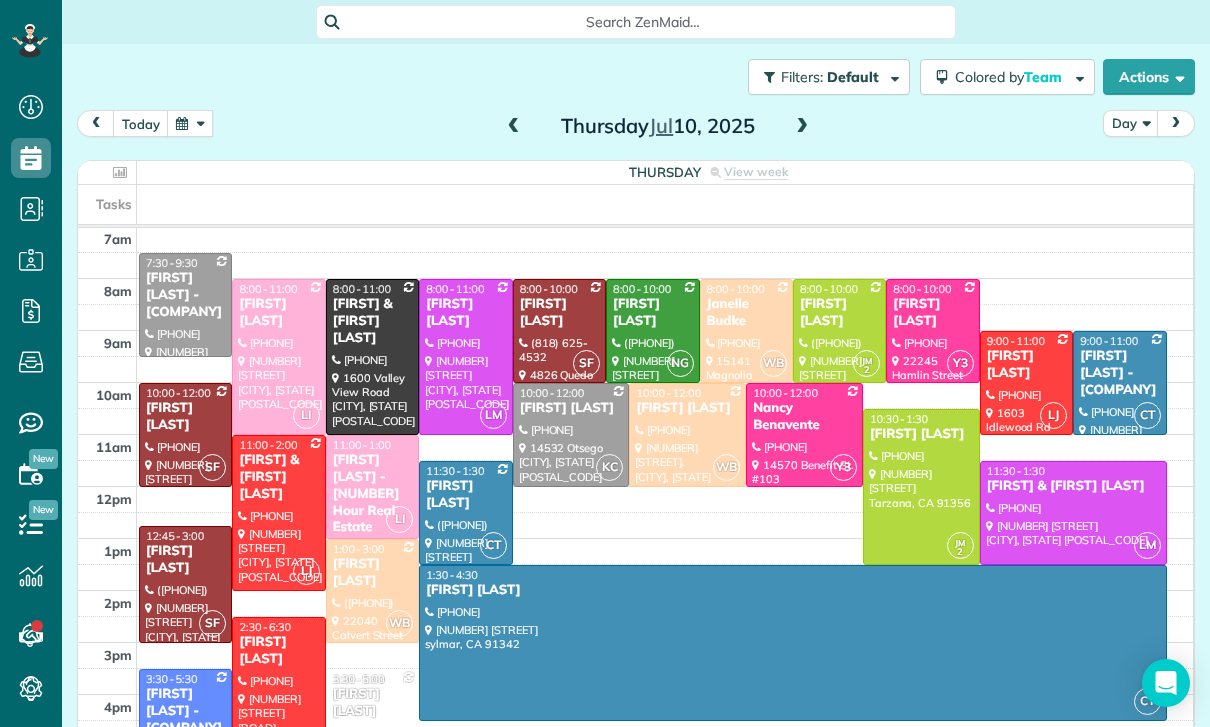 click at bounding box center (802, 127) 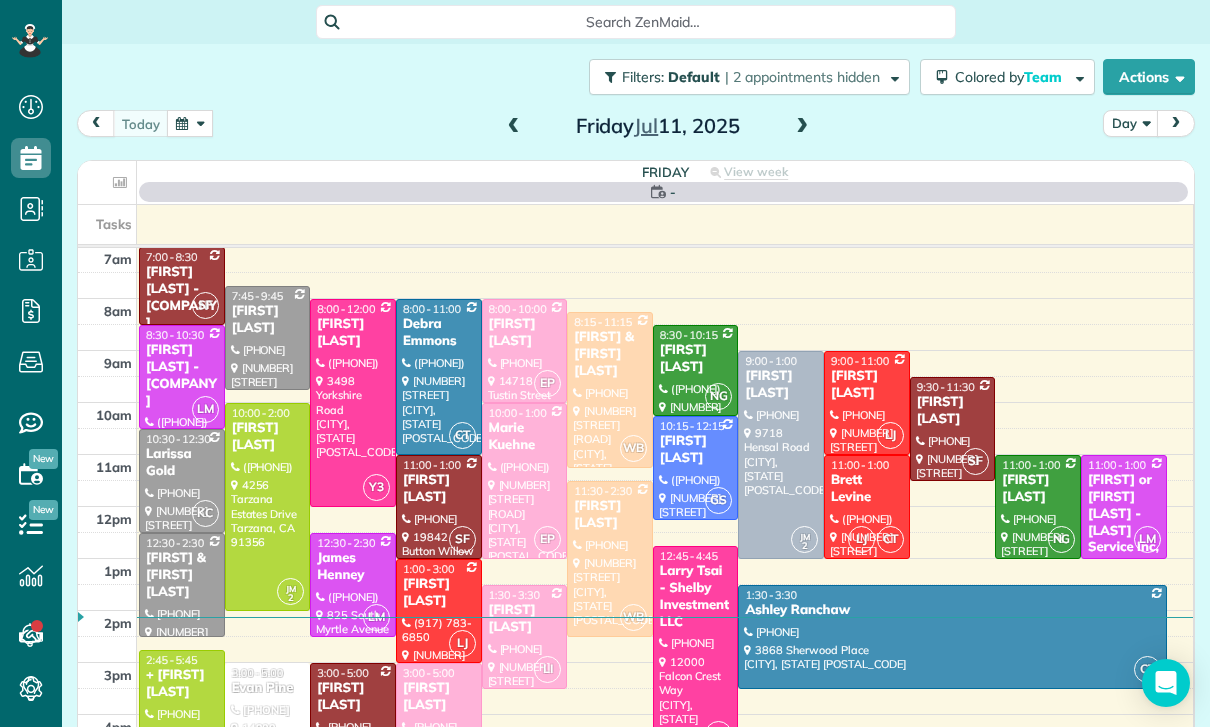 scroll, scrollTop: 157, scrollLeft: 0, axis: vertical 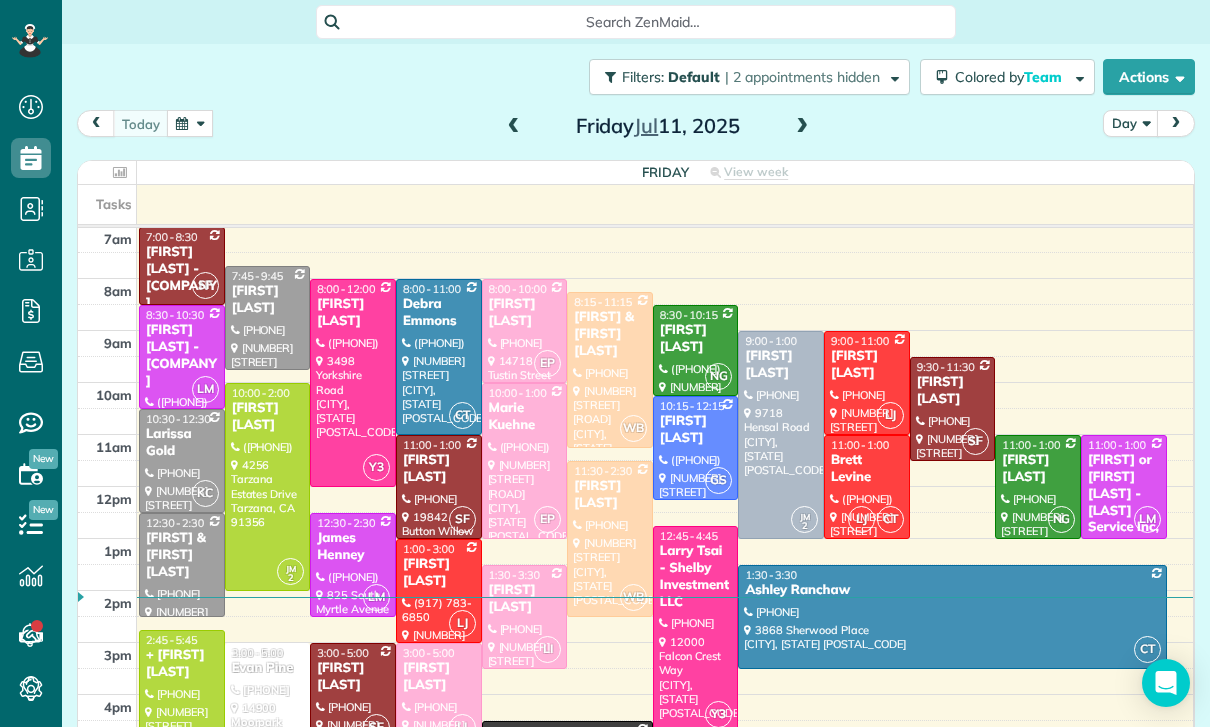 click at bounding box center [696, 630] 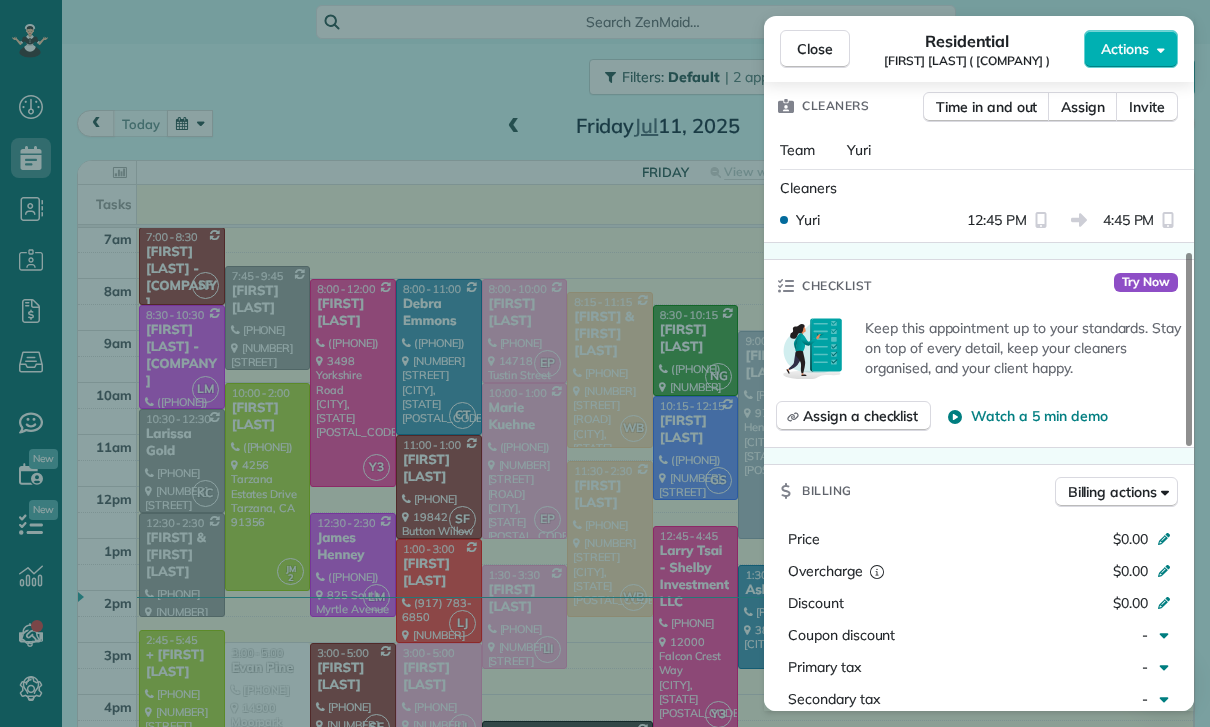 scroll, scrollTop: 649, scrollLeft: 0, axis: vertical 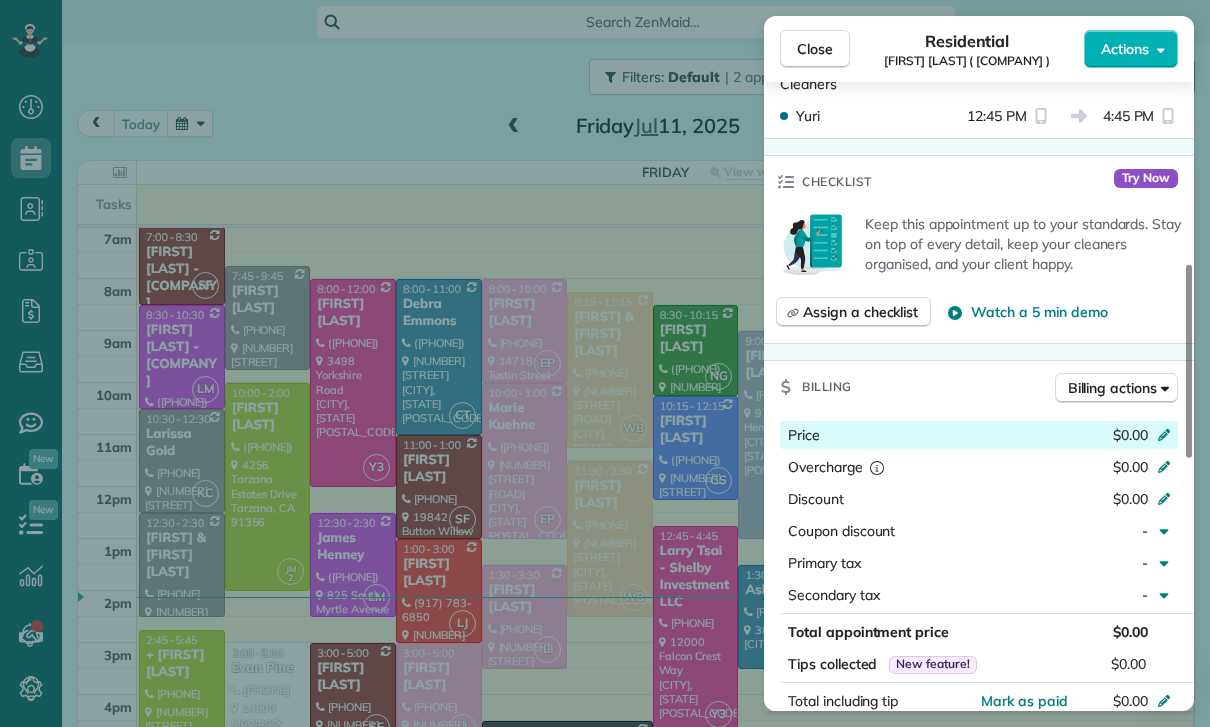 click at bounding box center [1167, 437] 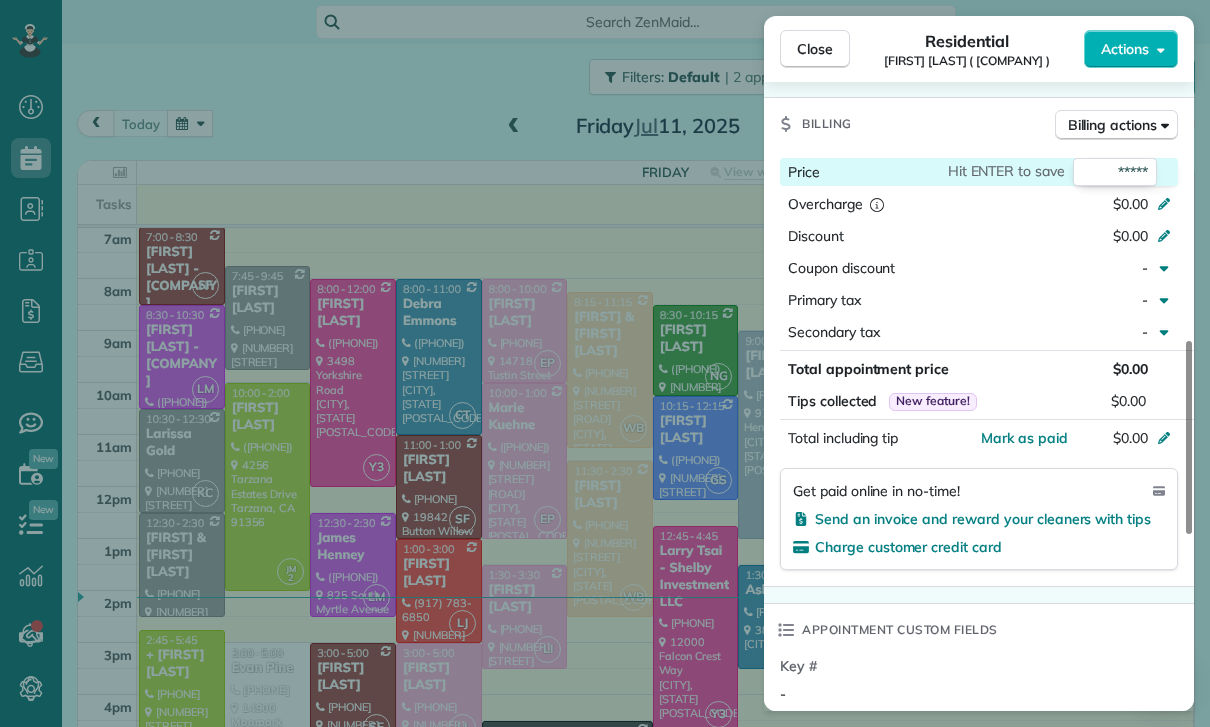 scroll, scrollTop: 923, scrollLeft: 0, axis: vertical 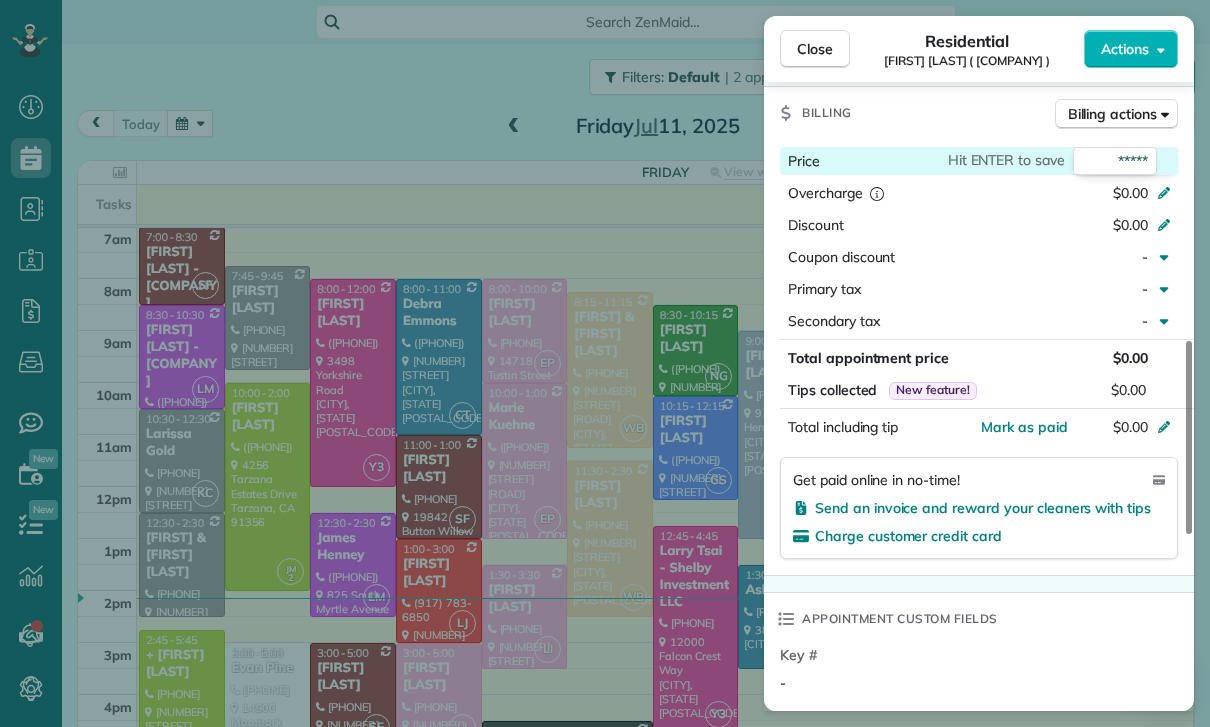 click on "*****" at bounding box center (1115, 161) 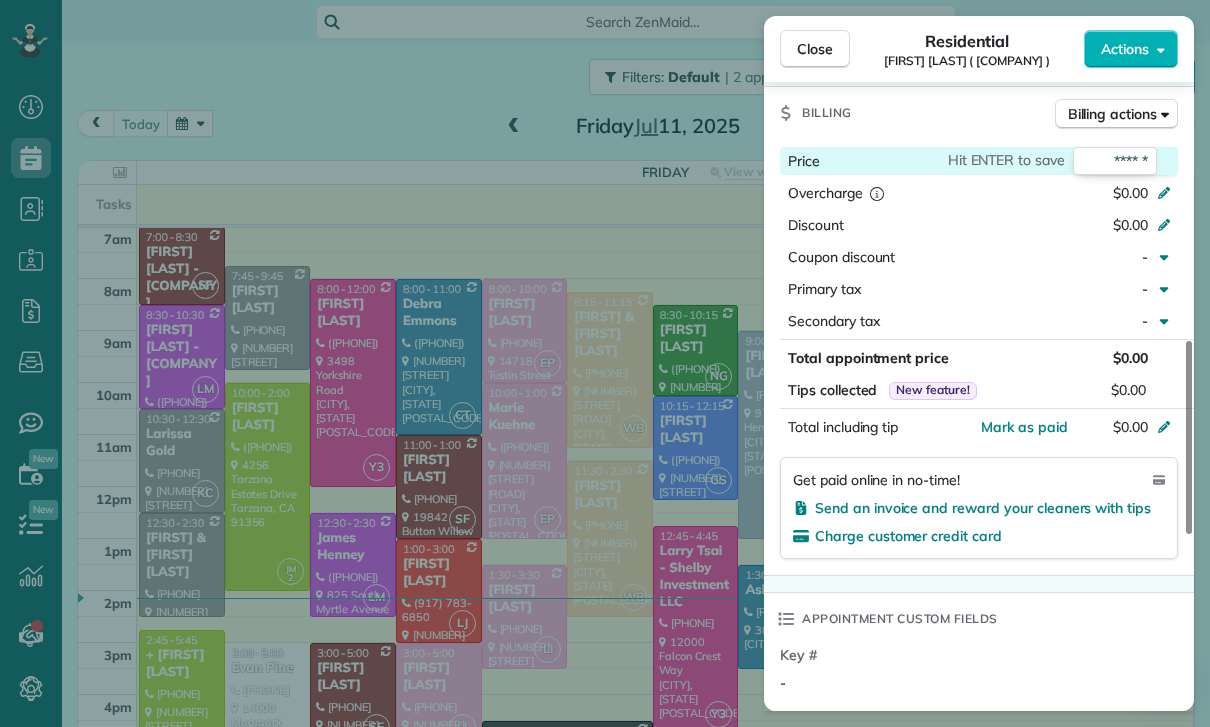 type on "*******" 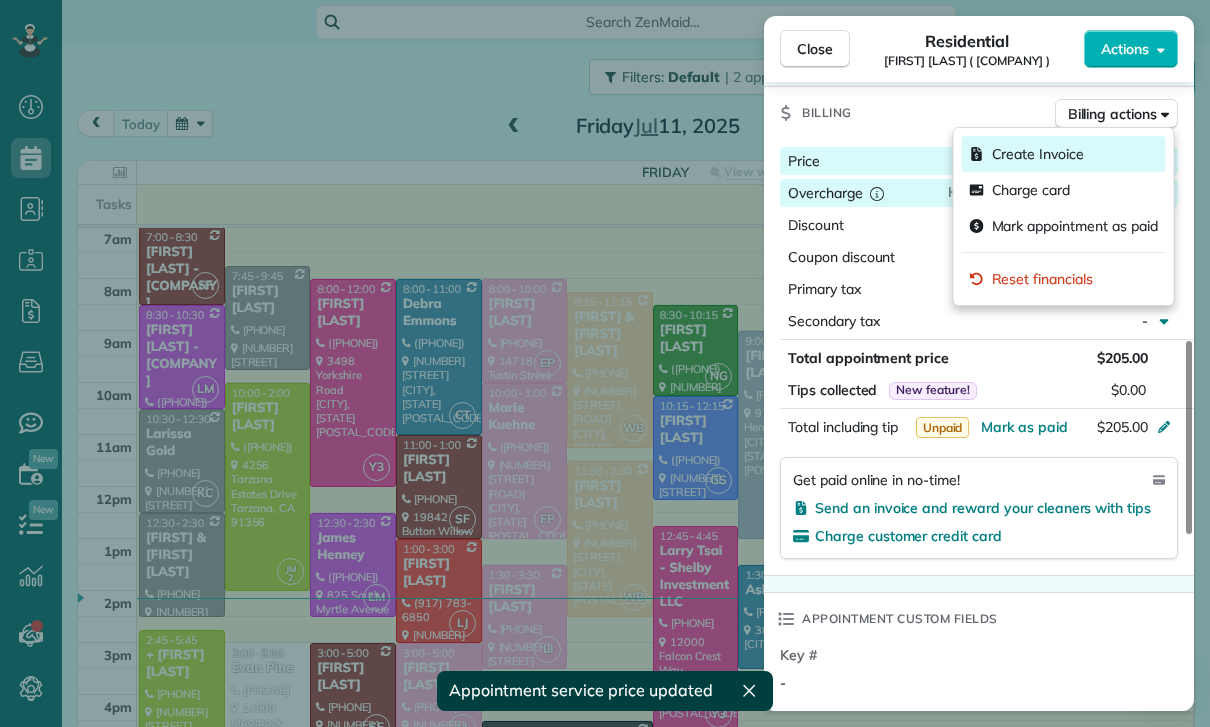 click on "Create Invoice" at bounding box center [1038, 154] 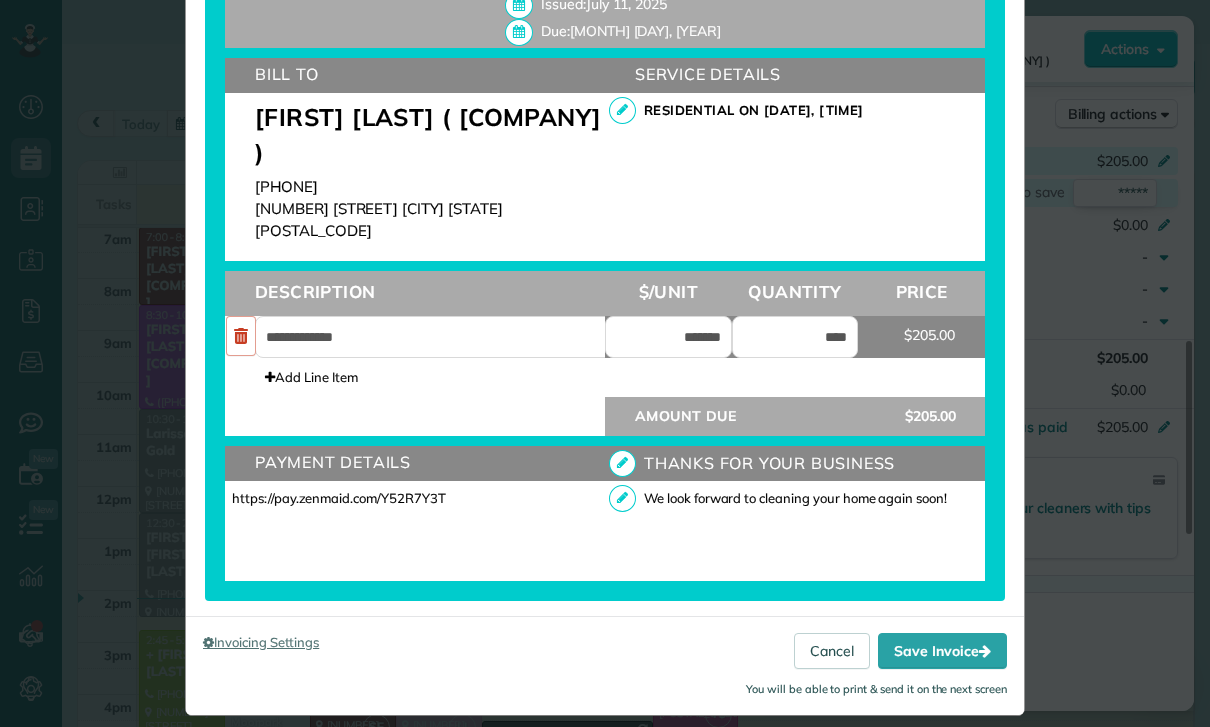 scroll, scrollTop: 583, scrollLeft: 0, axis: vertical 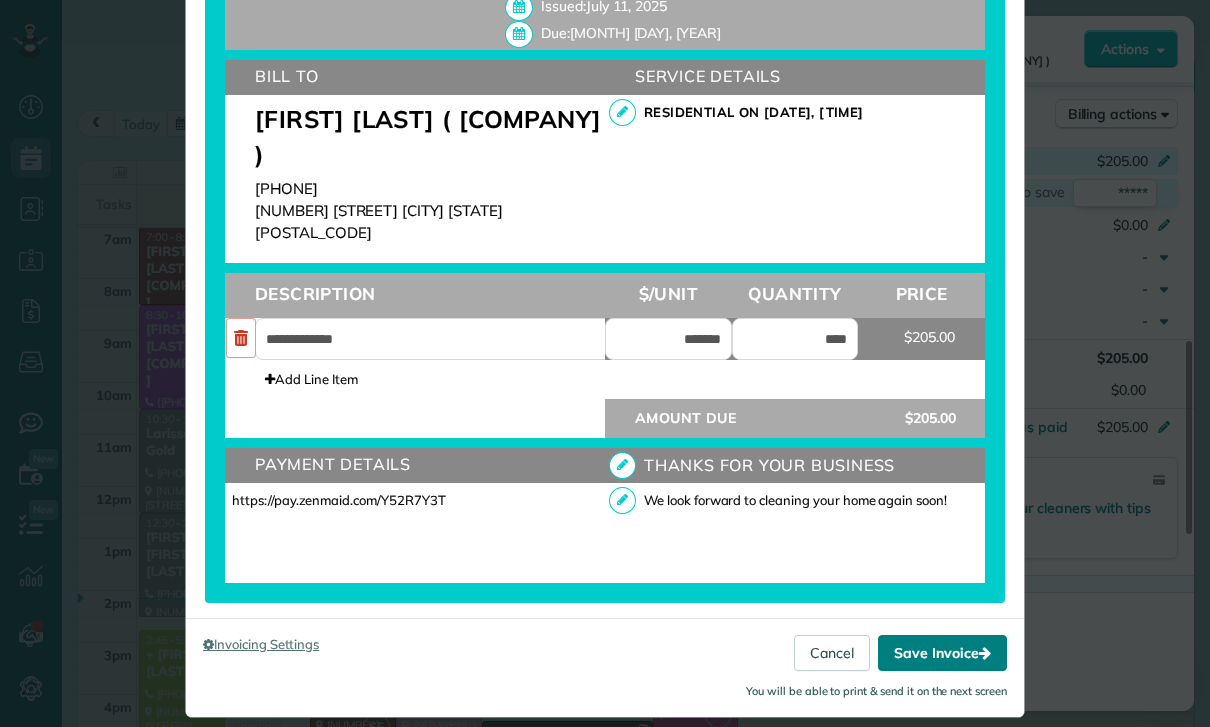 click on "Save Invoice" at bounding box center (942, 653) 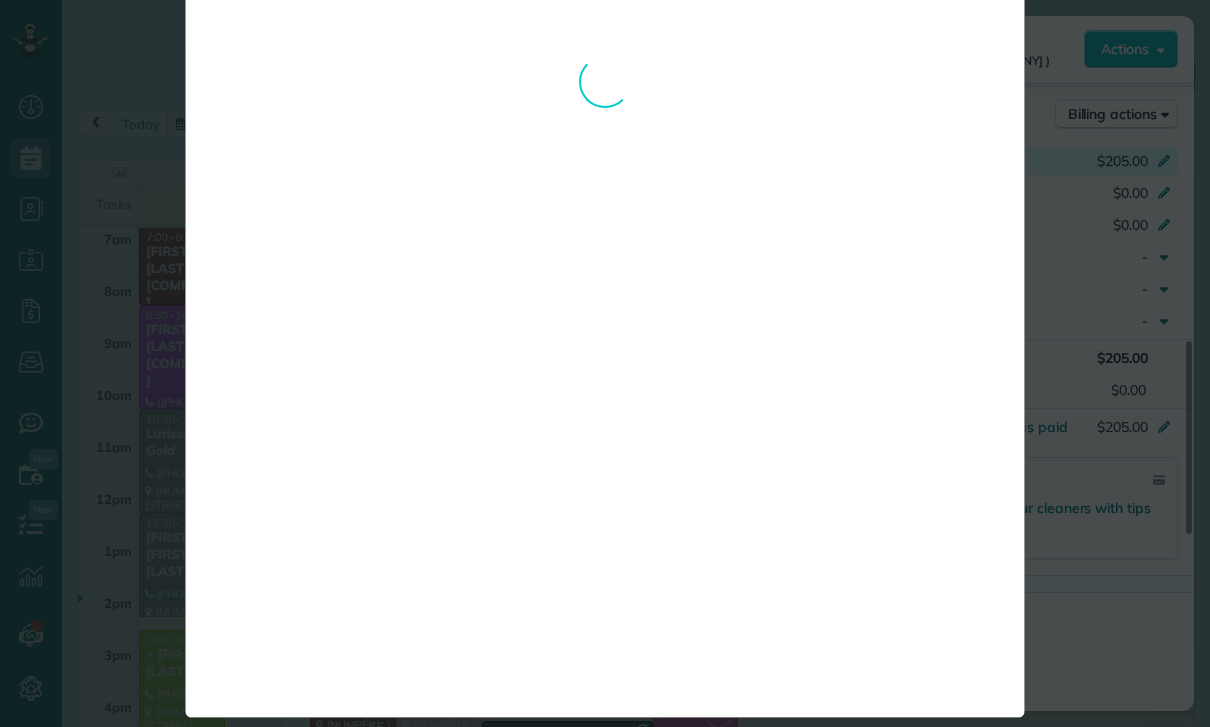 scroll, scrollTop: 82, scrollLeft: 0, axis: vertical 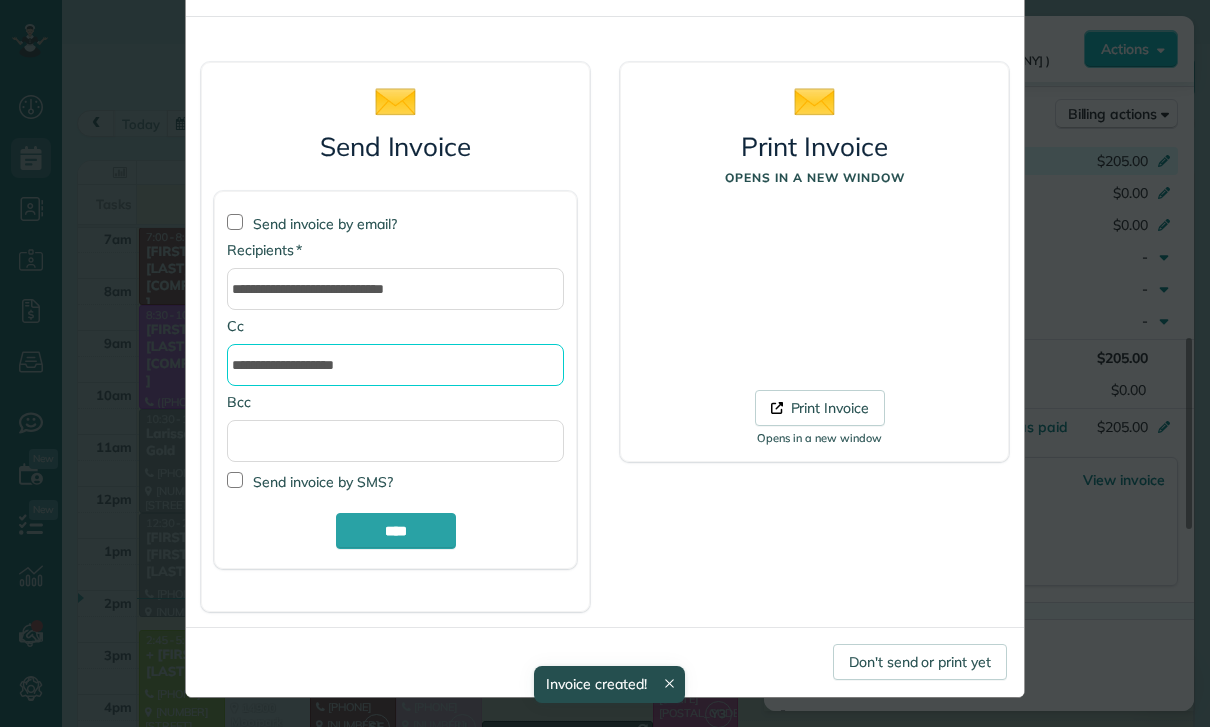 click on "**********" at bounding box center [395, 365] 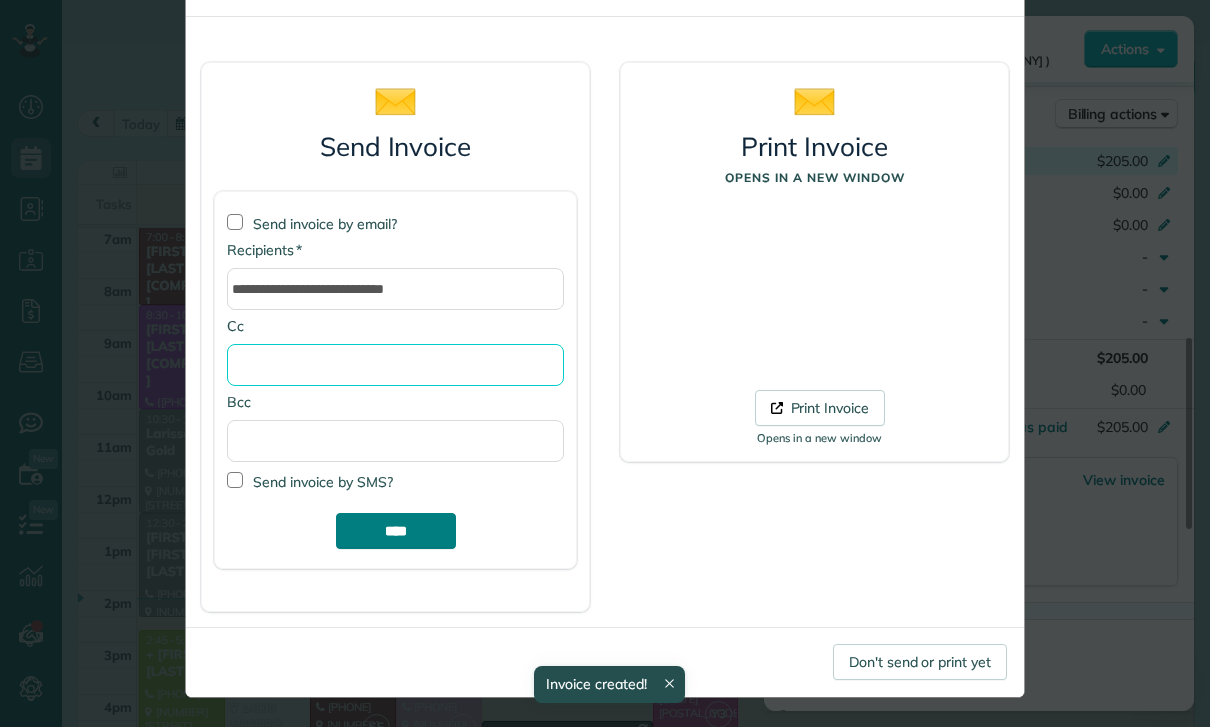 type 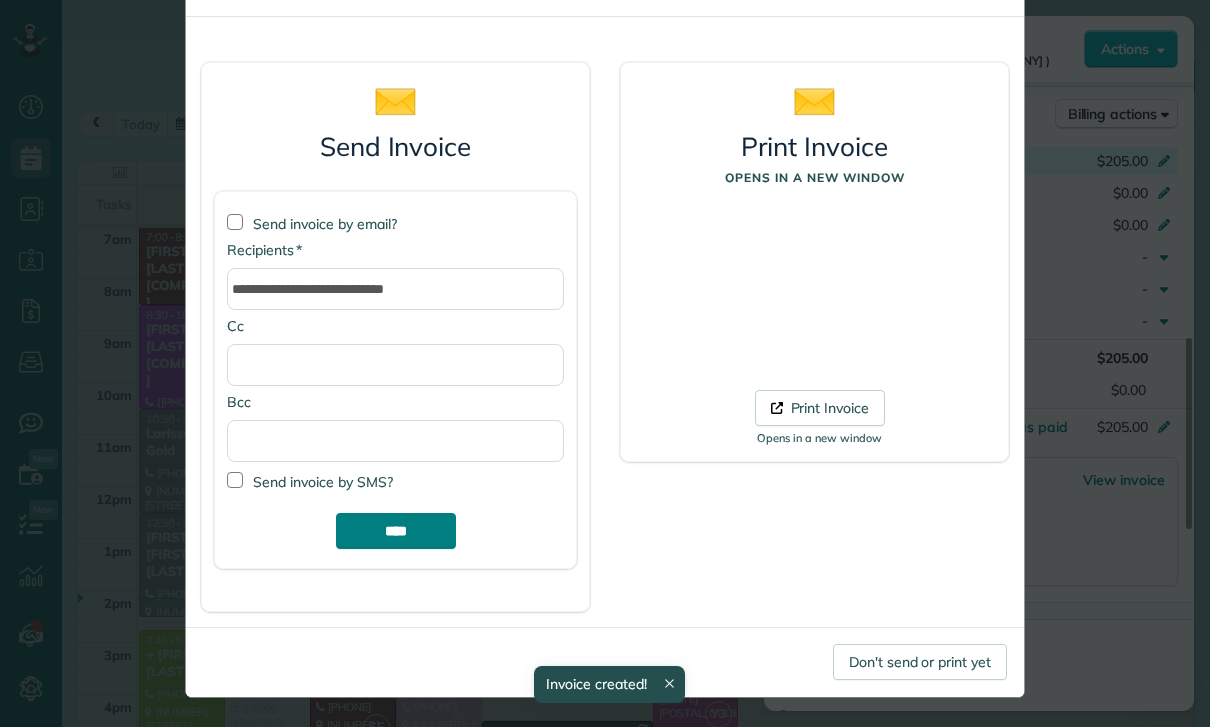 click on "****" at bounding box center (396, 531) 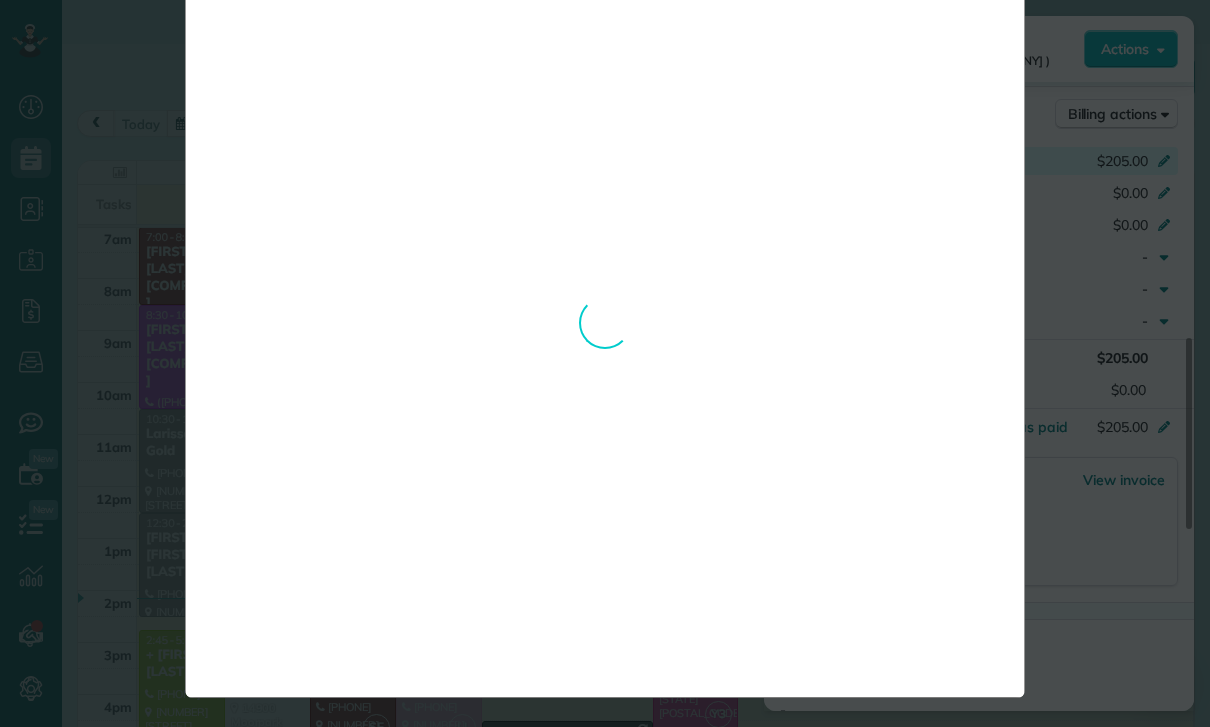 click on "**********" at bounding box center [605, 363] 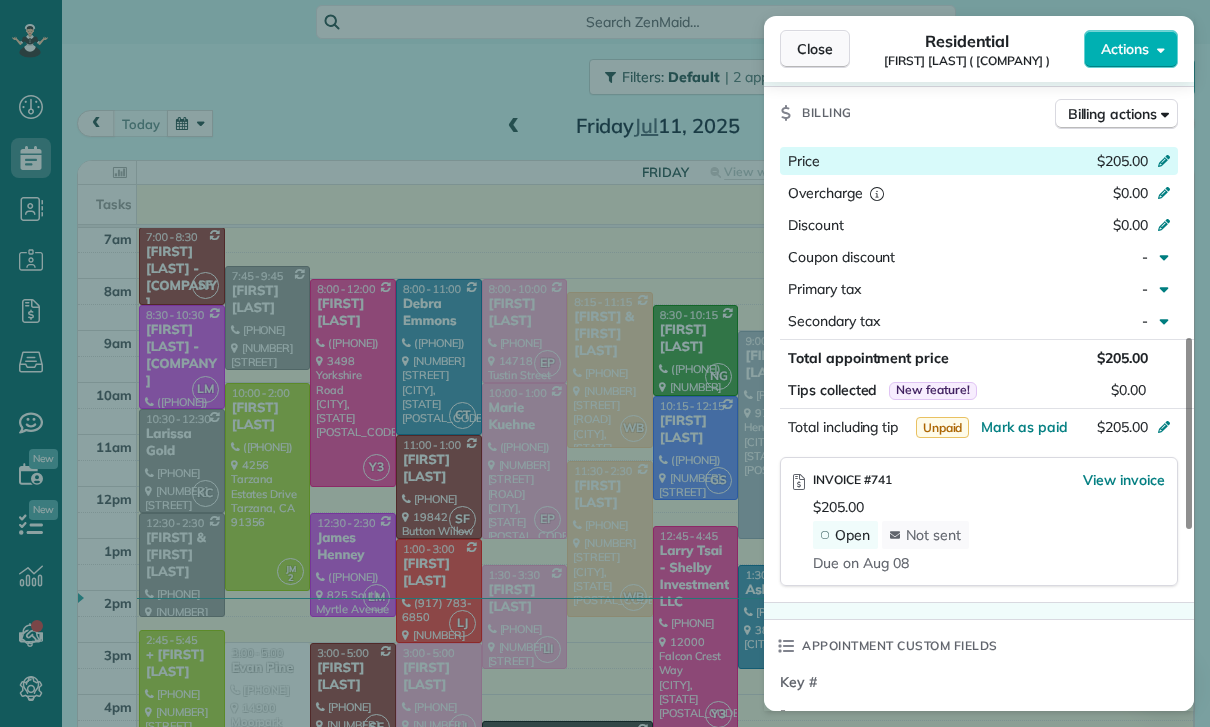 click on "Close" at bounding box center [815, 49] 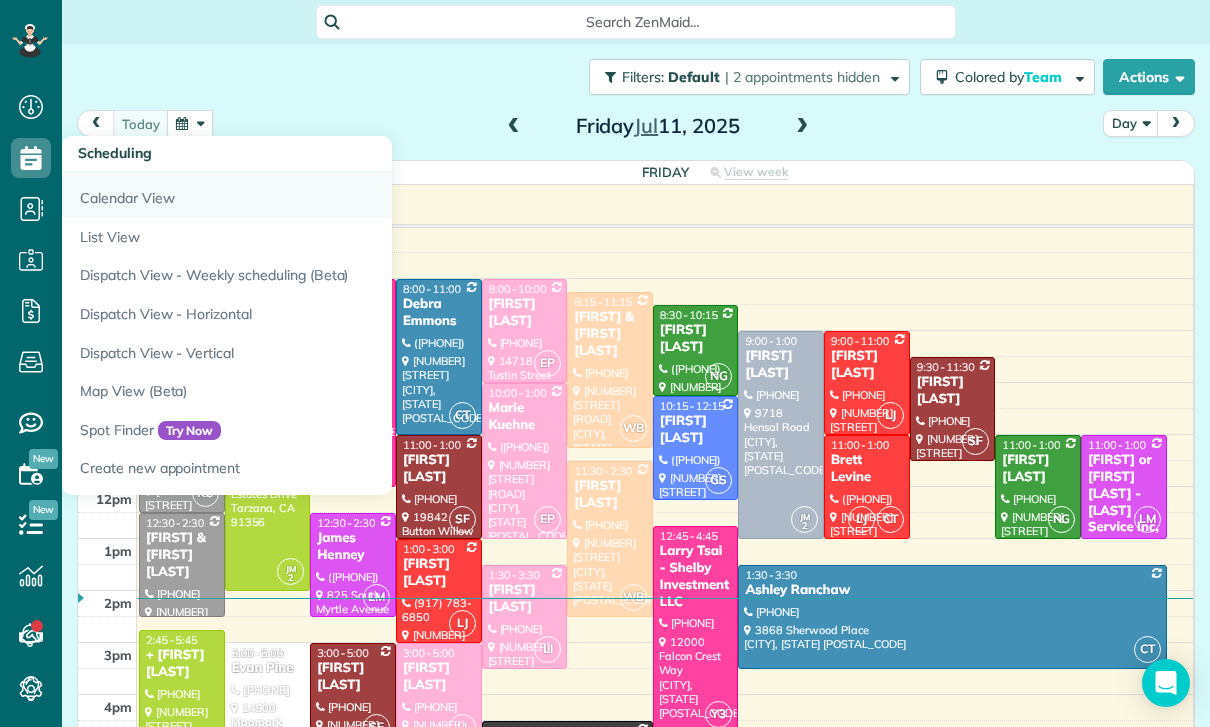 click on "Calendar View" at bounding box center [312, 195] 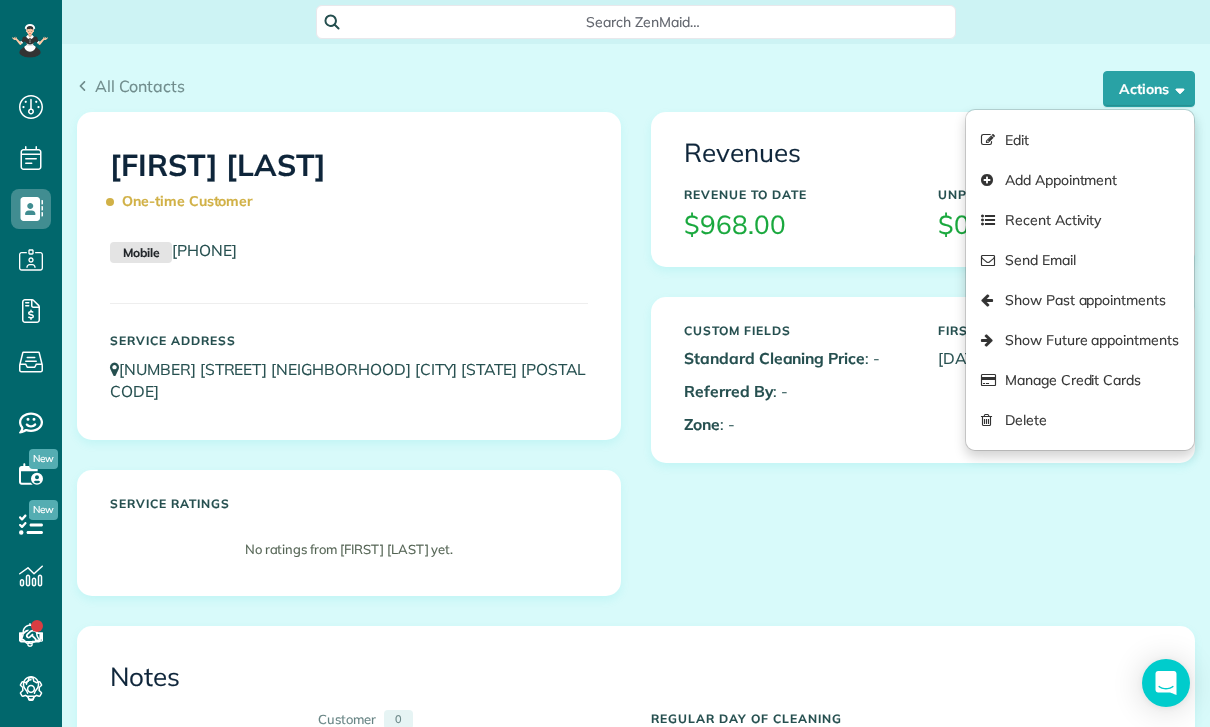 scroll, scrollTop: 0, scrollLeft: 0, axis: both 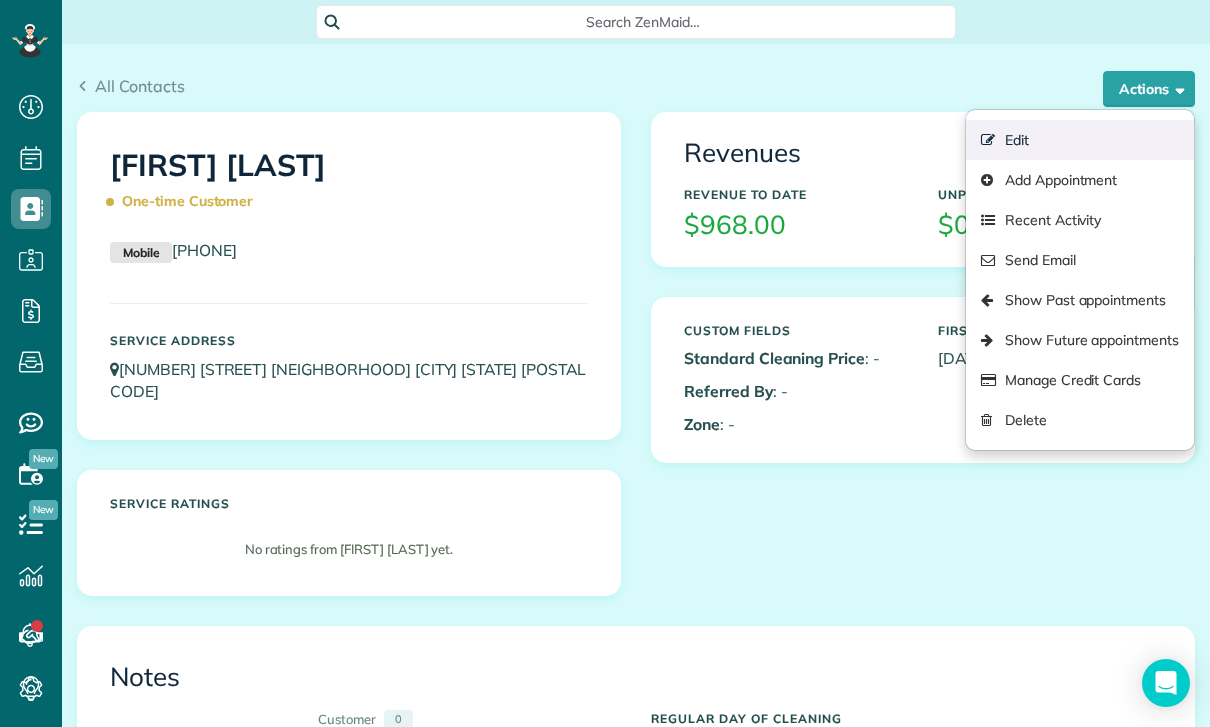 click on "Edit" at bounding box center (1080, 140) 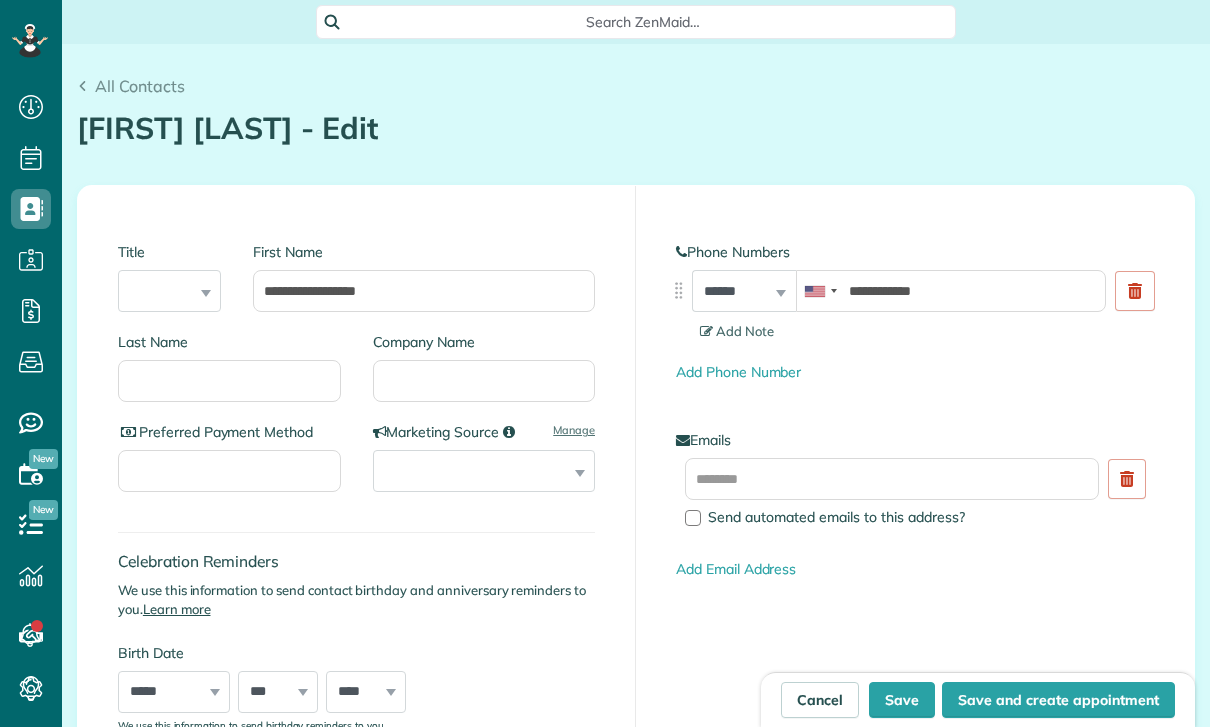 scroll, scrollTop: 0, scrollLeft: 0, axis: both 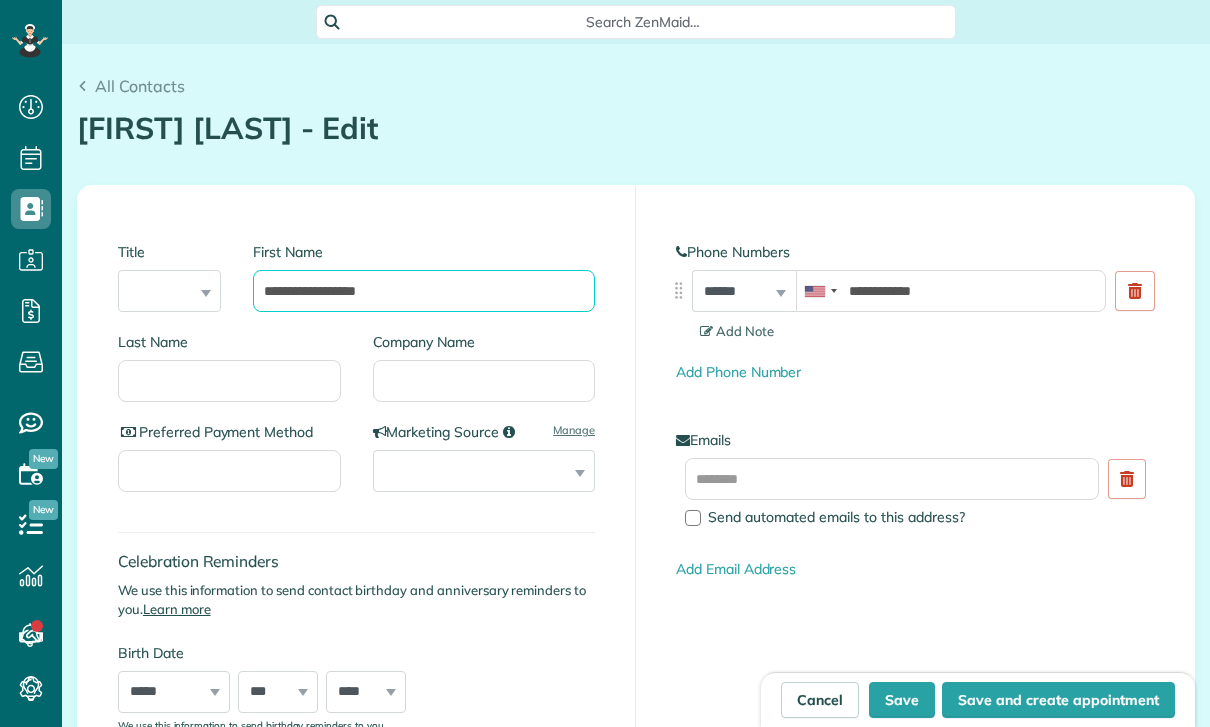 click on "**********" at bounding box center (424, 291) 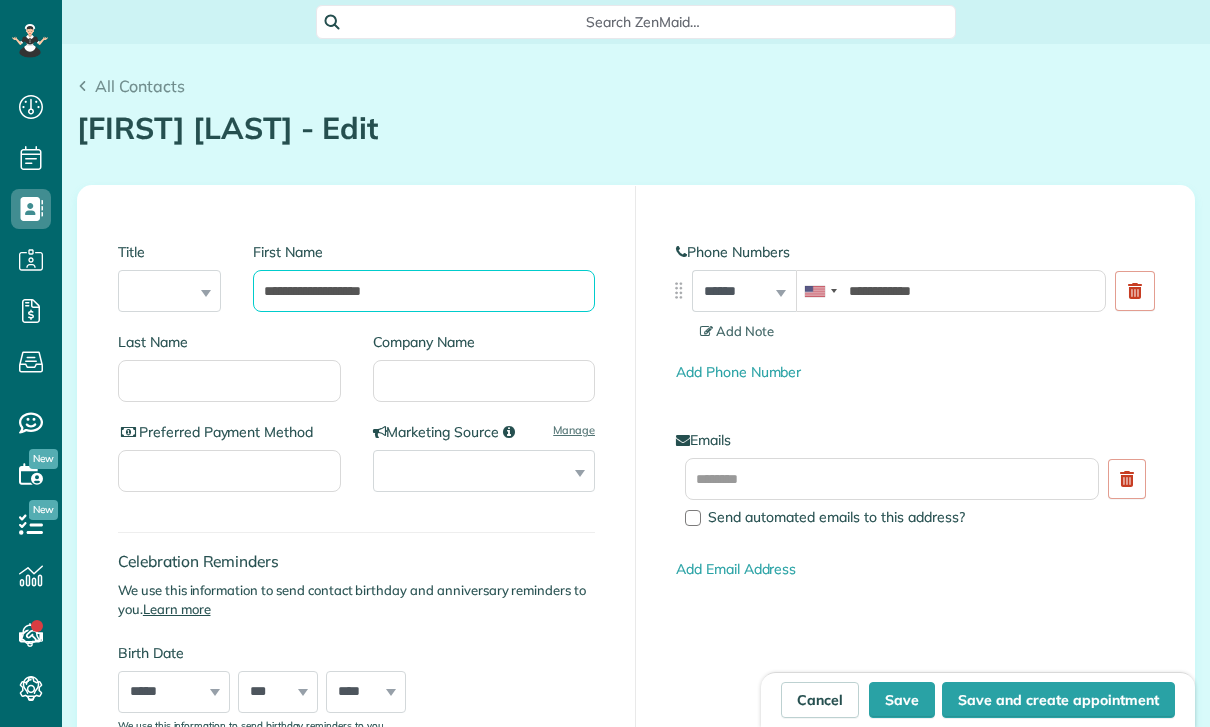 paste on "**********" 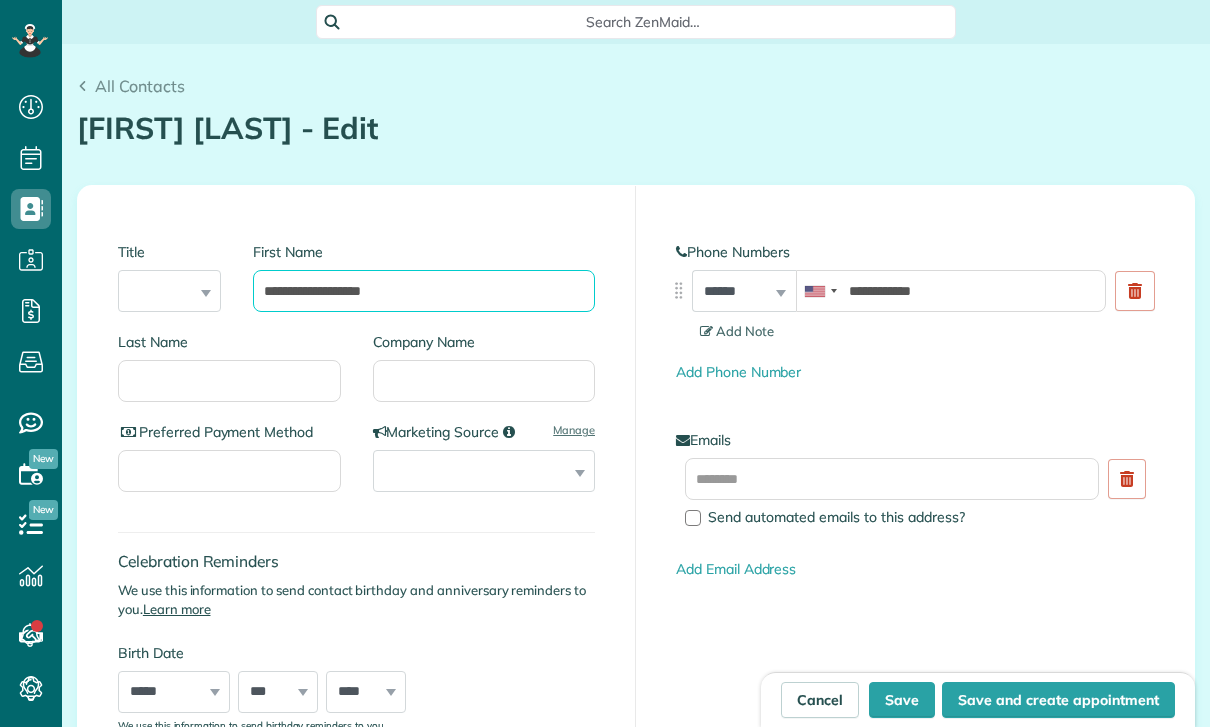 type on "**********" 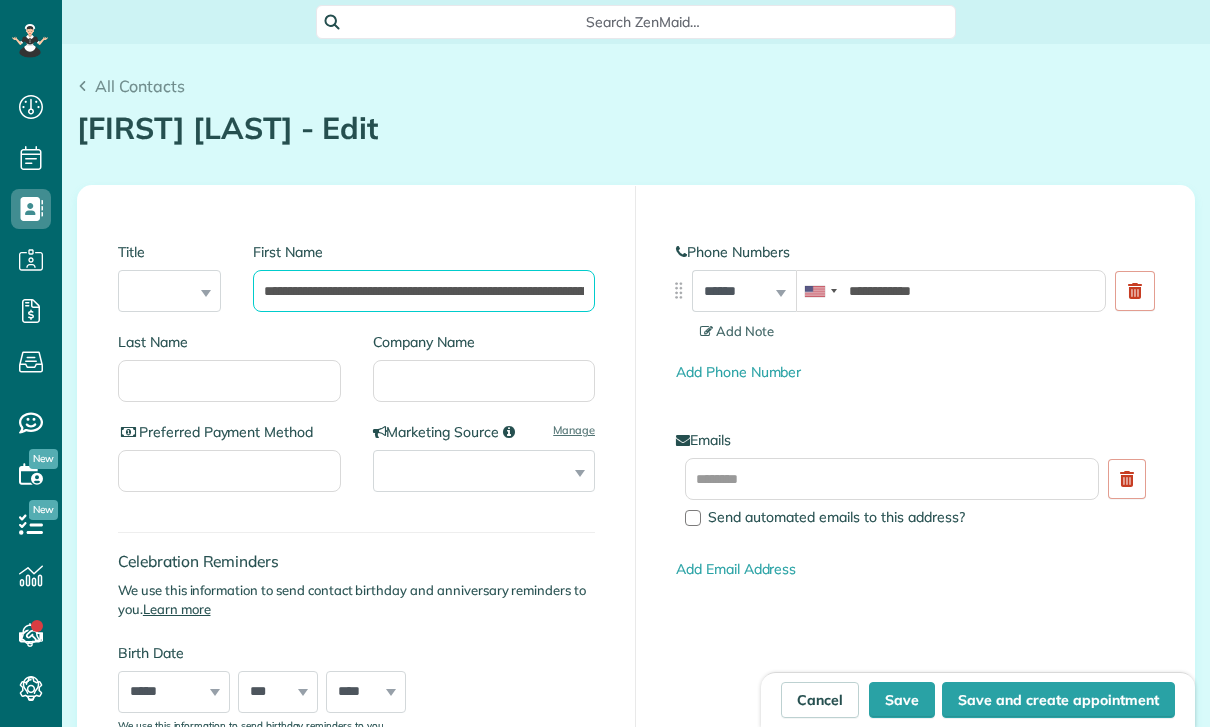 click on "**********" at bounding box center [424, 291] 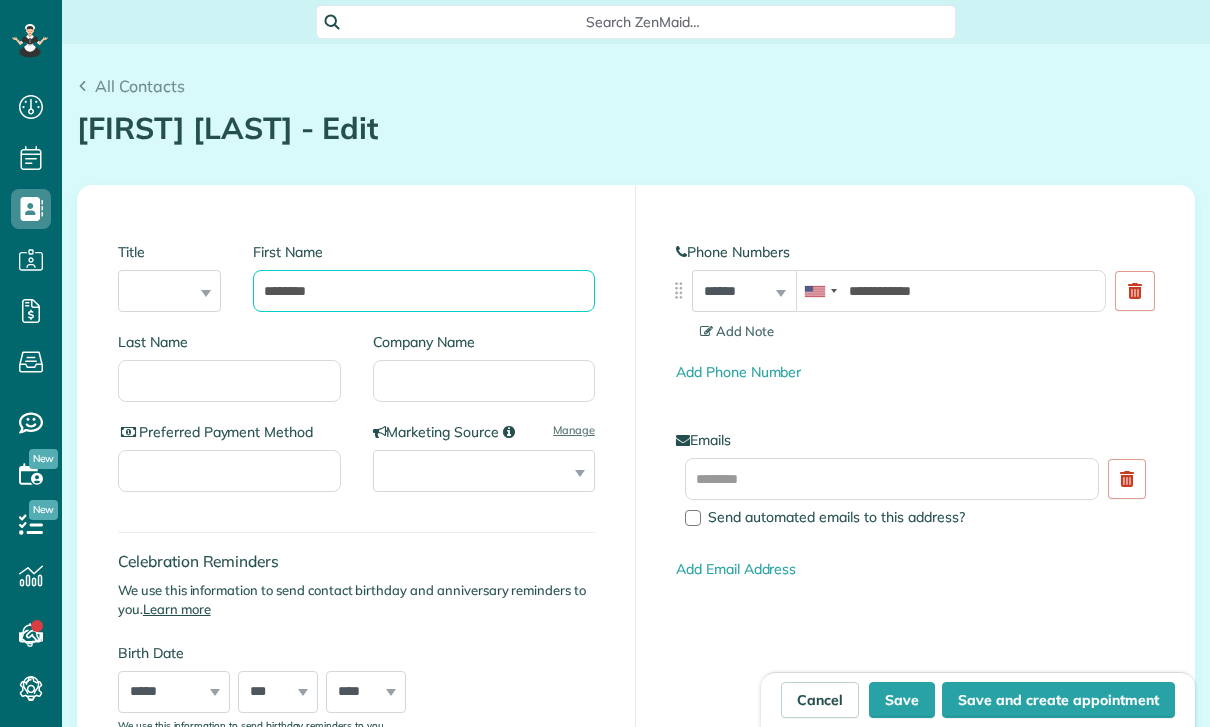 type on "********" 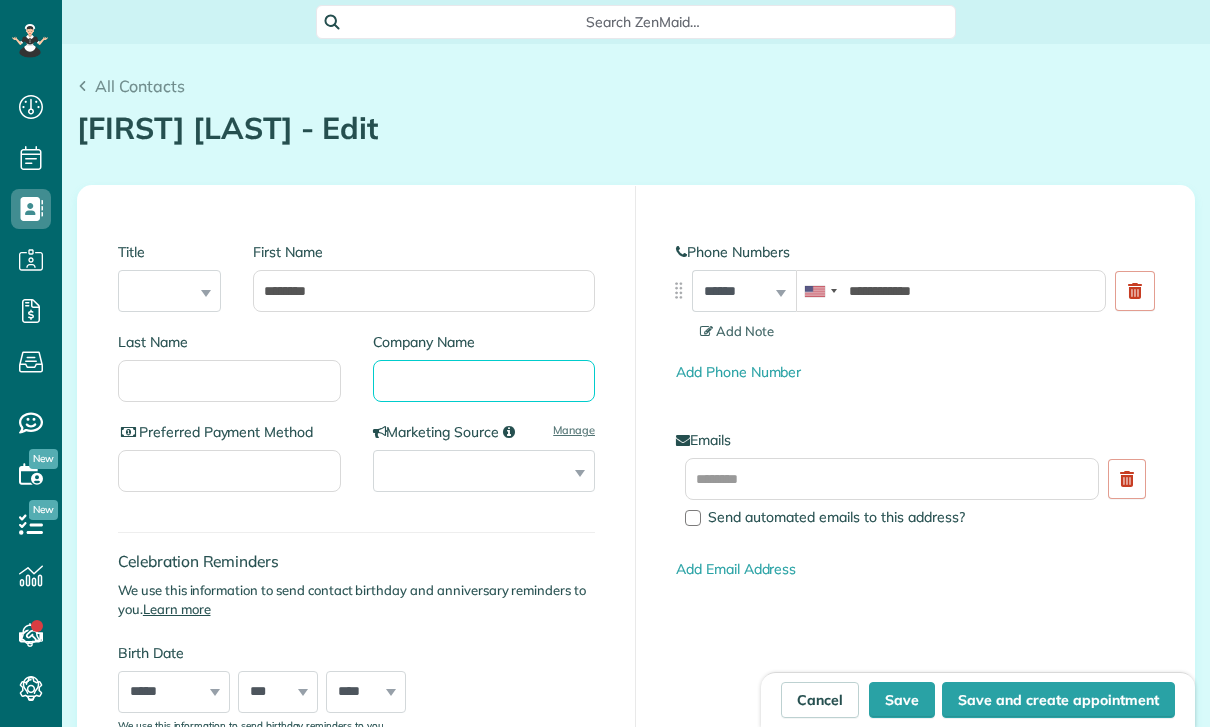 click on "Company Name" at bounding box center (484, 381) 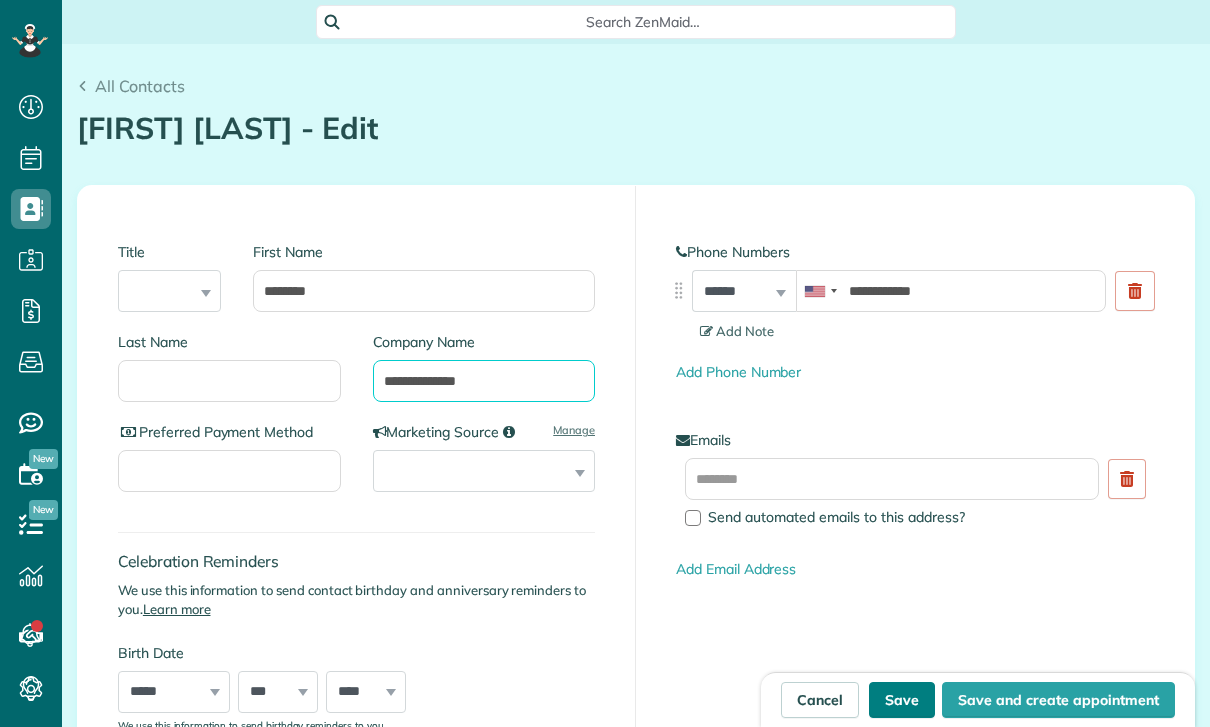 type on "**********" 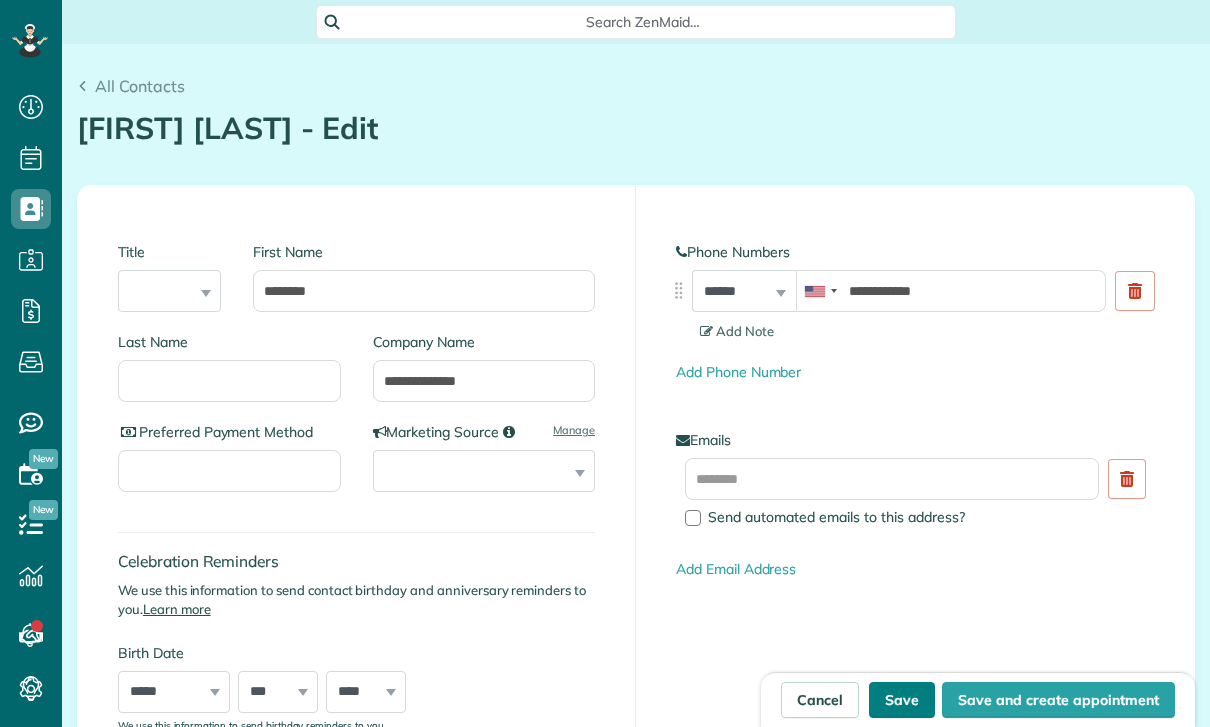 click on "Save" at bounding box center [902, 700] 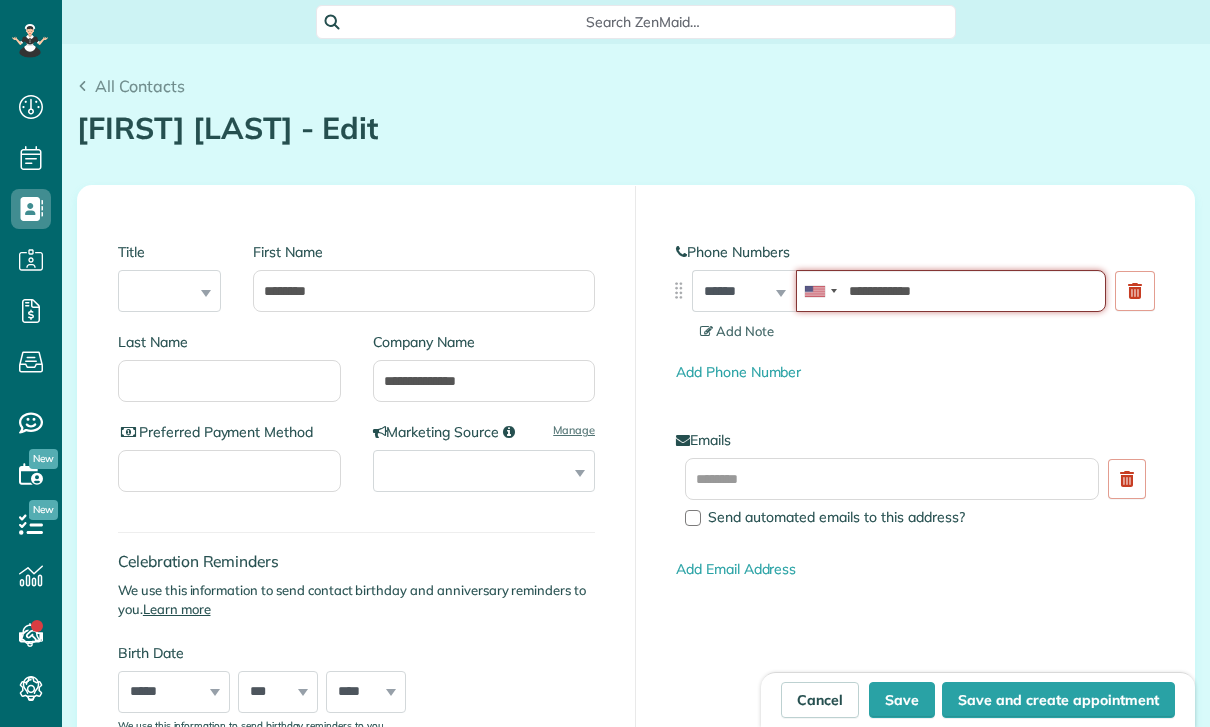 click on "**********" at bounding box center (951, 291) 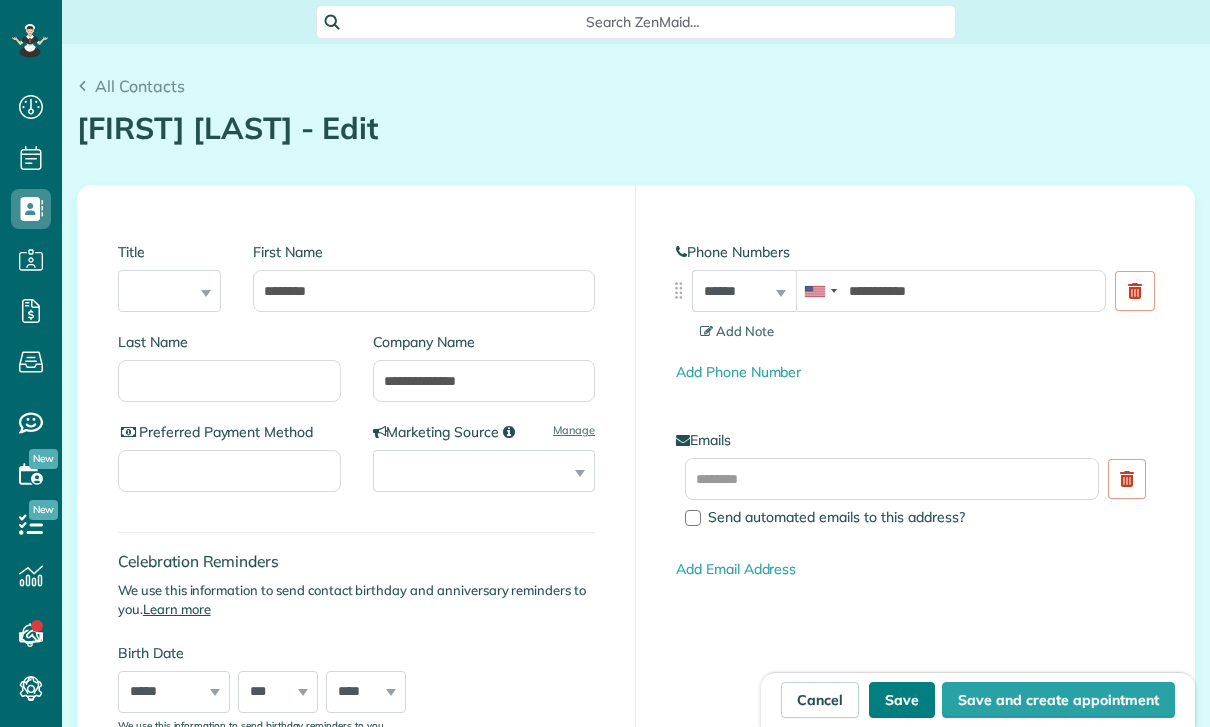 click on "Save" at bounding box center (902, 700) 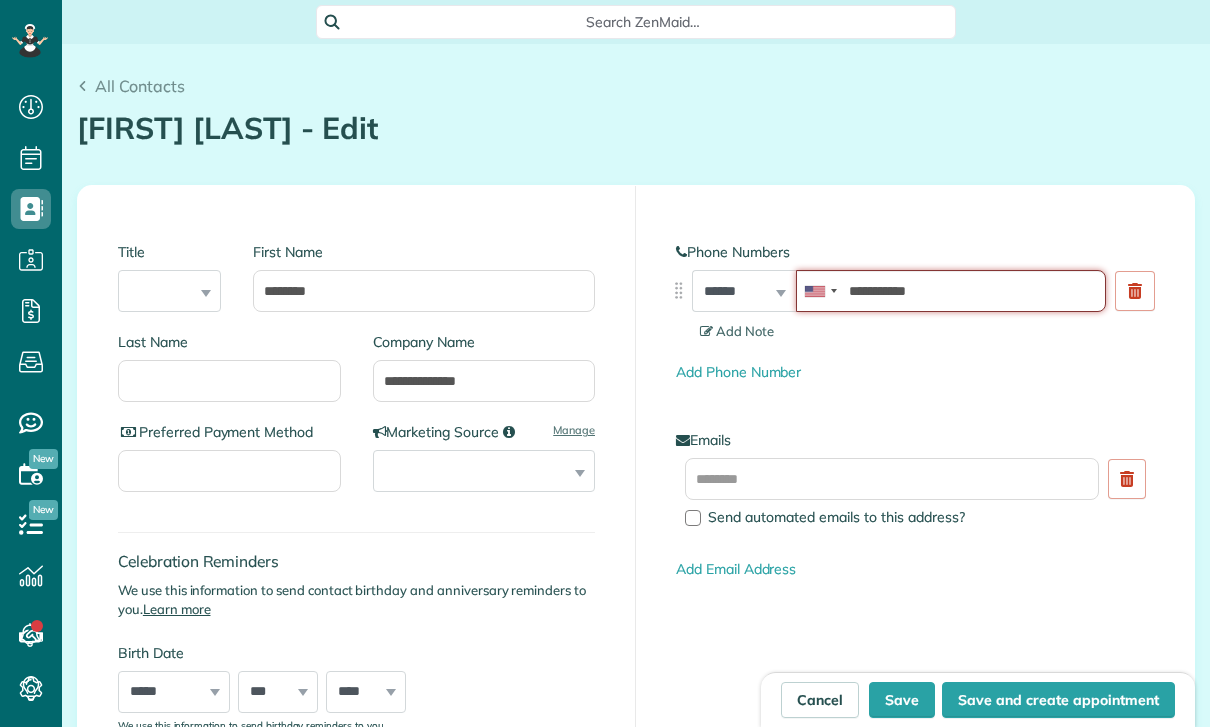 click on "**********" at bounding box center (951, 291) 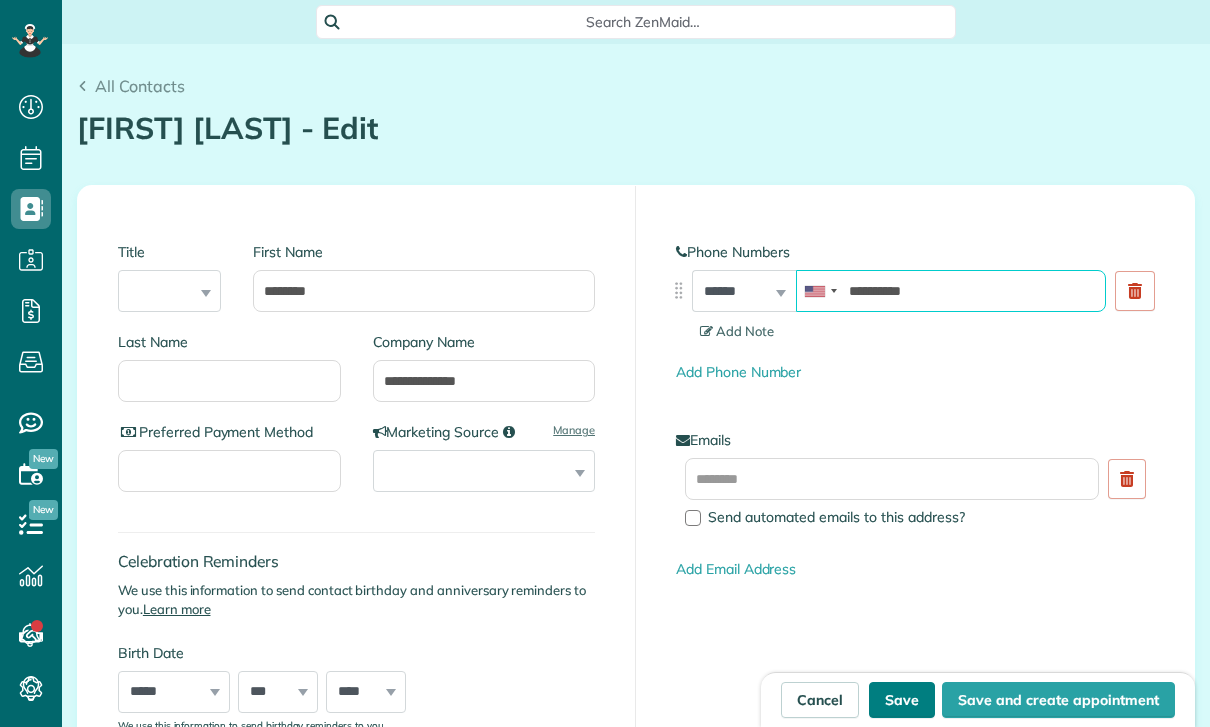 type on "**********" 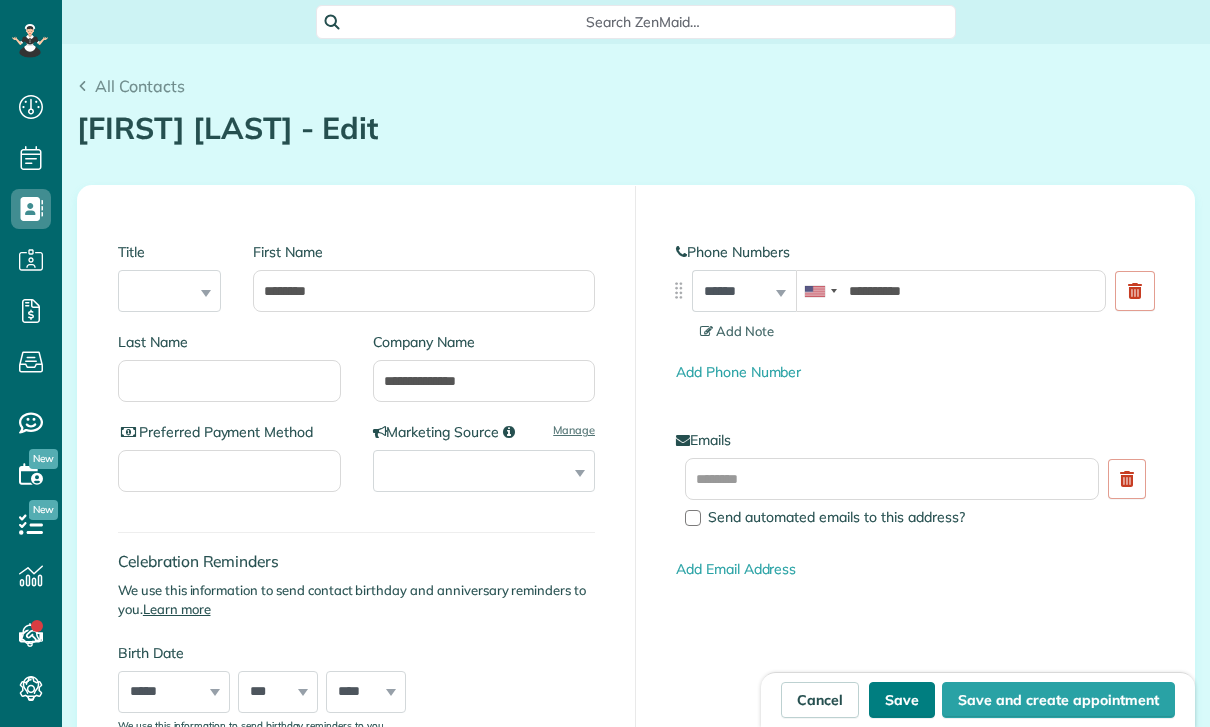 click on "Save" at bounding box center [902, 700] 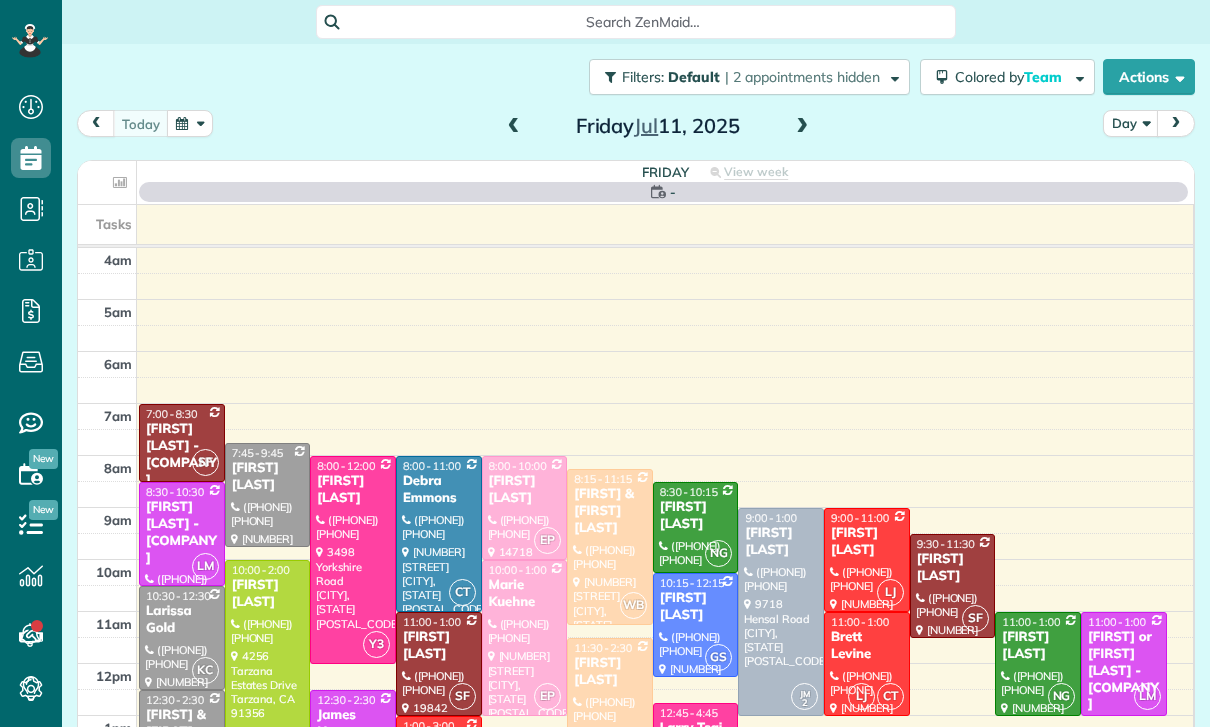 scroll, scrollTop: 0, scrollLeft: 0, axis: both 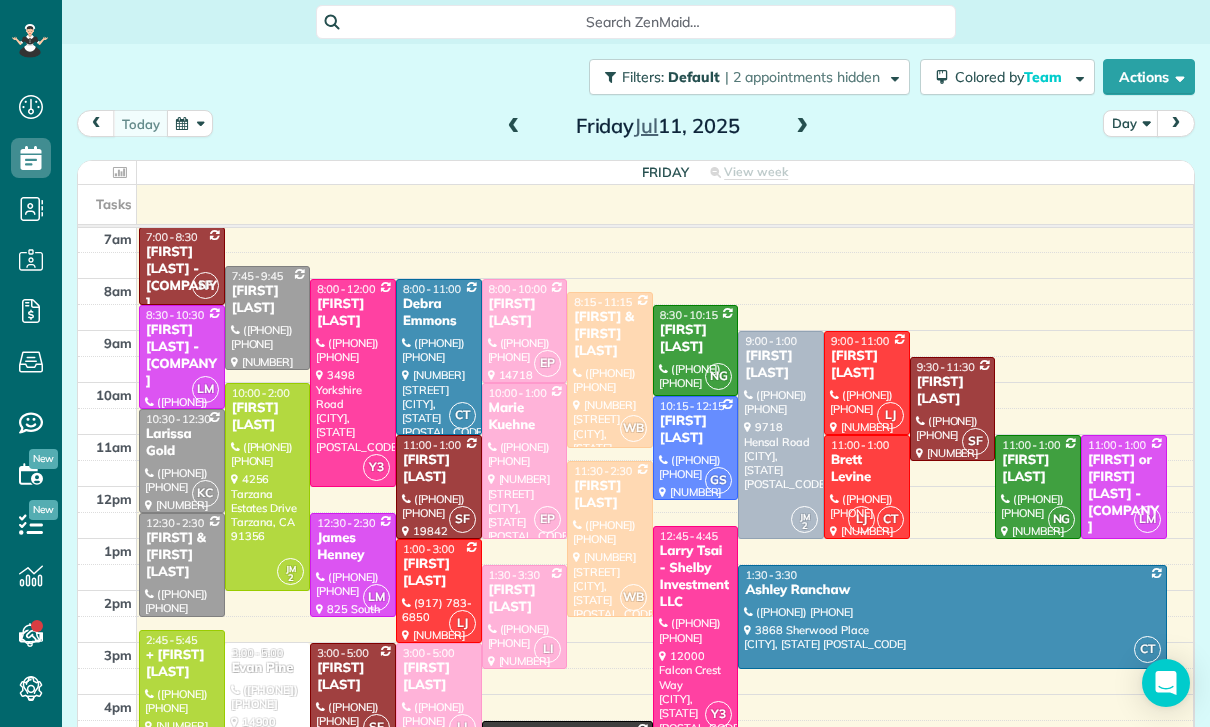 click on "Larry Tsai - Shelby Investment LLC" at bounding box center [696, 577] 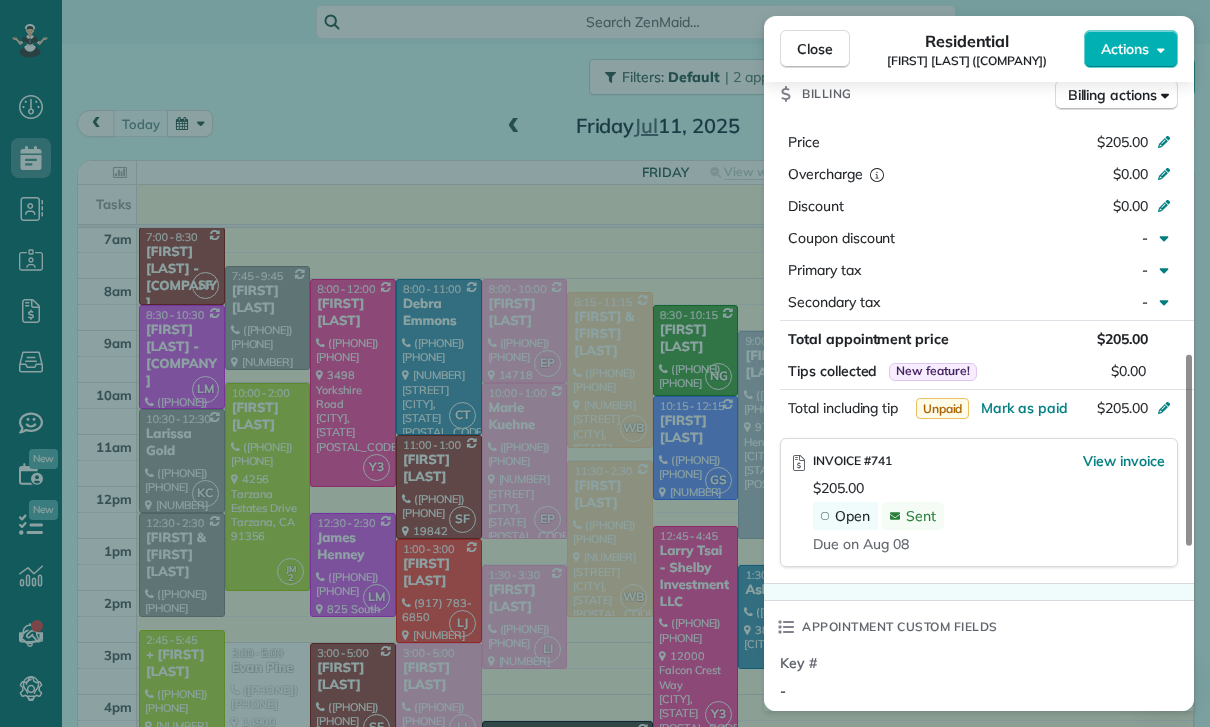 scroll, scrollTop: 984, scrollLeft: 0, axis: vertical 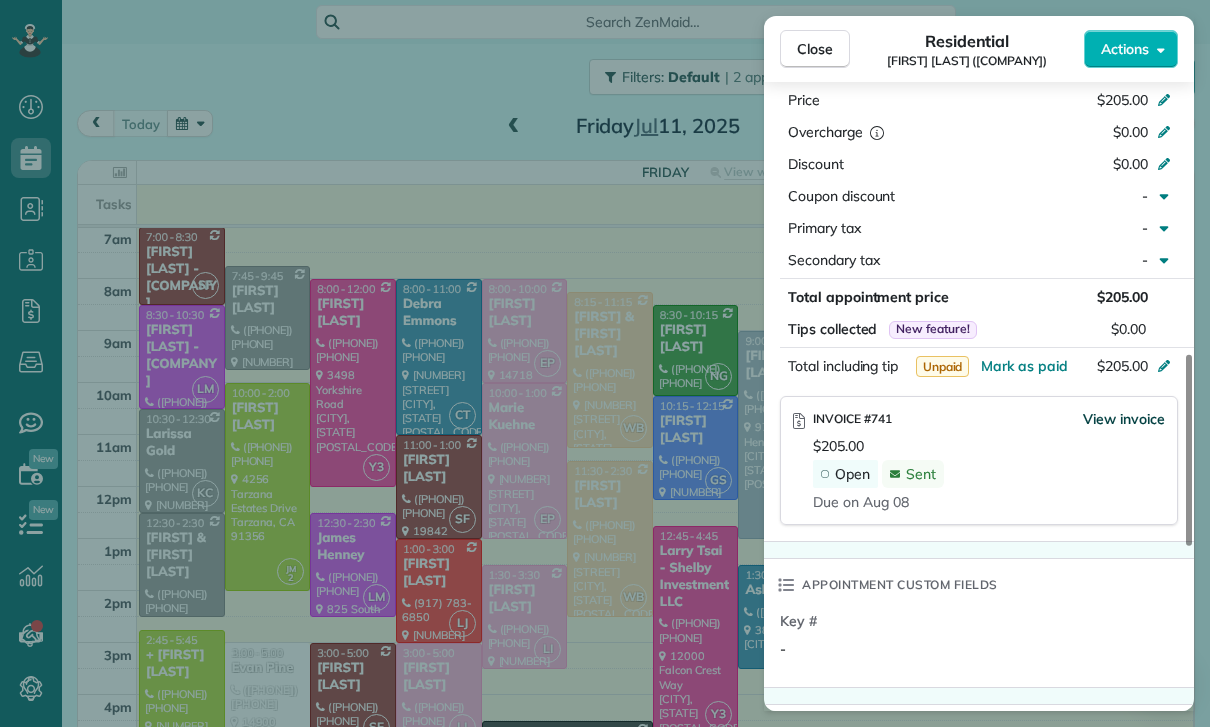 click on "View invoice" at bounding box center [1124, 419] 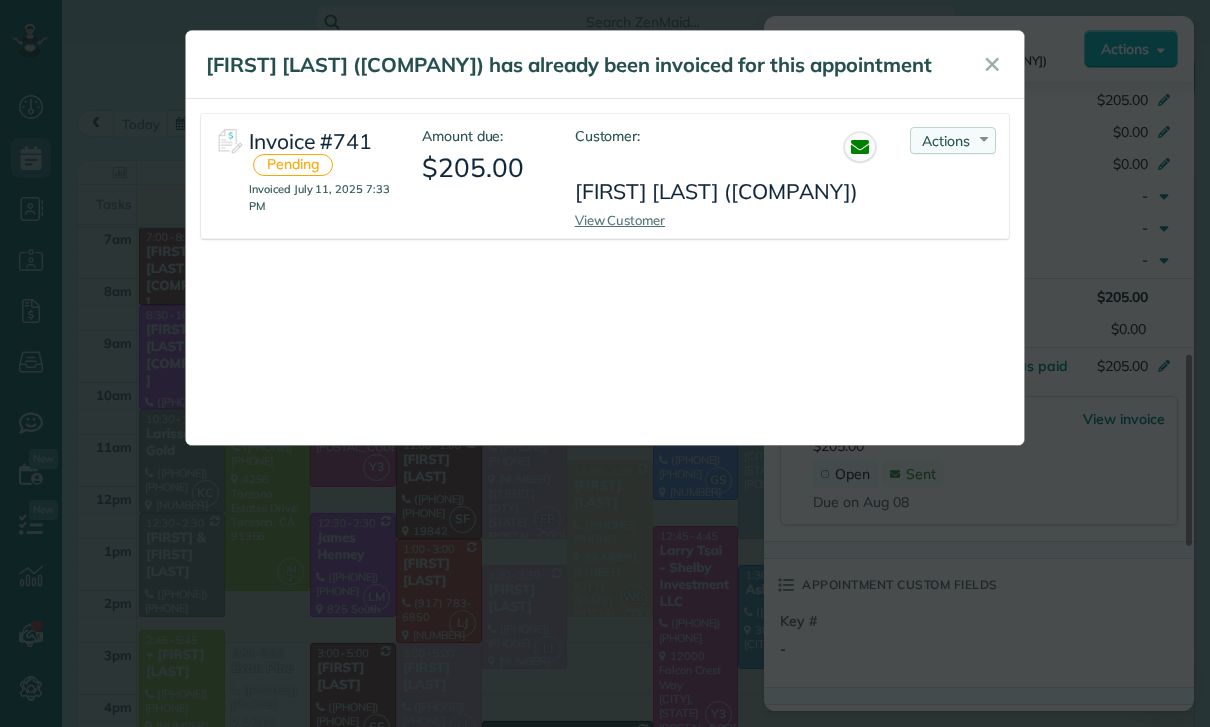 click on "Actions" at bounding box center (946, 141) 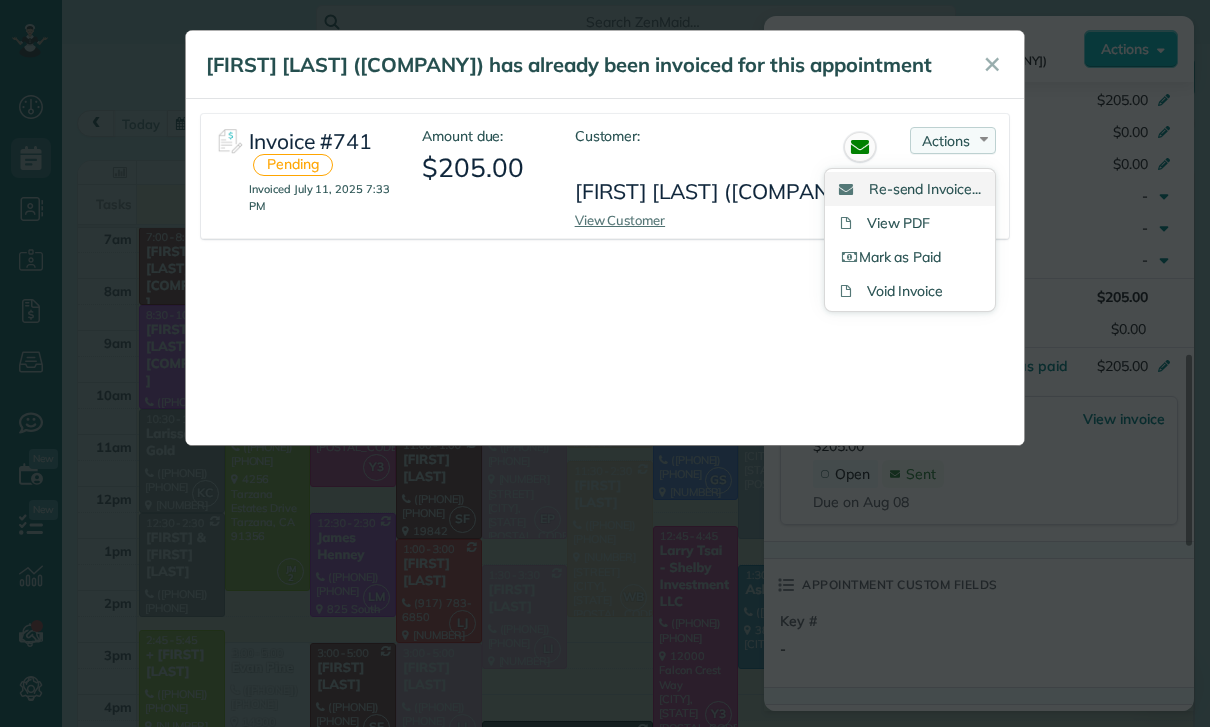 click on "Re-send Invoice..." at bounding box center (925, 189) 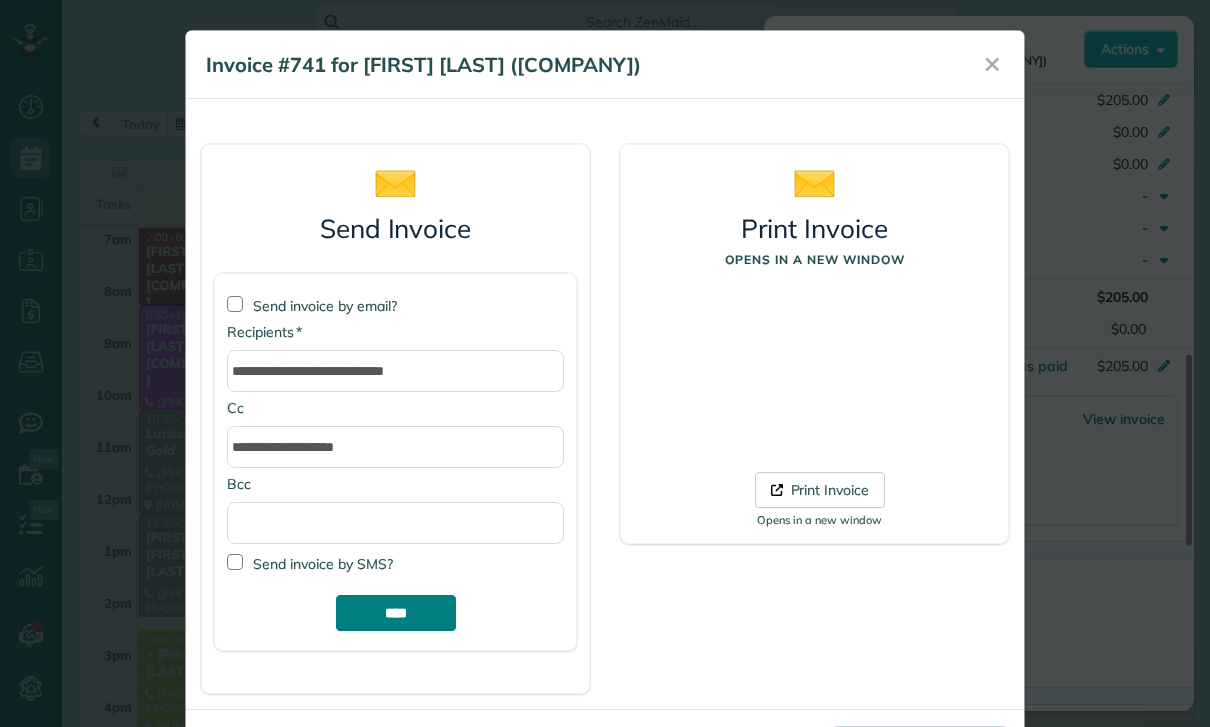 click on "****" at bounding box center (396, 613) 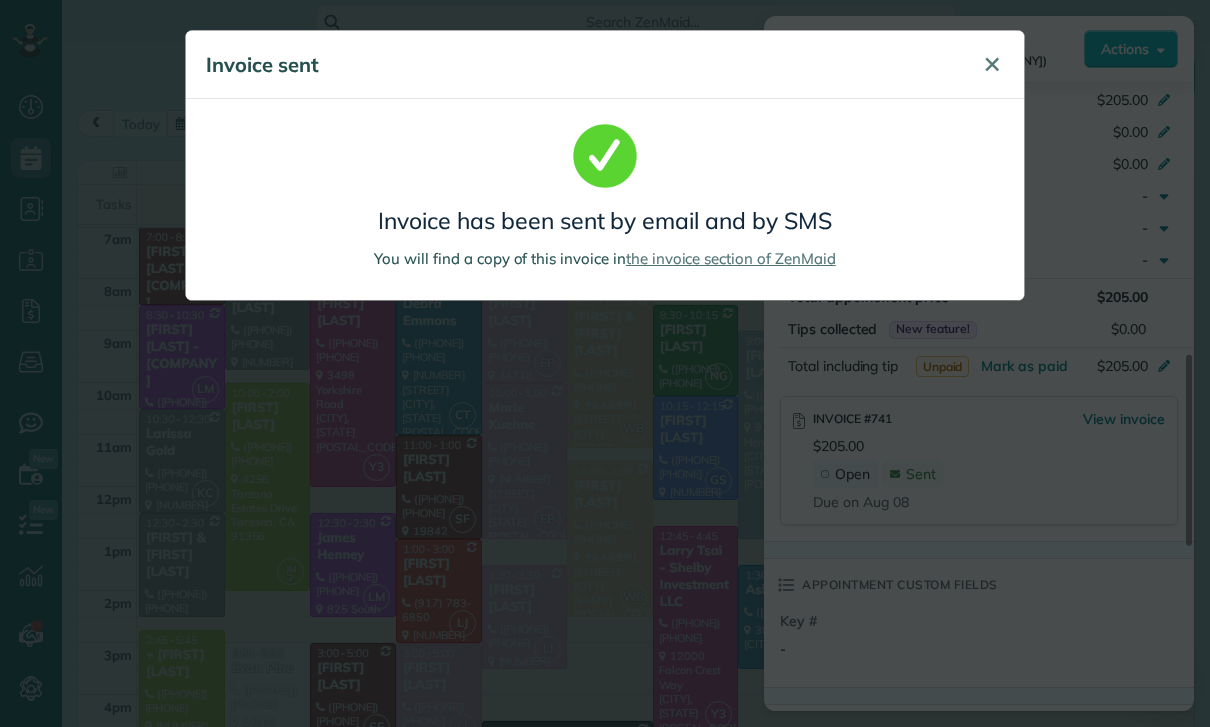 click on "✕" at bounding box center (992, 64) 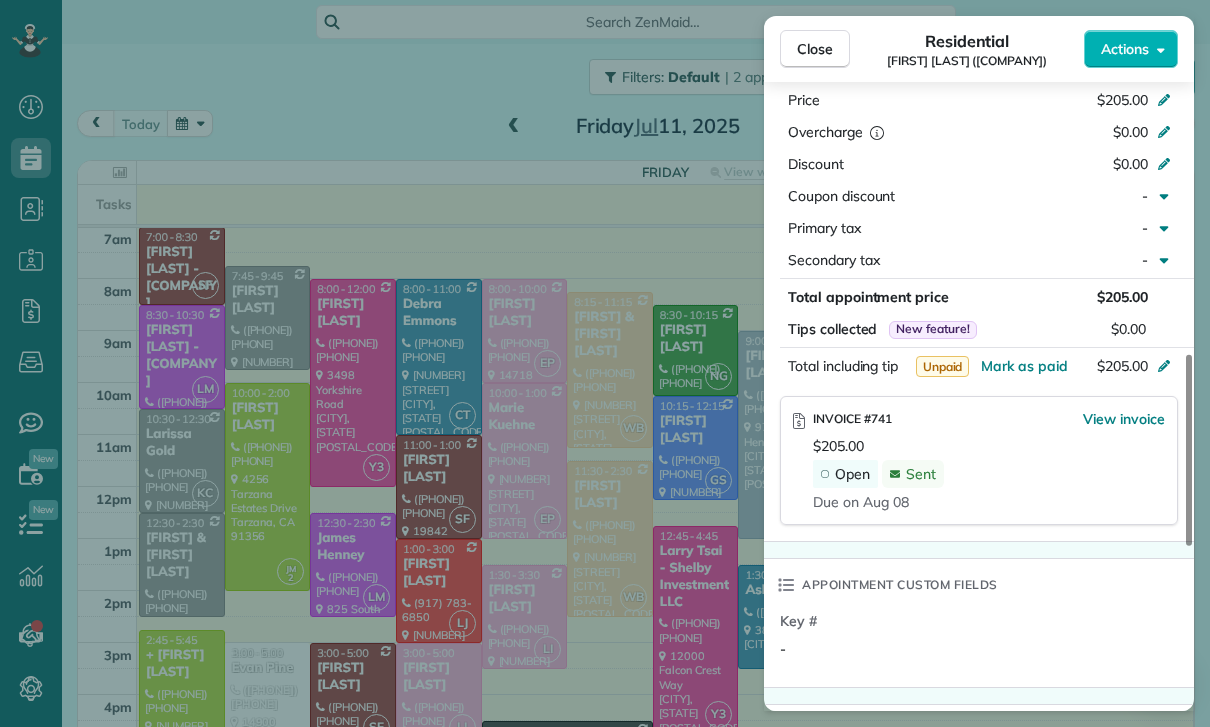 scroll, scrollTop: 157, scrollLeft: 0, axis: vertical 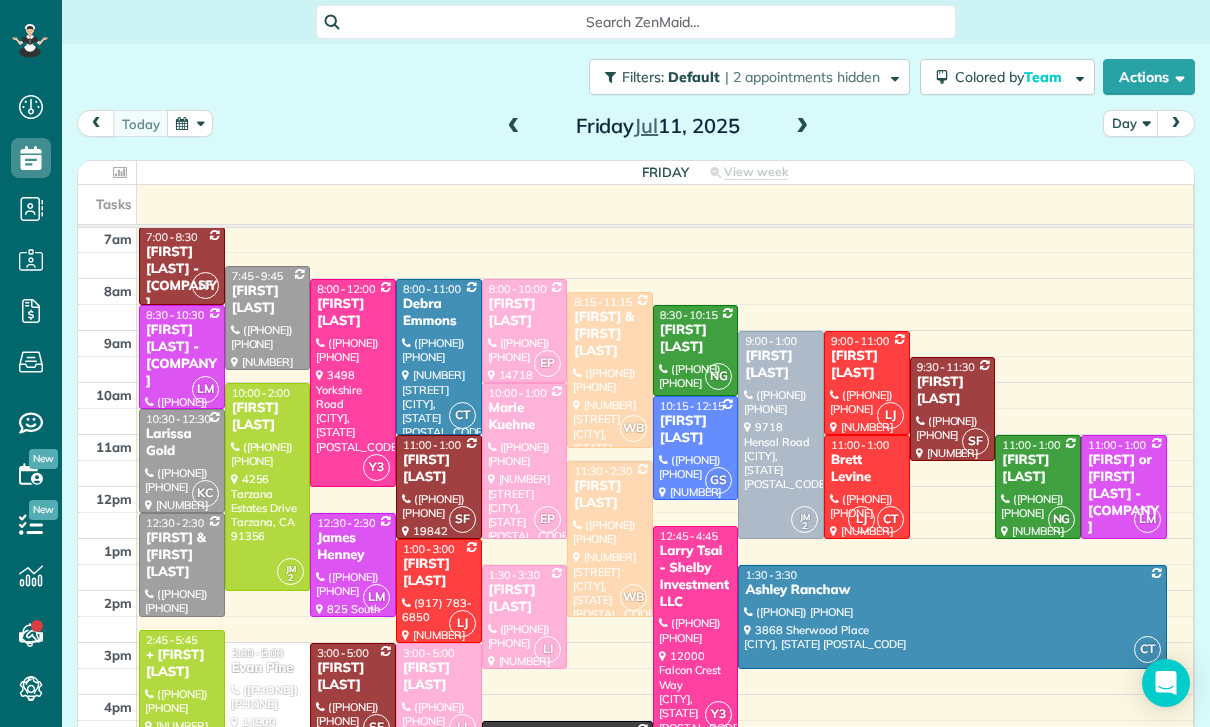click at bounding box center (190, 123) 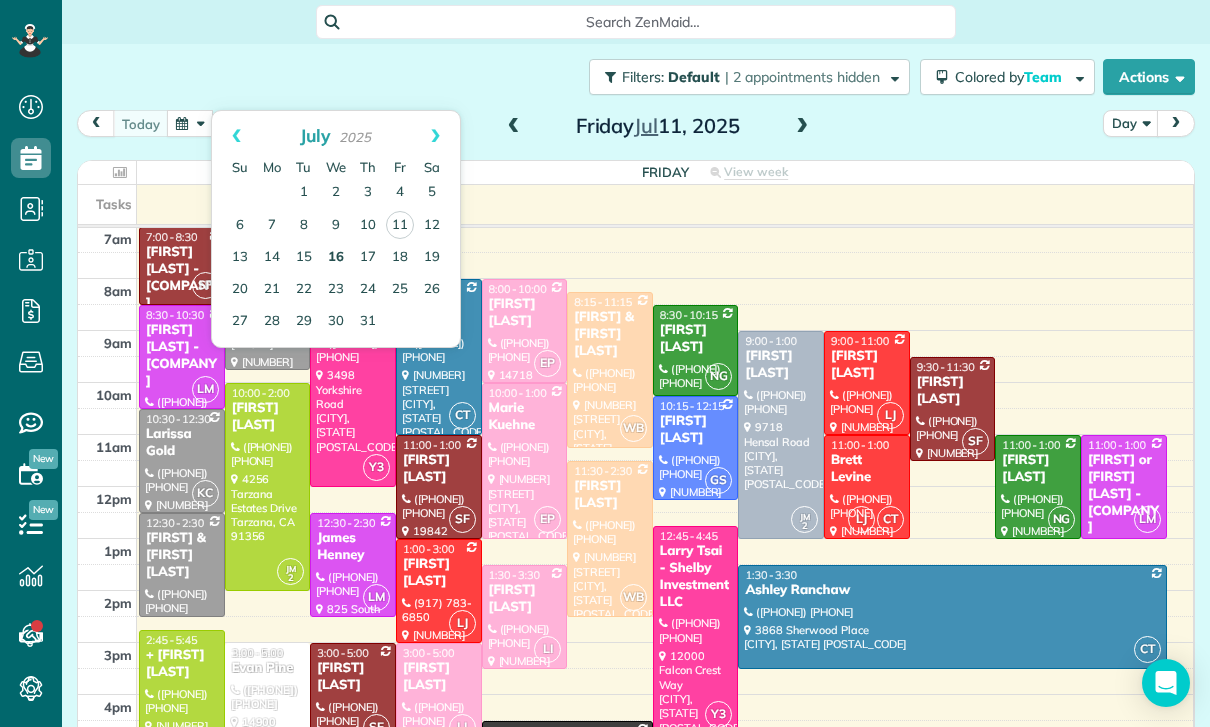 click on "16" at bounding box center [336, 258] 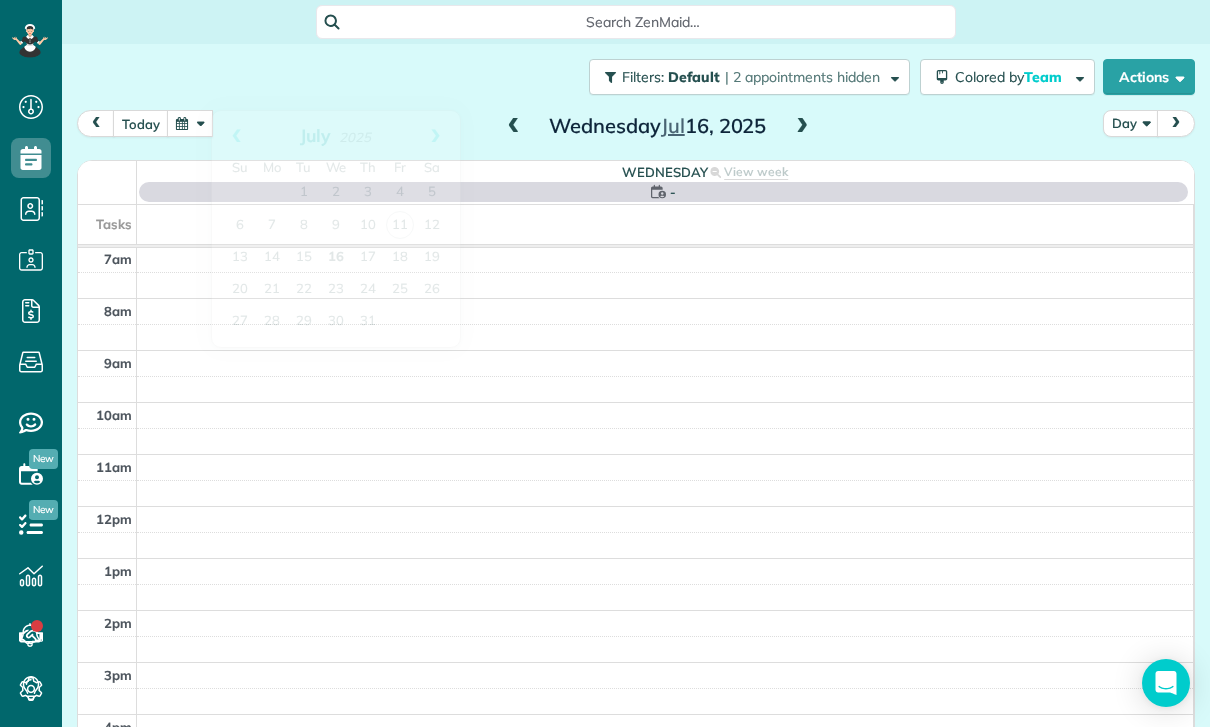 scroll, scrollTop: 157, scrollLeft: 0, axis: vertical 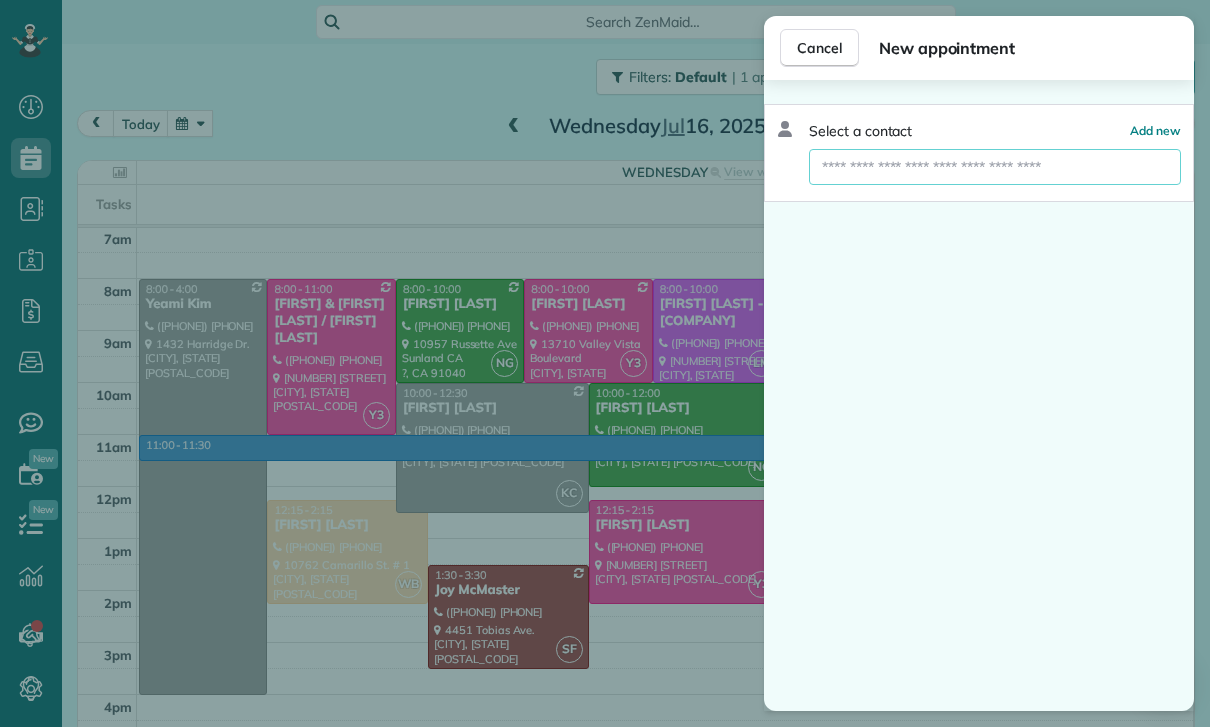 click at bounding box center (995, 167) 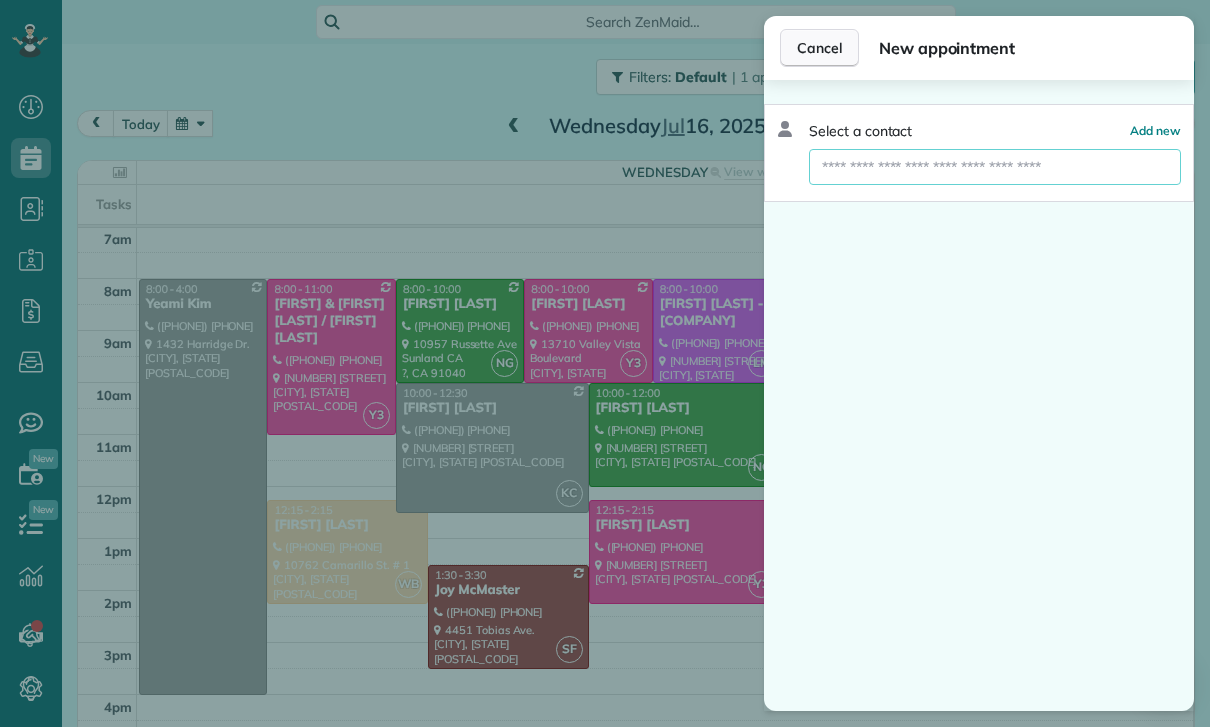 click on "Cancel" at bounding box center [819, 48] 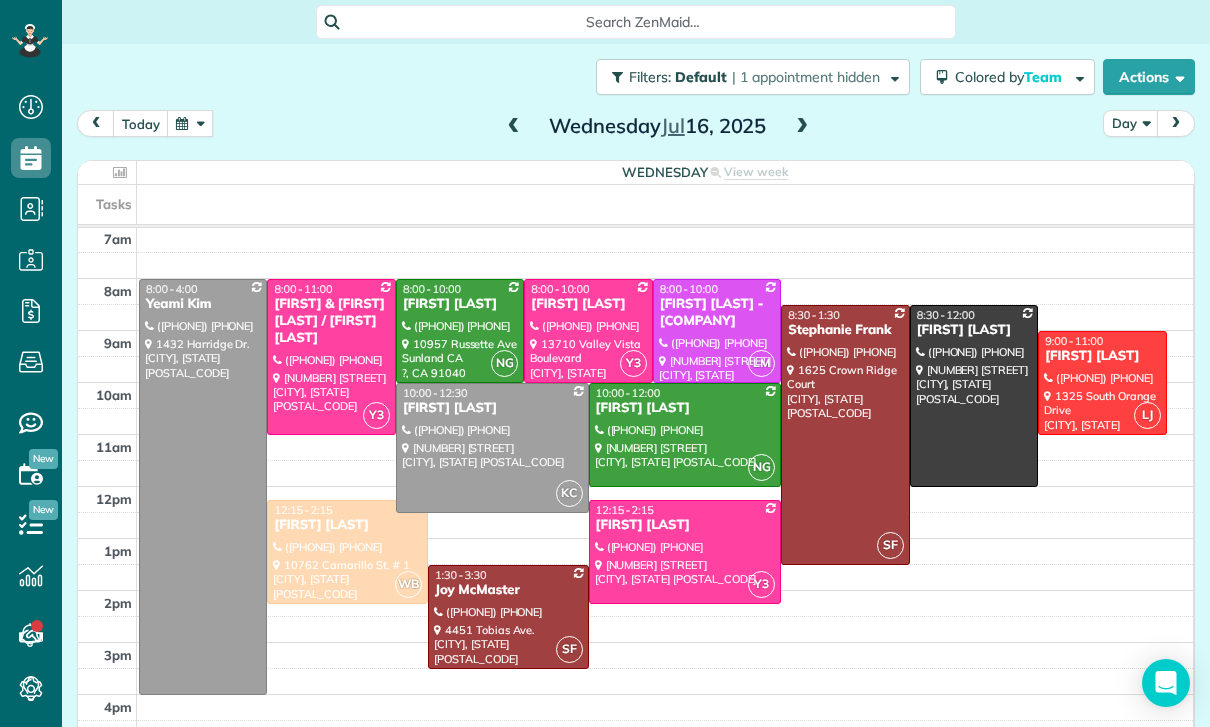 click at bounding box center [190, 123] 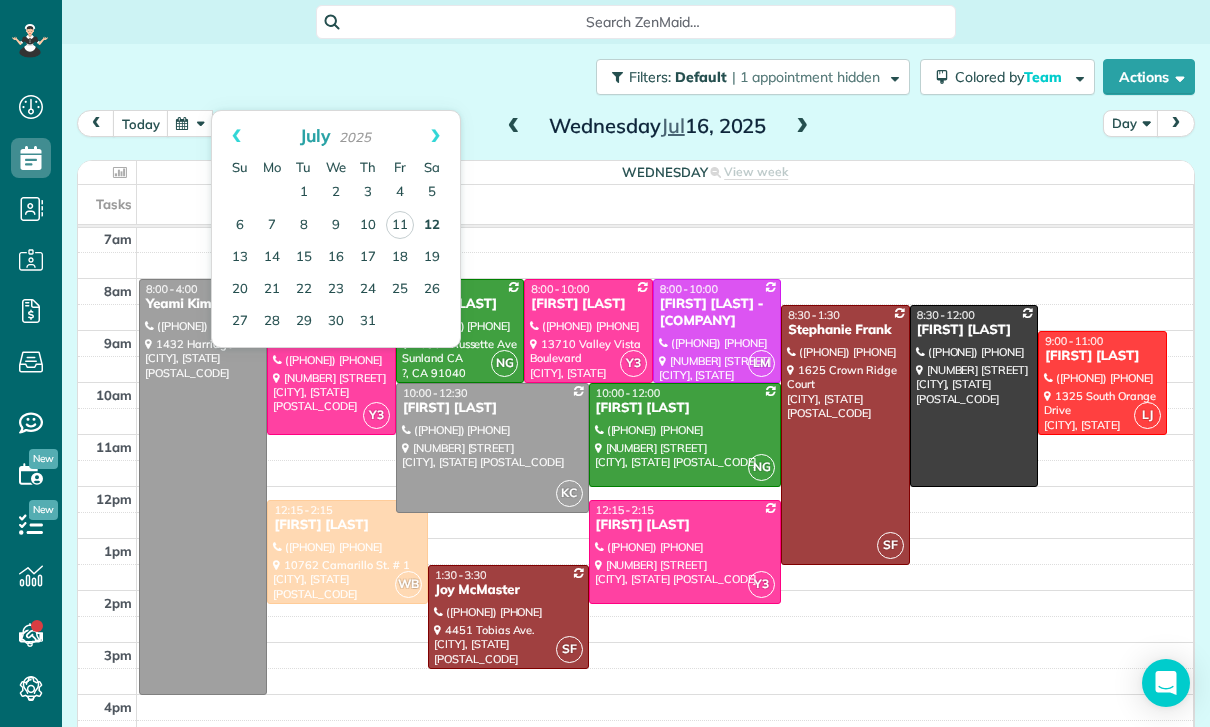 click on "12" at bounding box center [432, 226] 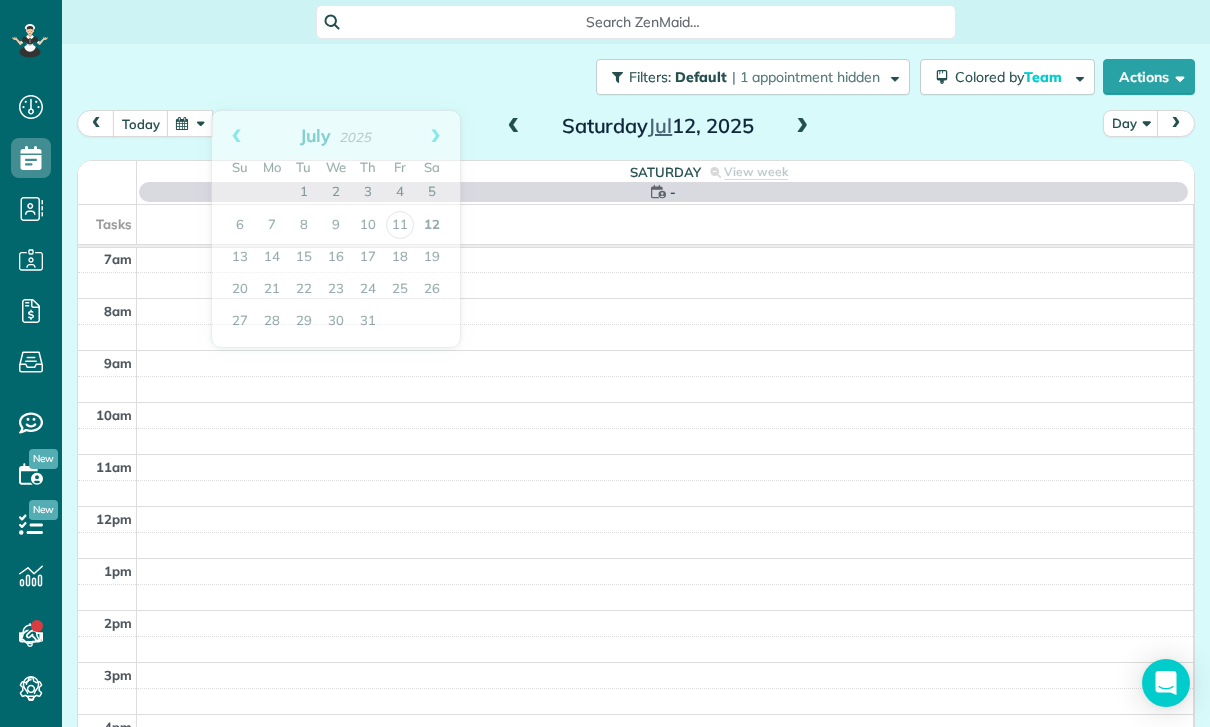 scroll, scrollTop: 157, scrollLeft: 0, axis: vertical 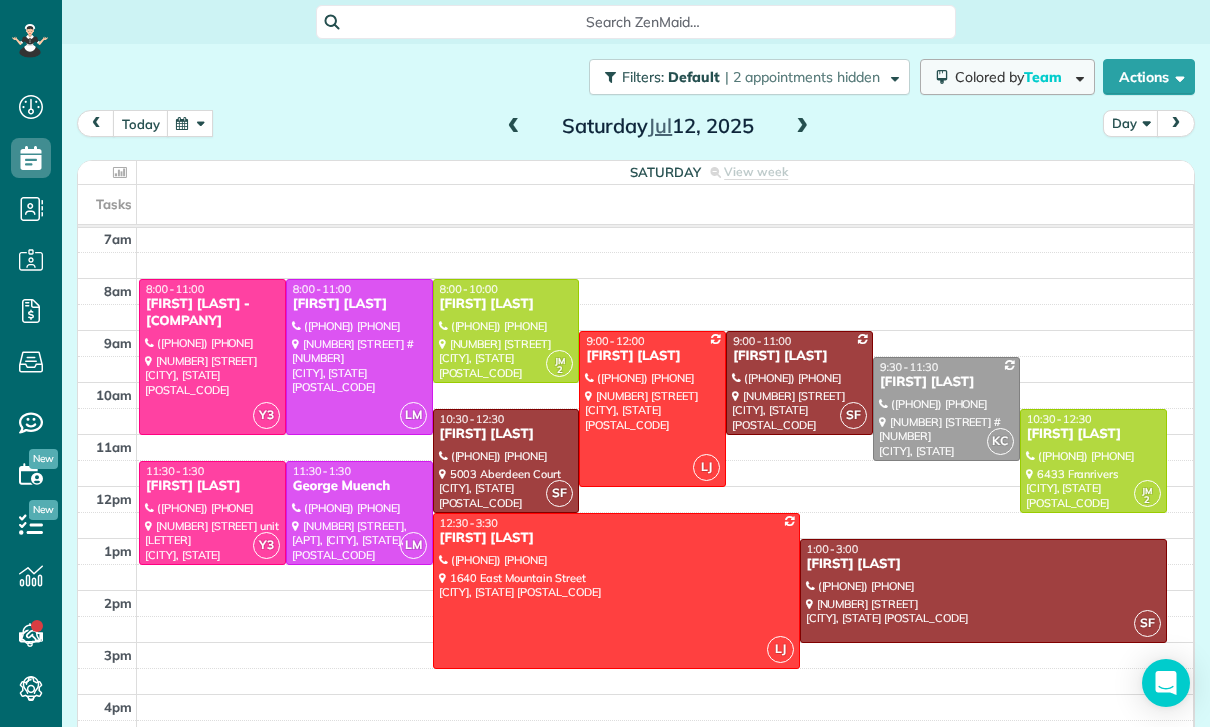 click on "Colored by  Team" at bounding box center (1012, 77) 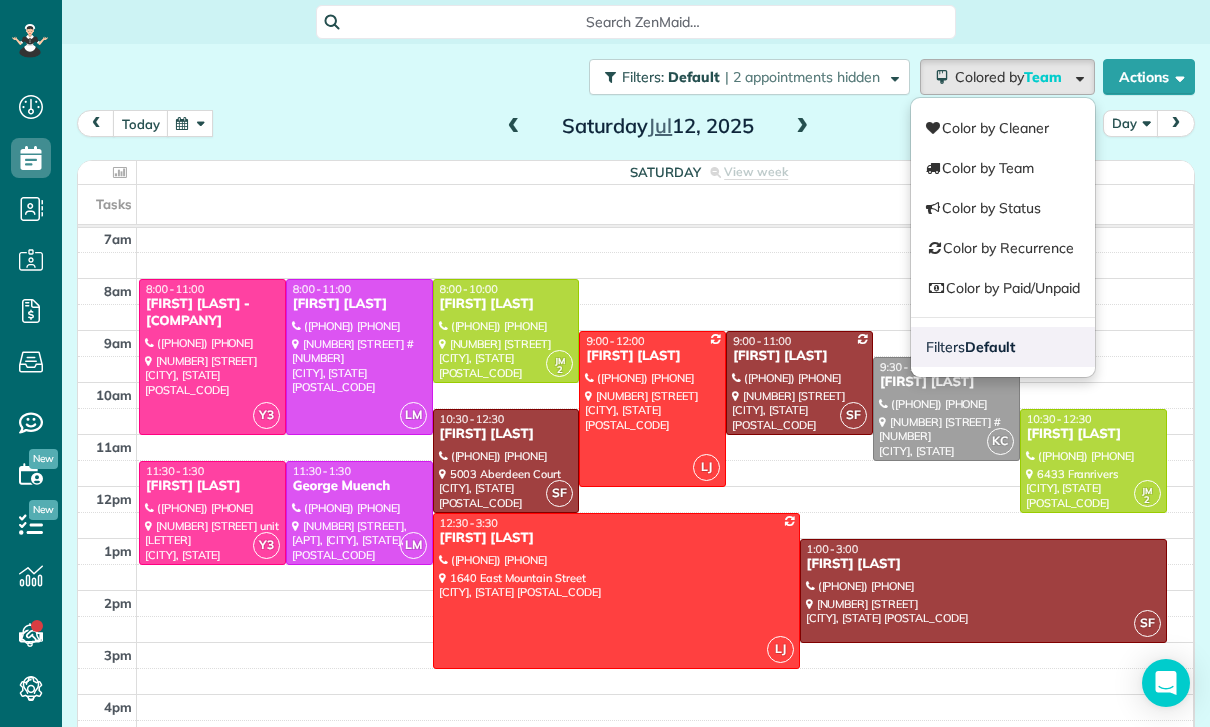 click on "Default" at bounding box center [990, 347] 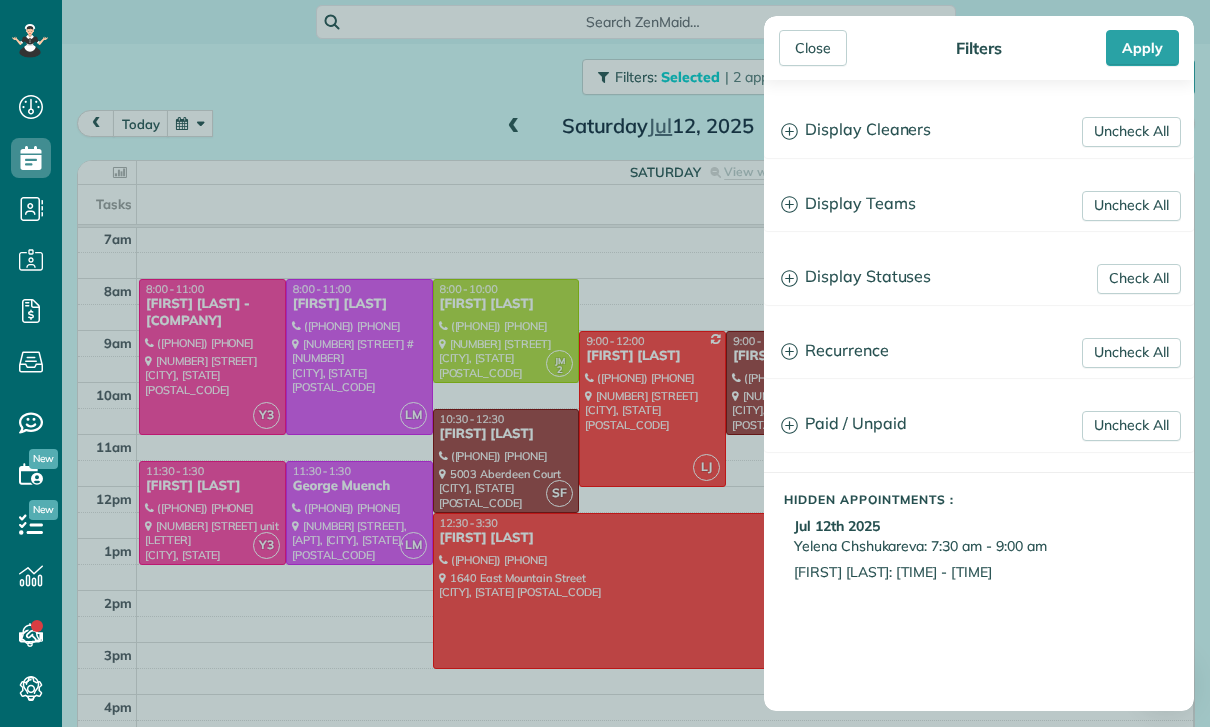 click on "Display Statuses" at bounding box center (979, 277) 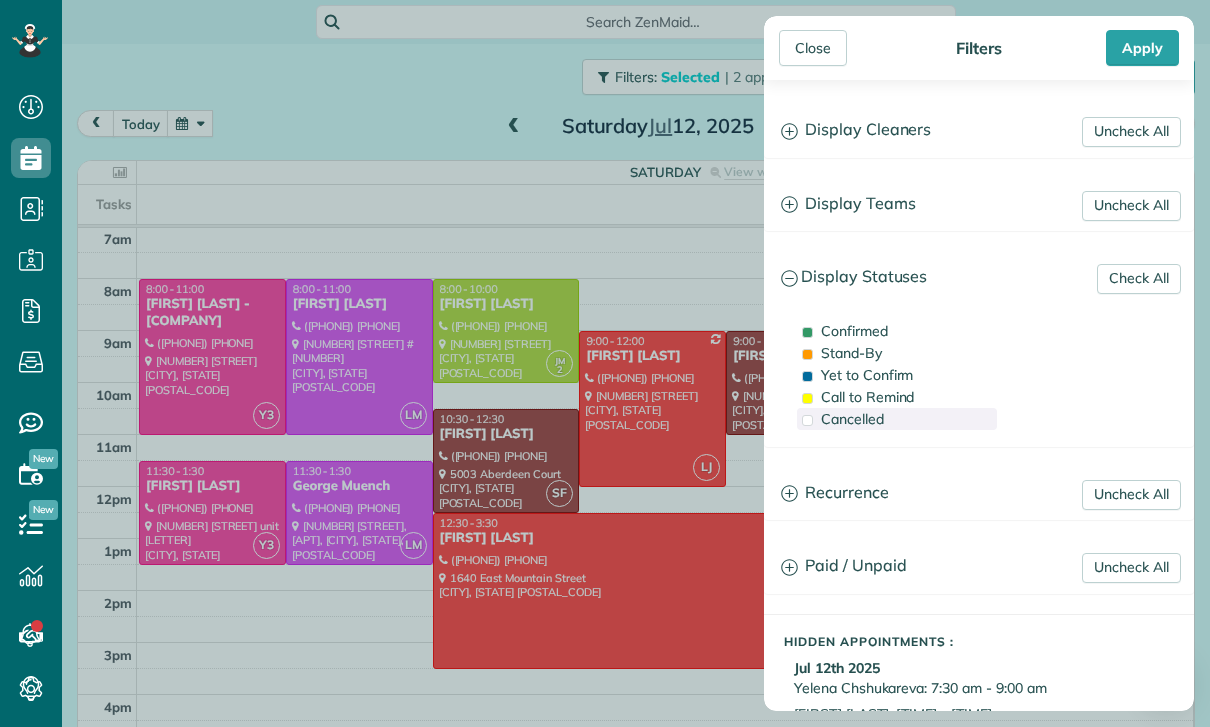 click on "Cancelled" at bounding box center [852, 419] 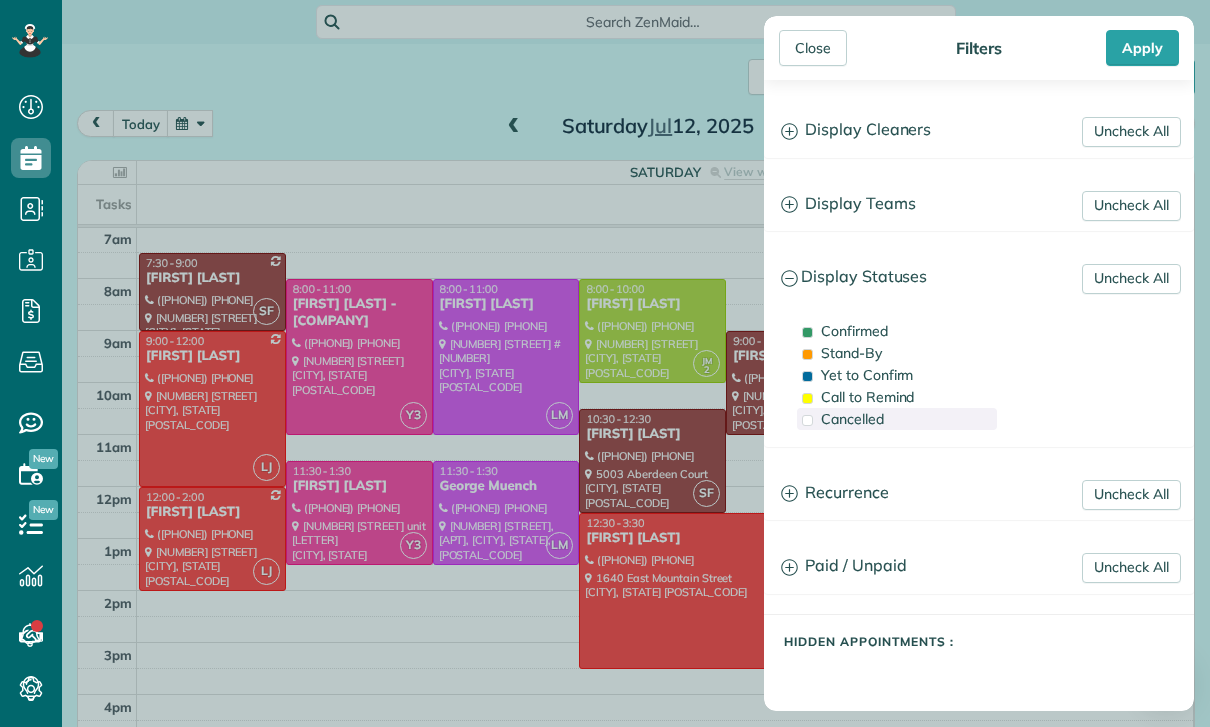 scroll, scrollTop: 157, scrollLeft: 0, axis: vertical 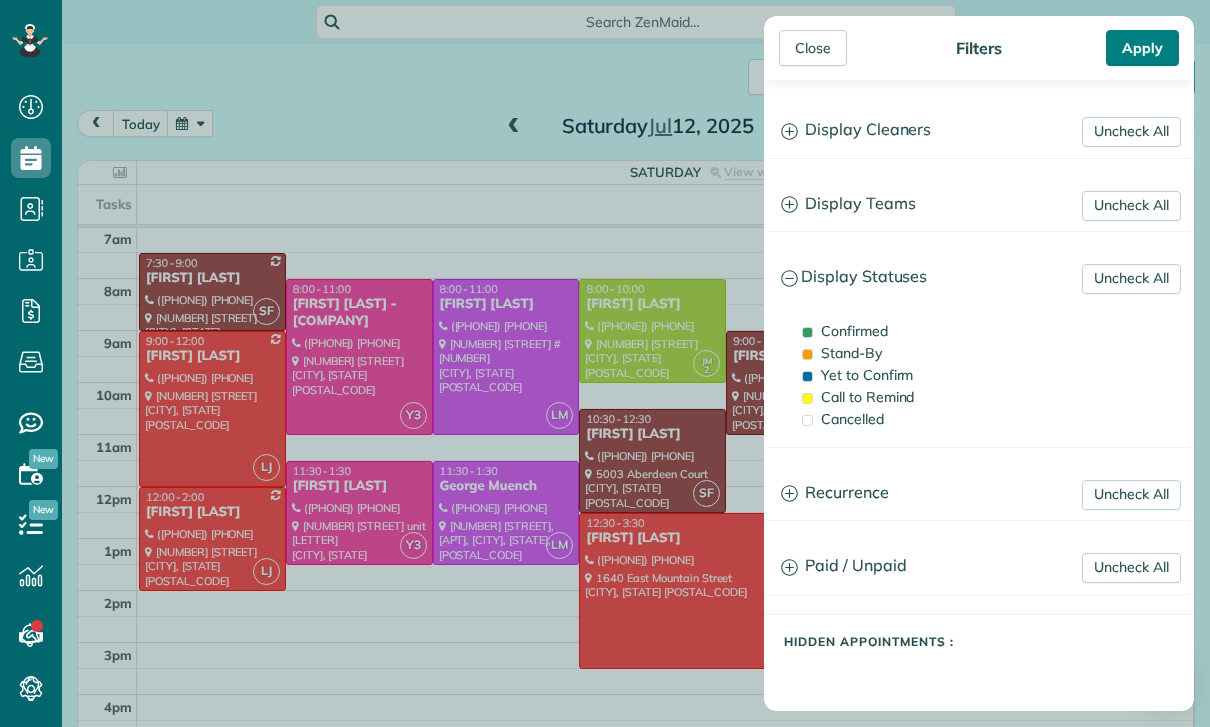 click on "Apply" at bounding box center (1142, 48) 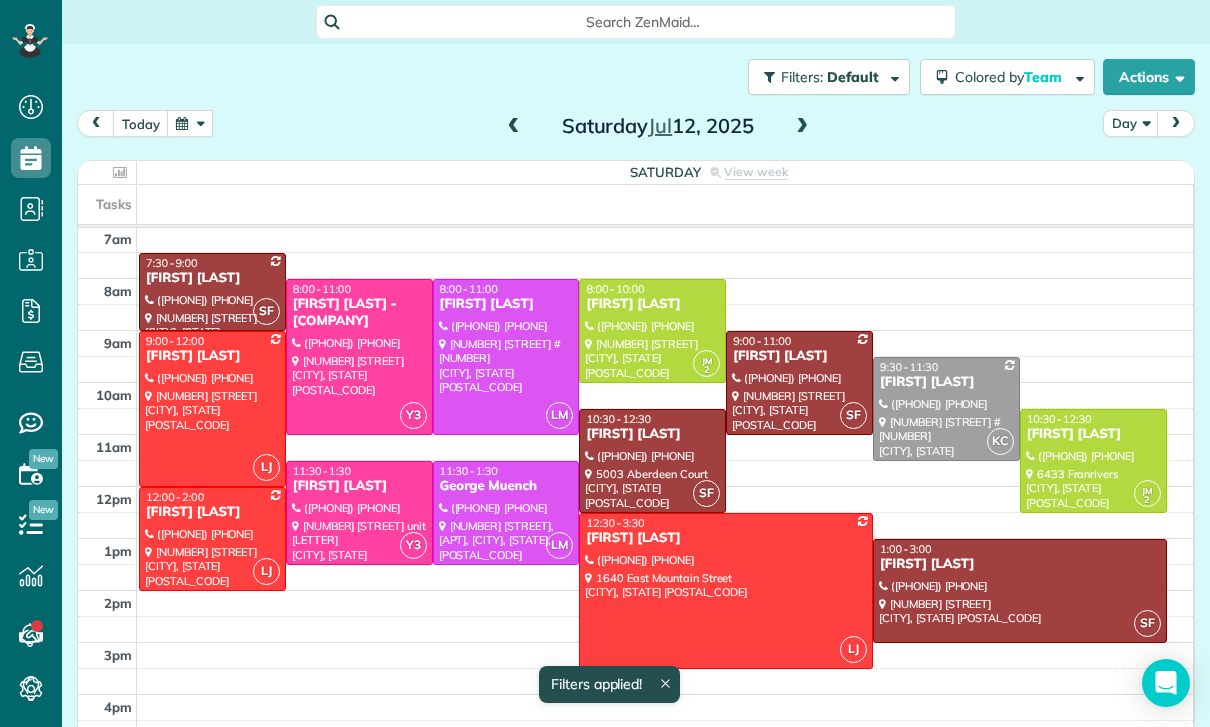 click at bounding box center [212, 539] 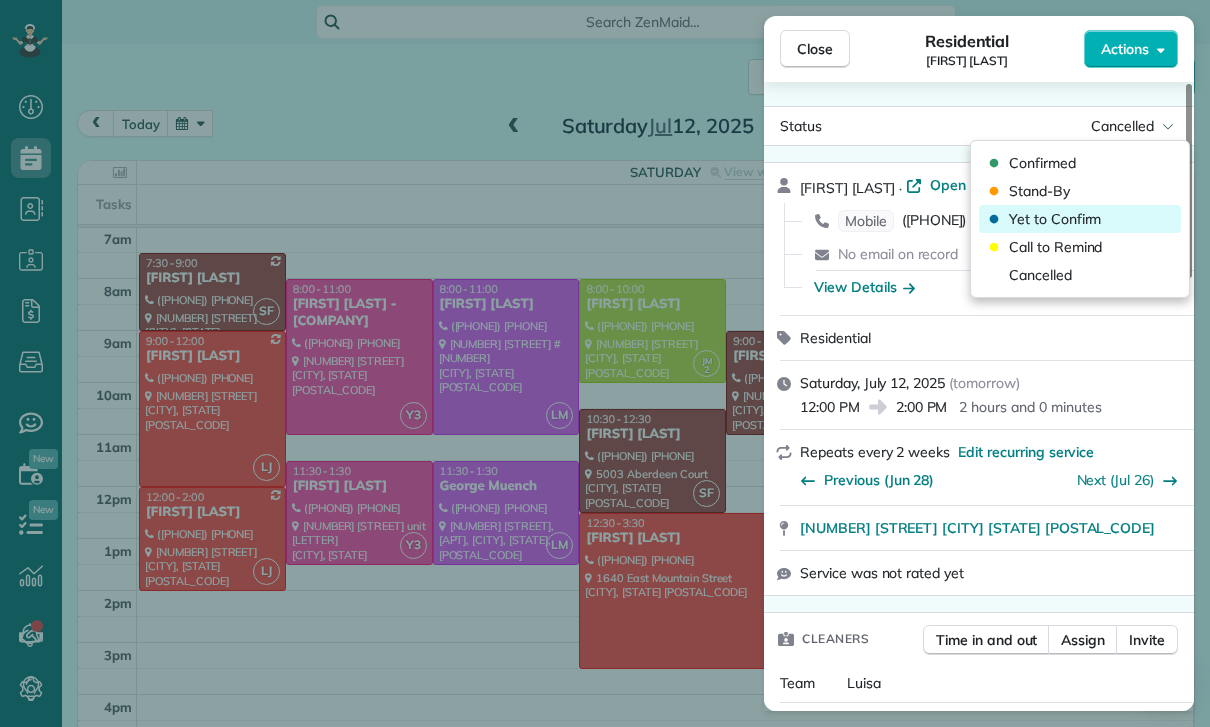 click on "Yet to Confirm" at bounding box center (1055, 219) 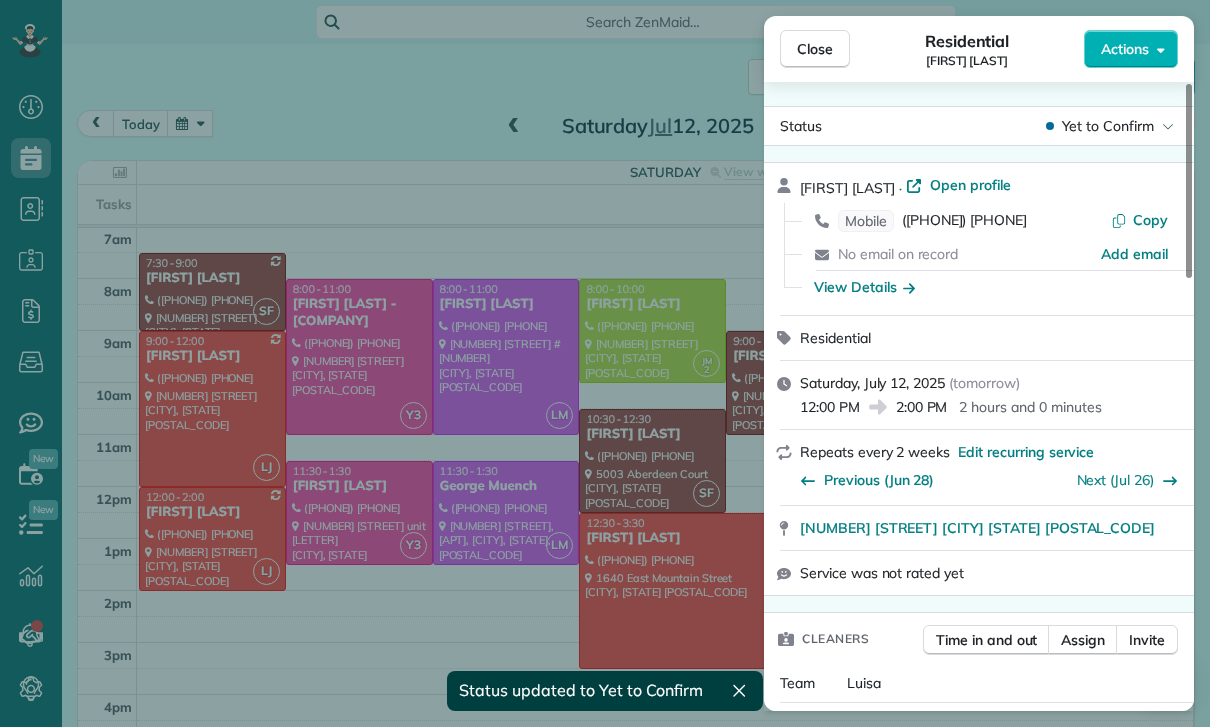 scroll, scrollTop: 157, scrollLeft: 0, axis: vertical 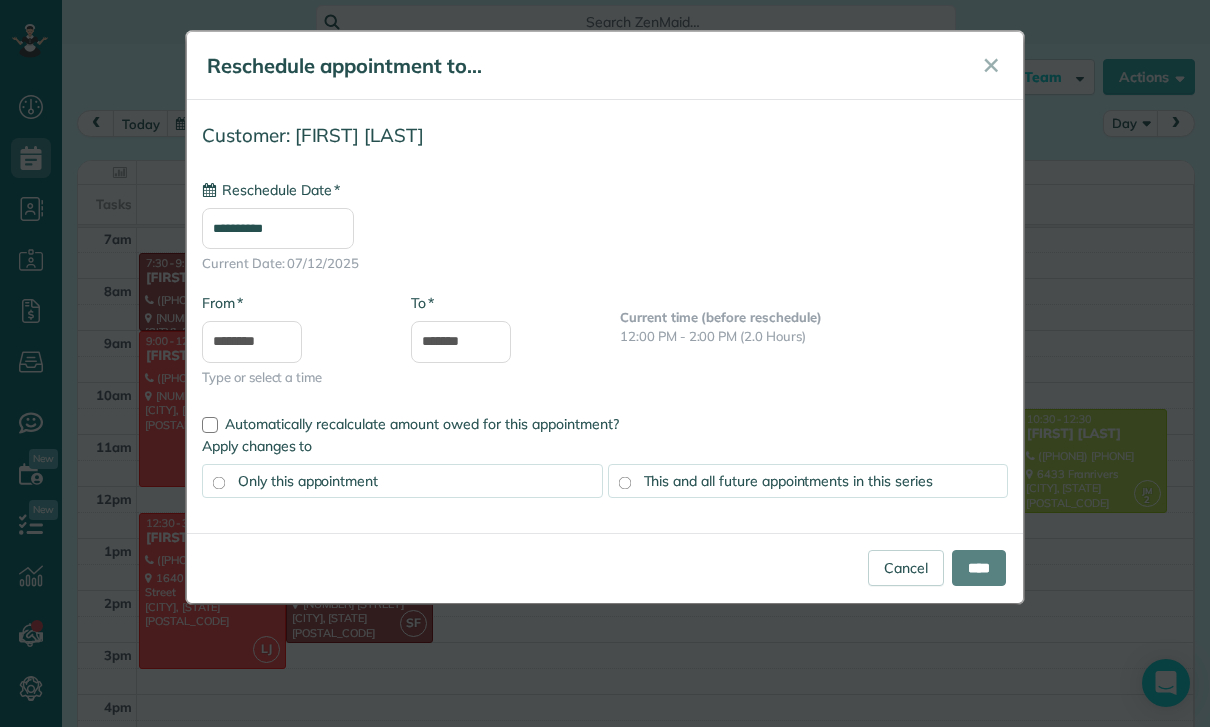 click on "**********" at bounding box center (278, 228) 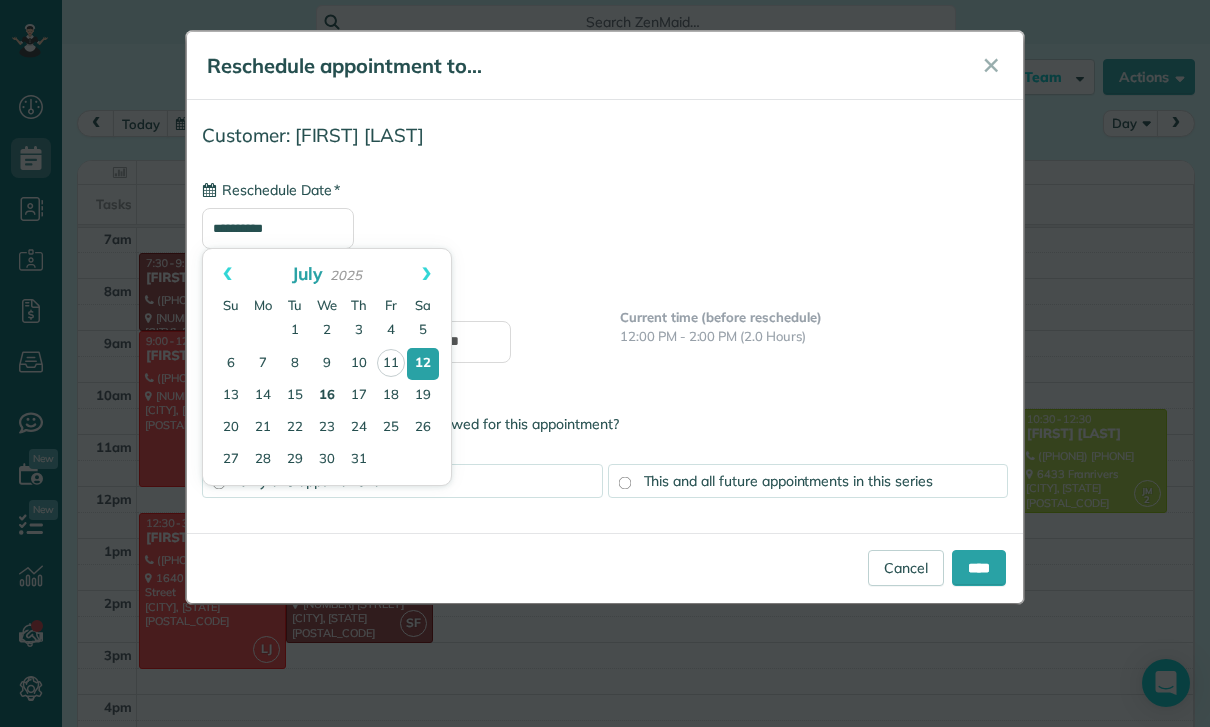 click on "16" at bounding box center (327, 396) 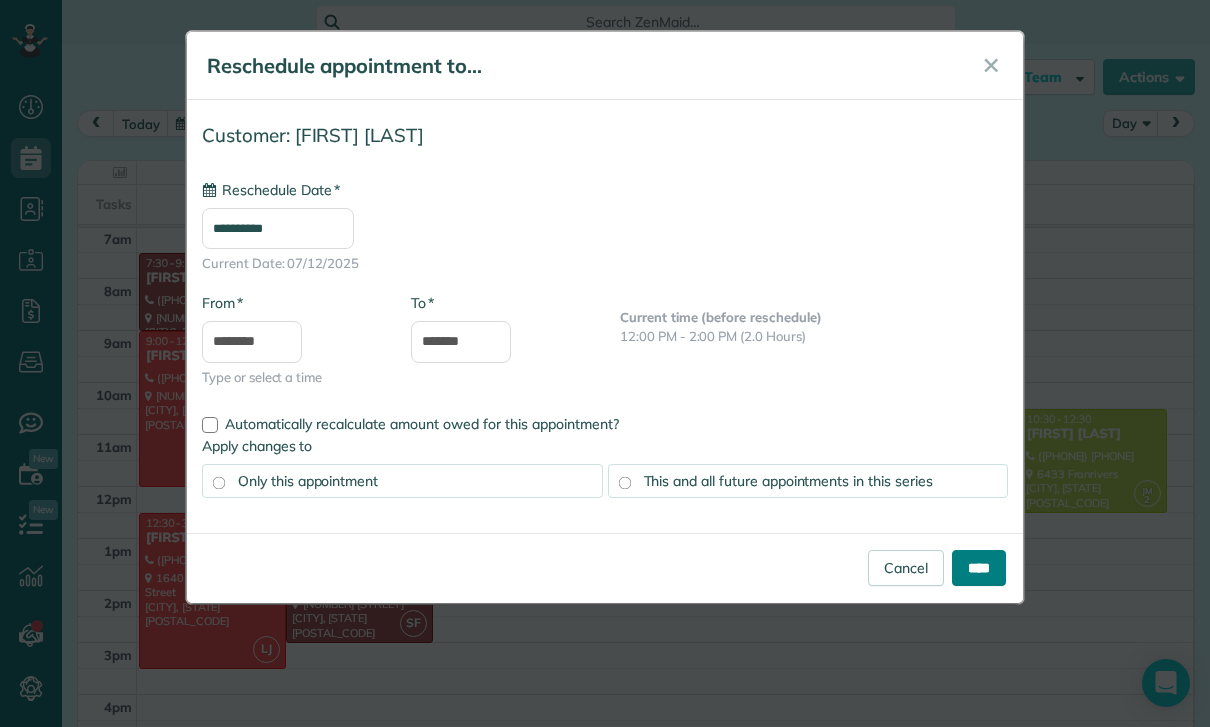click on "****" at bounding box center (979, 568) 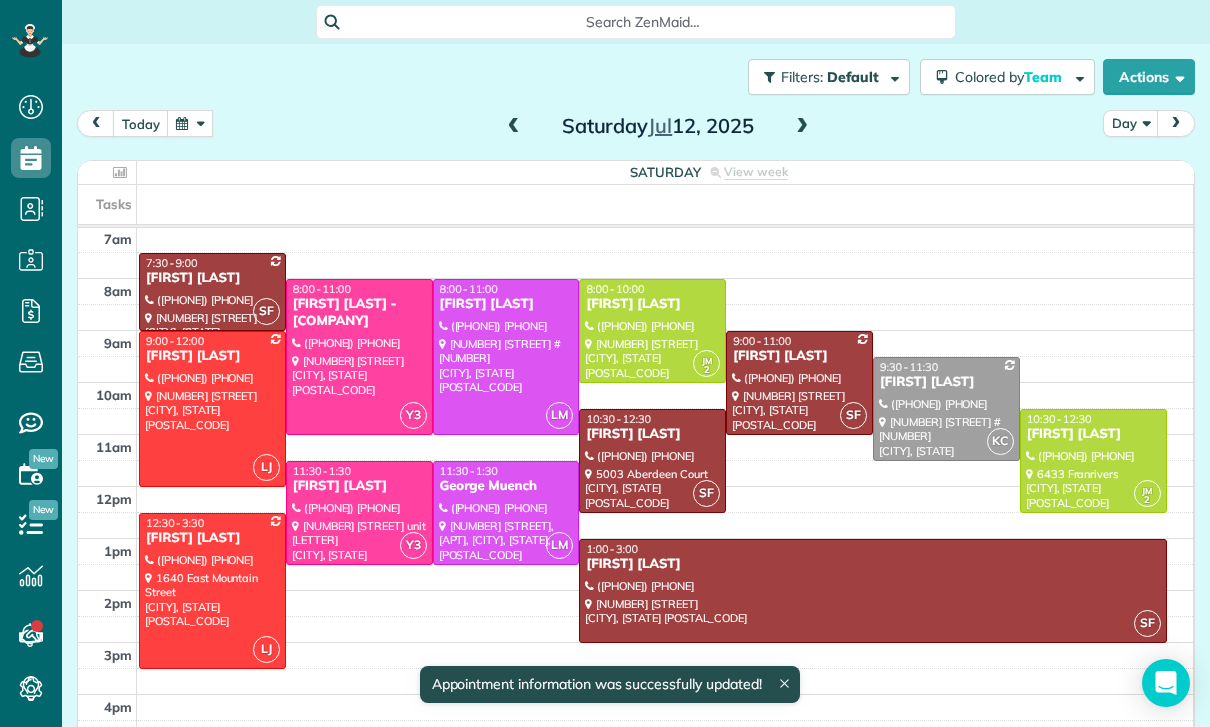 scroll, scrollTop: 157, scrollLeft: 0, axis: vertical 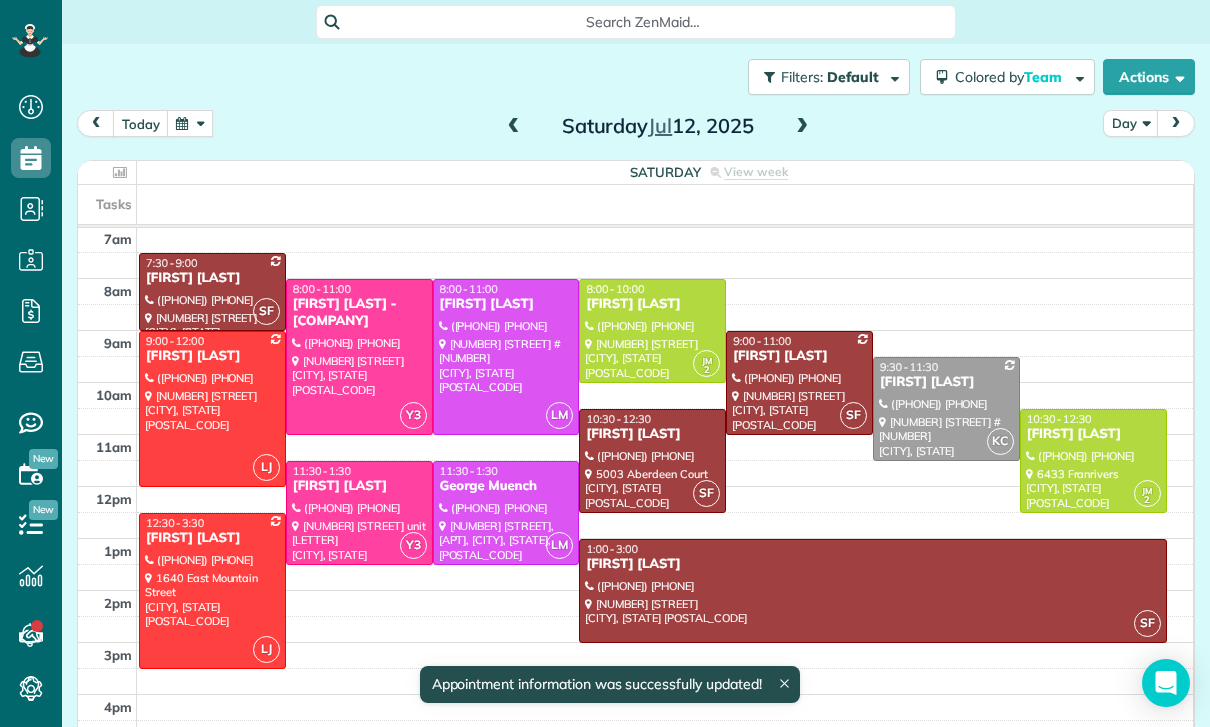 click at bounding box center (190, 123) 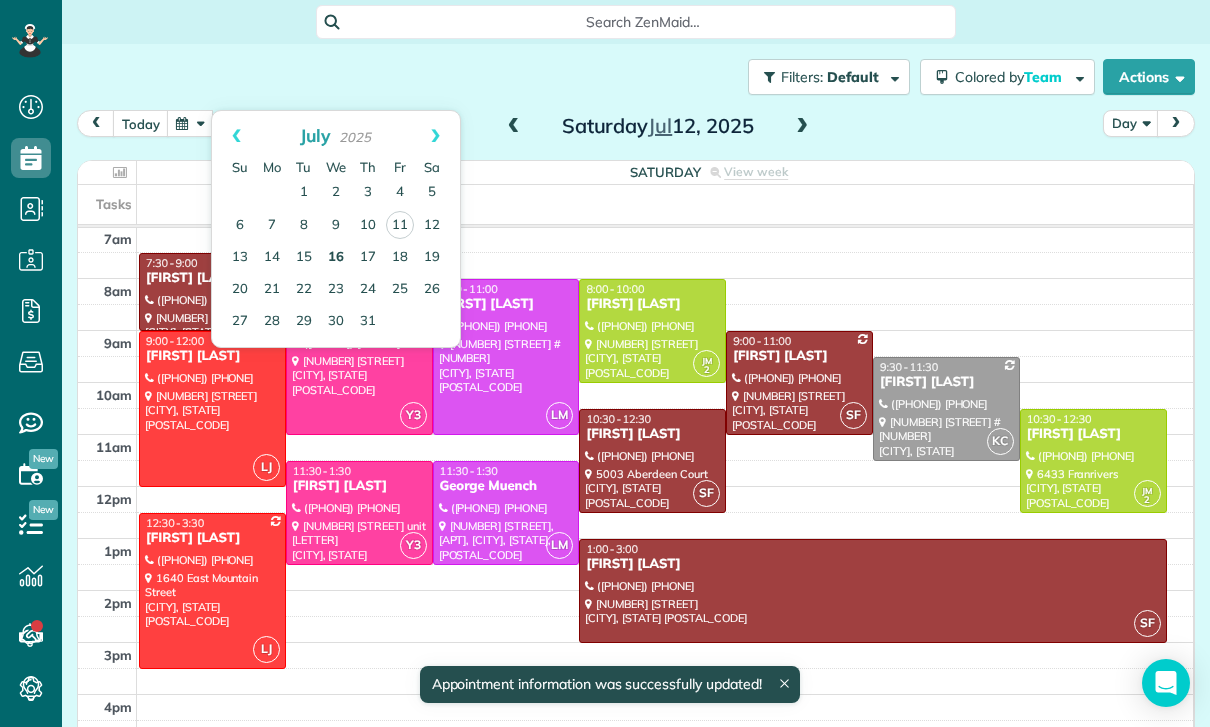 click on "16" at bounding box center [336, 258] 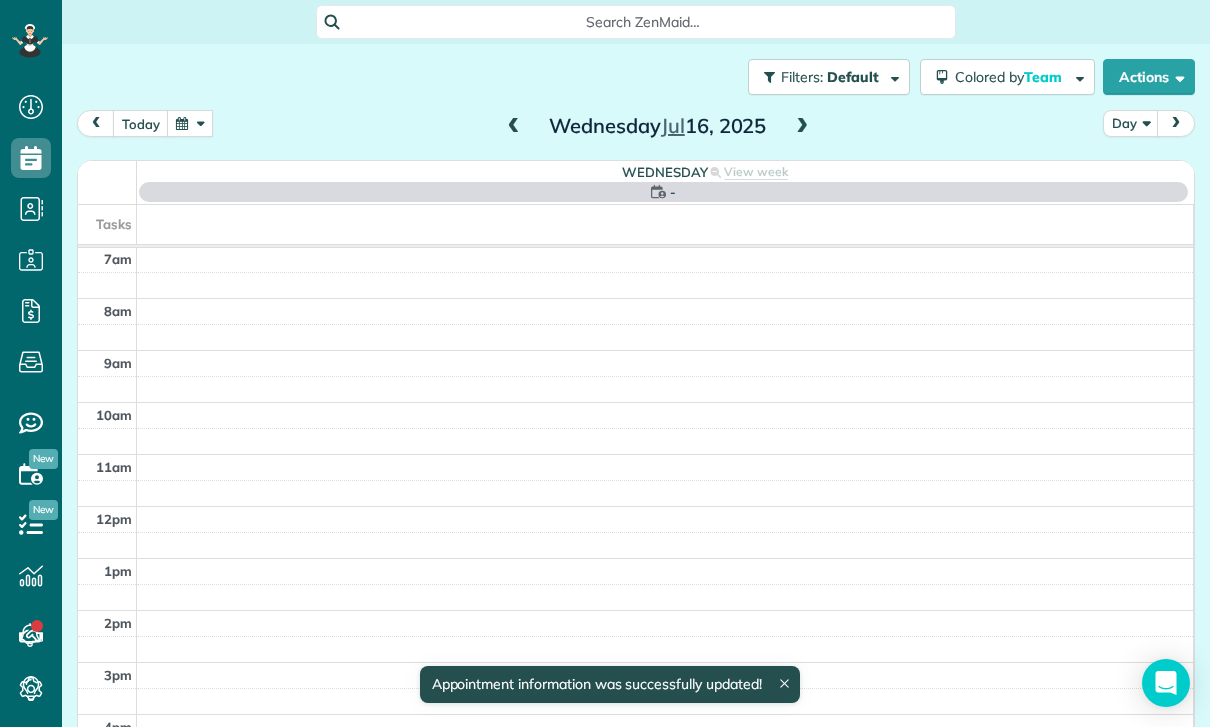 scroll, scrollTop: 157, scrollLeft: 0, axis: vertical 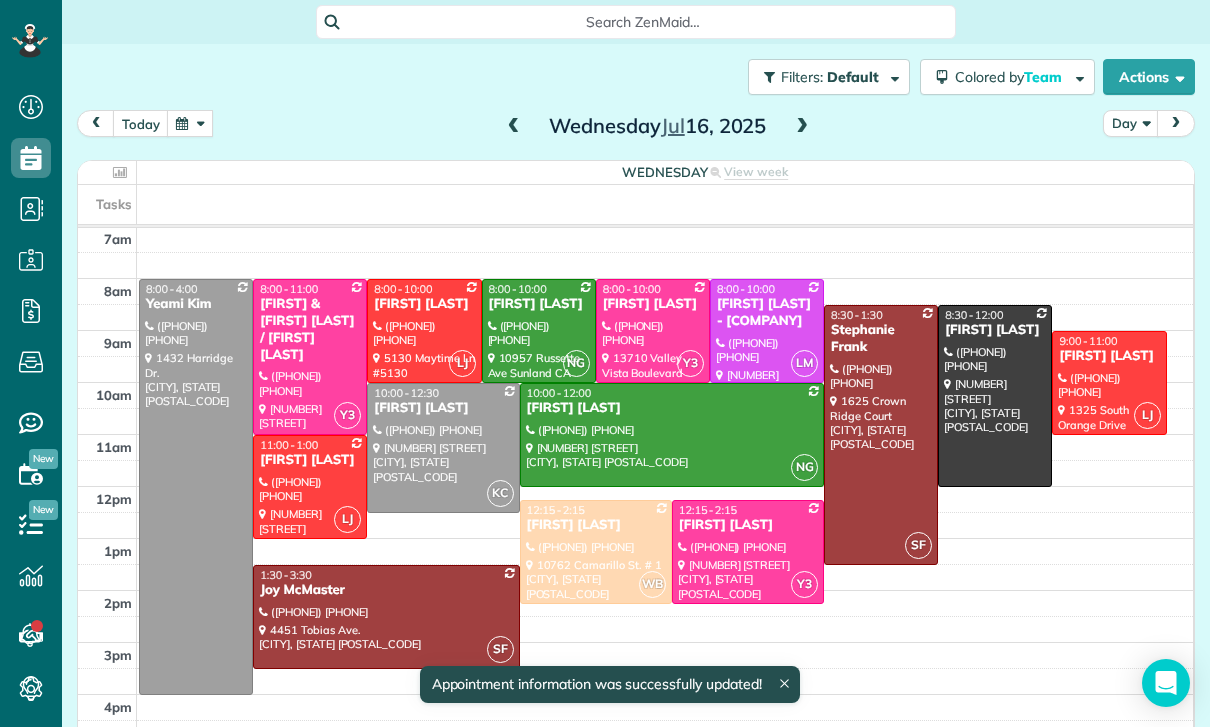 click at bounding box center (310, 487) 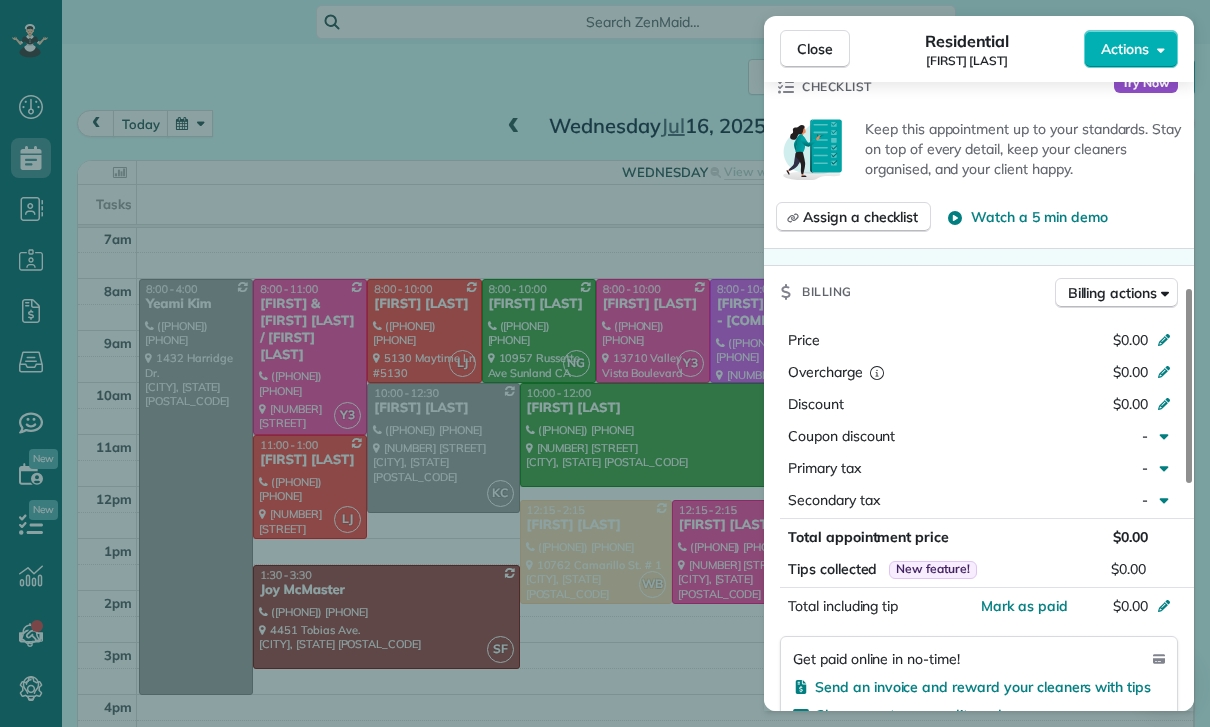 scroll, scrollTop: 750, scrollLeft: 0, axis: vertical 